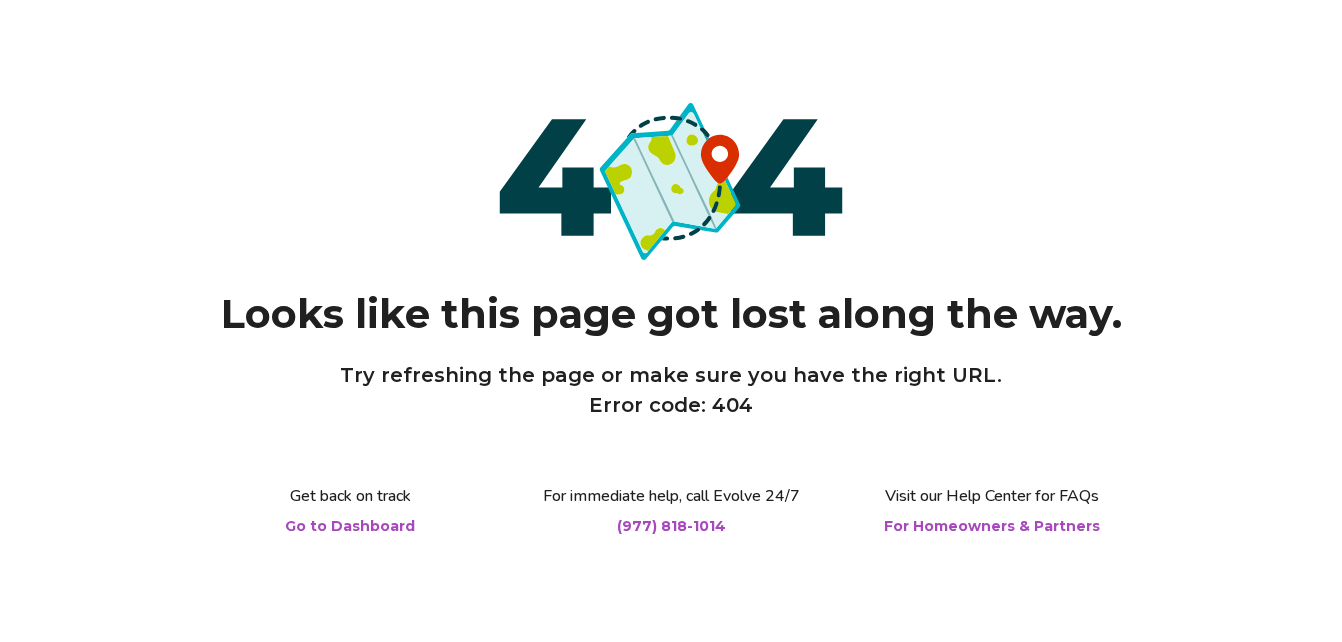 scroll, scrollTop: 0, scrollLeft: 0, axis: both 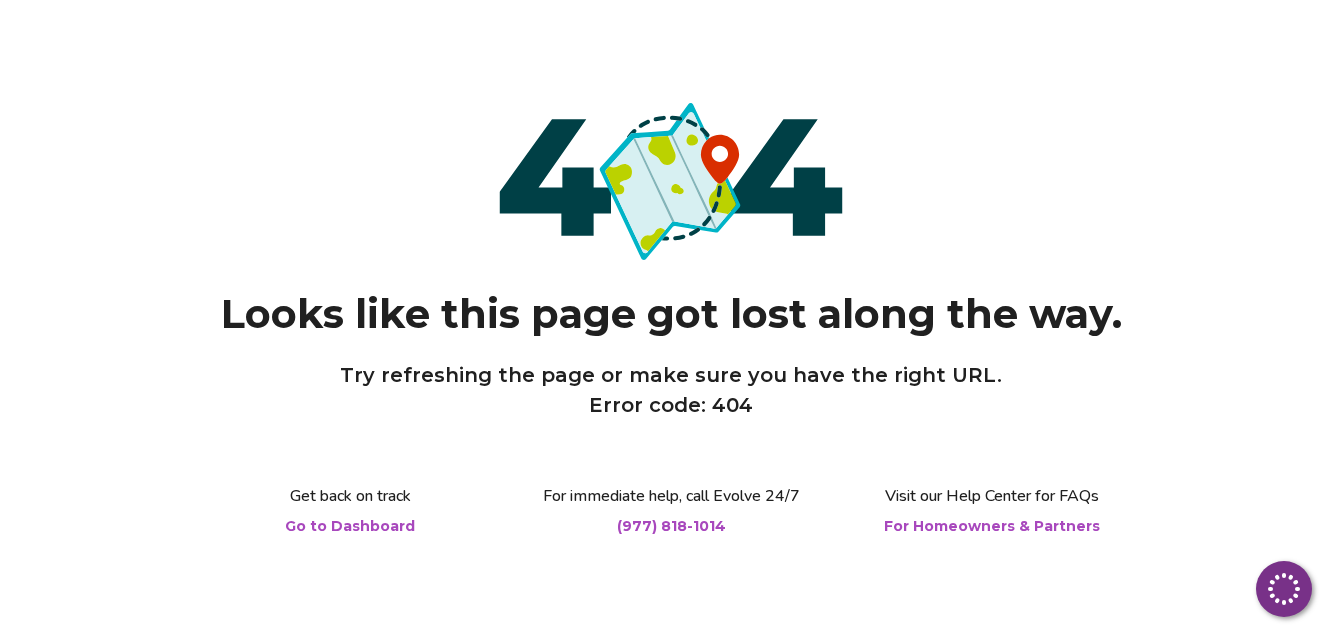 click on "Go to Dashboard" at bounding box center [350, 526] 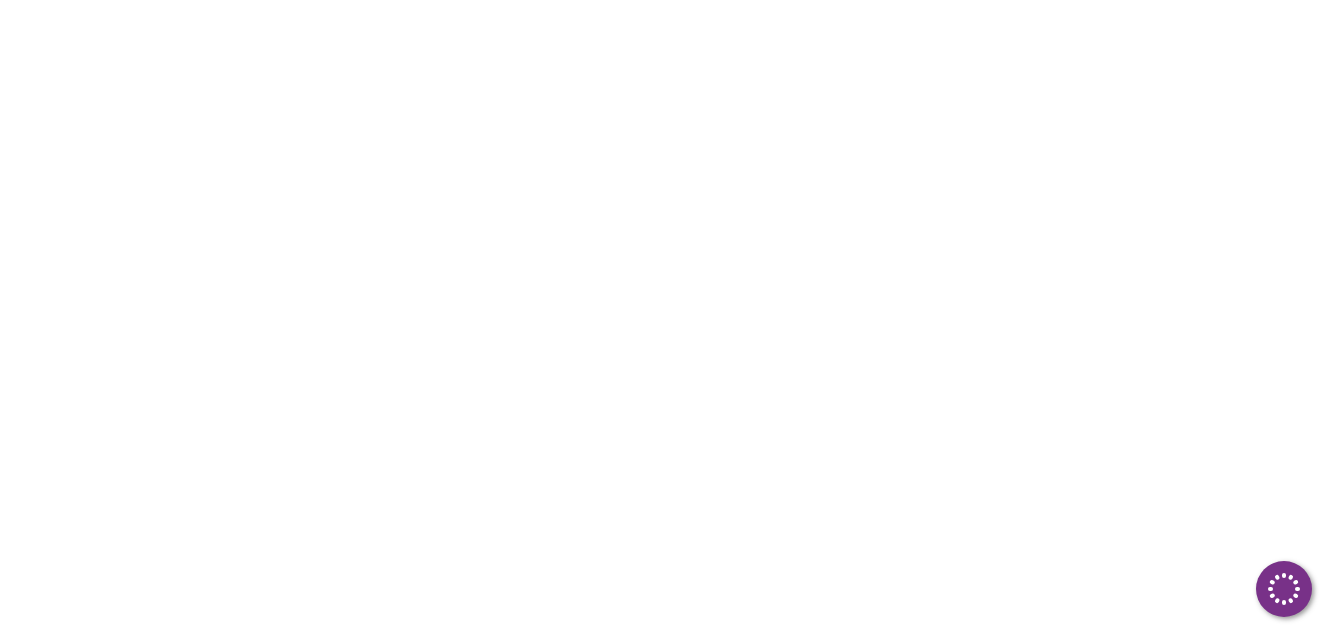 drag, startPoint x: 420, startPoint y: 444, endPoint x: 97, endPoint y: 215, distance: 395.94193 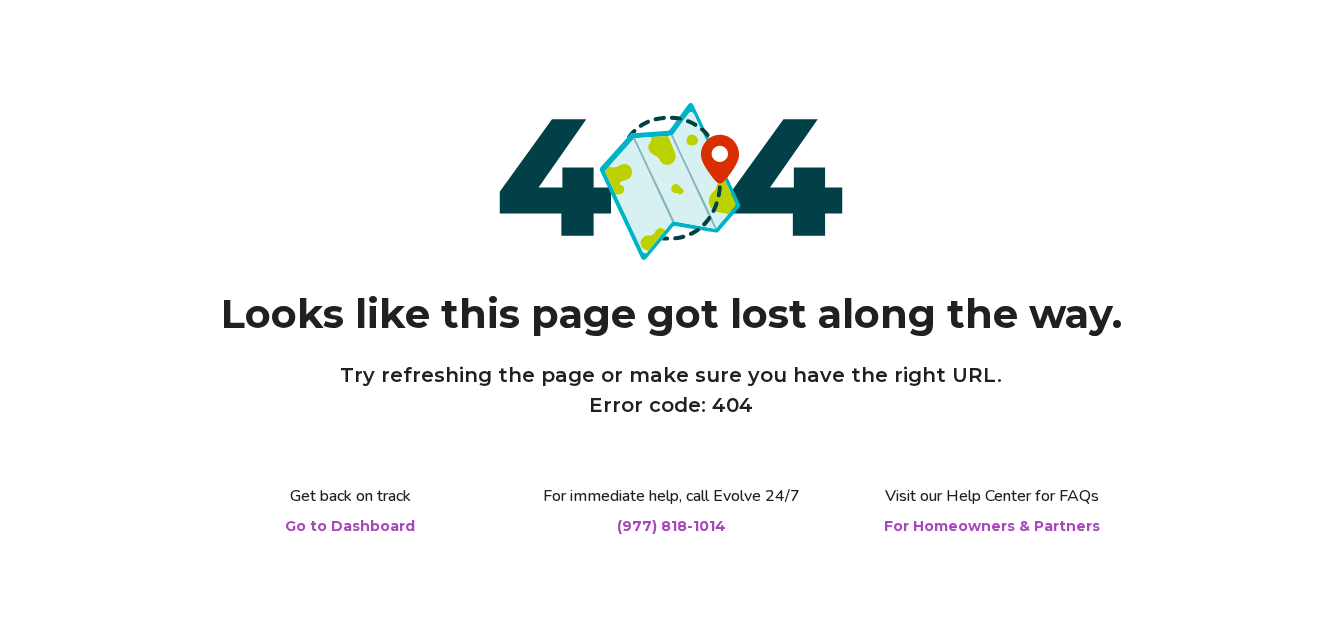 scroll, scrollTop: 0, scrollLeft: 0, axis: both 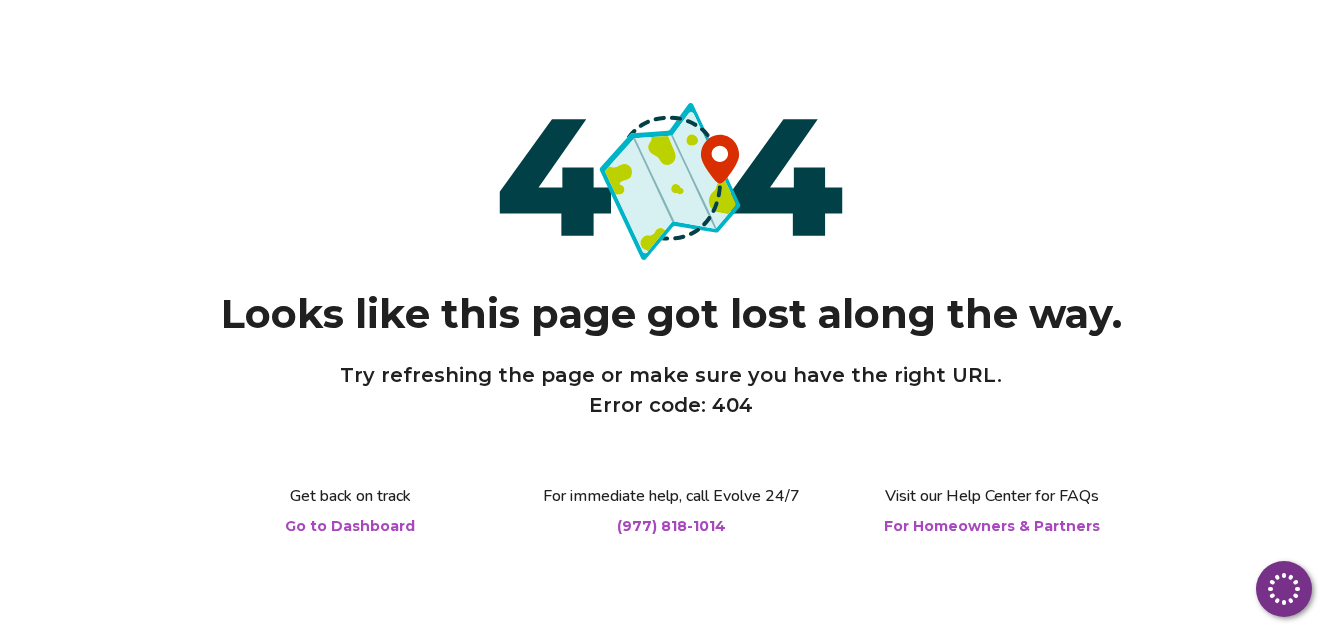 click on "Go to Dashboard" at bounding box center (350, 526) 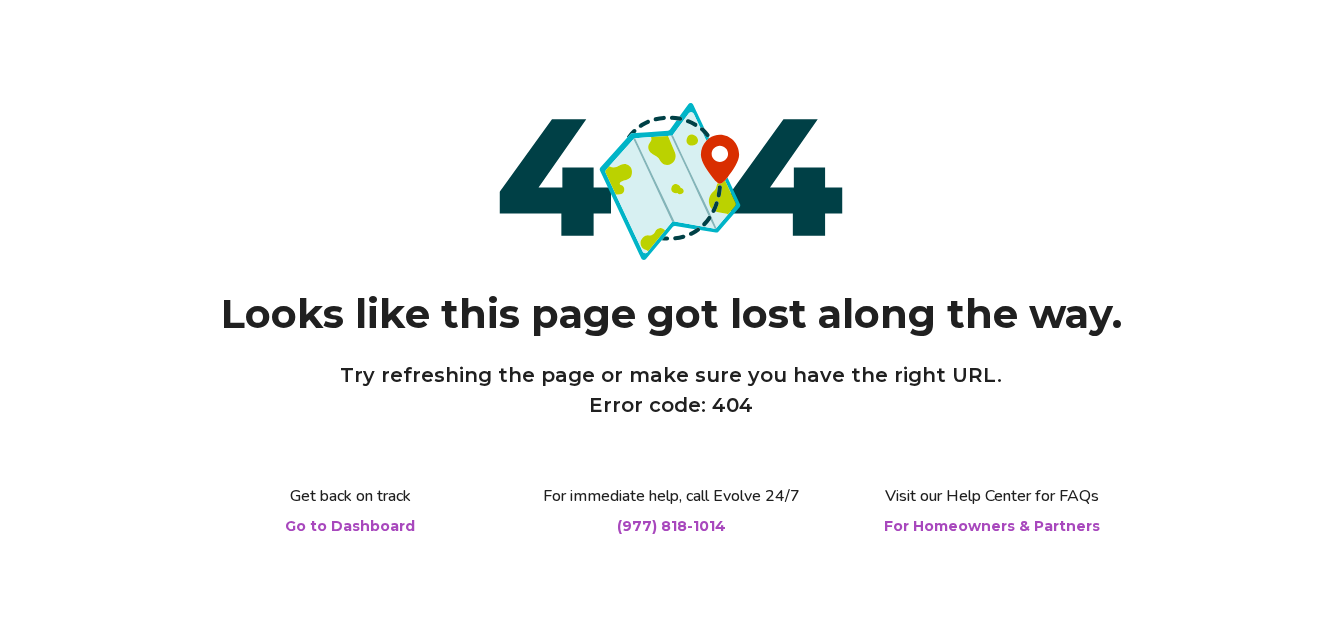 scroll, scrollTop: 0, scrollLeft: 0, axis: both 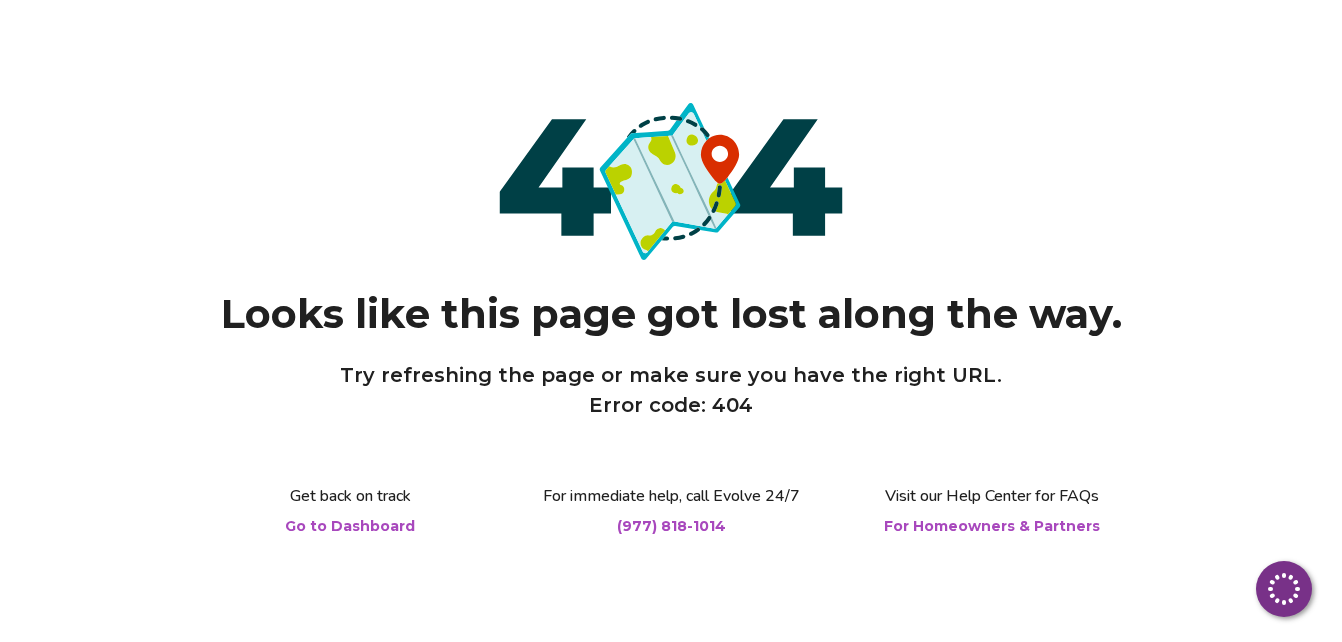click on "For Homeowners & Partners" at bounding box center (992, 526) 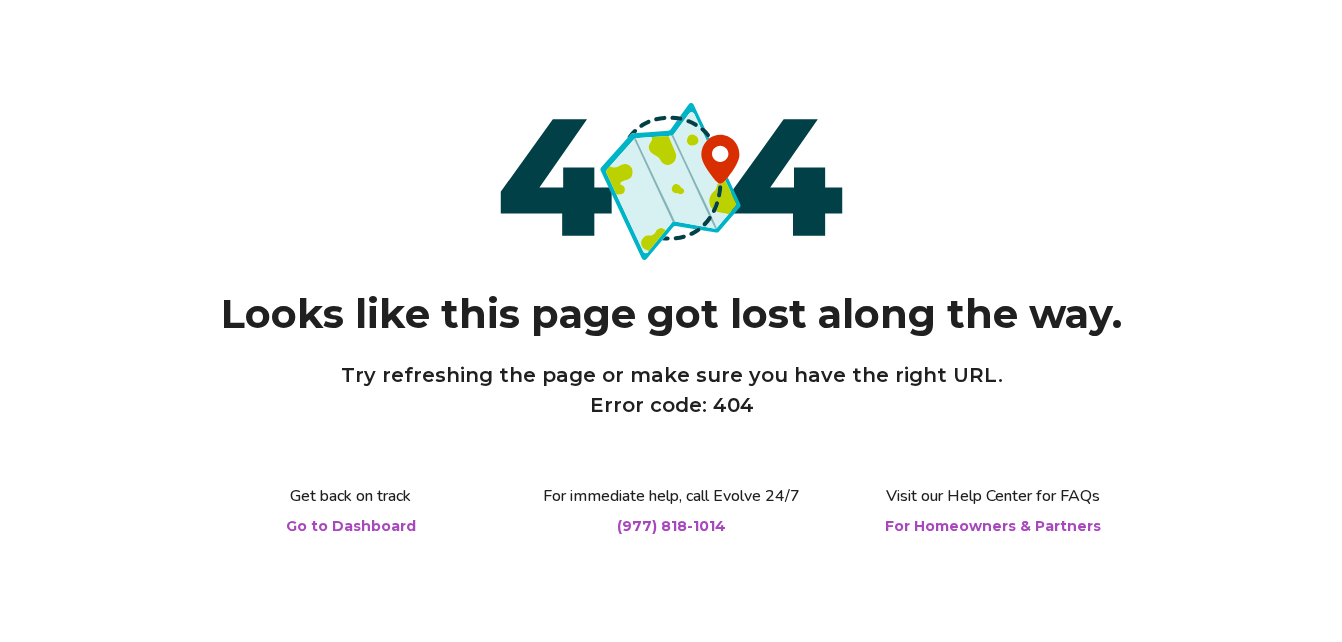 scroll, scrollTop: 0, scrollLeft: 0, axis: both 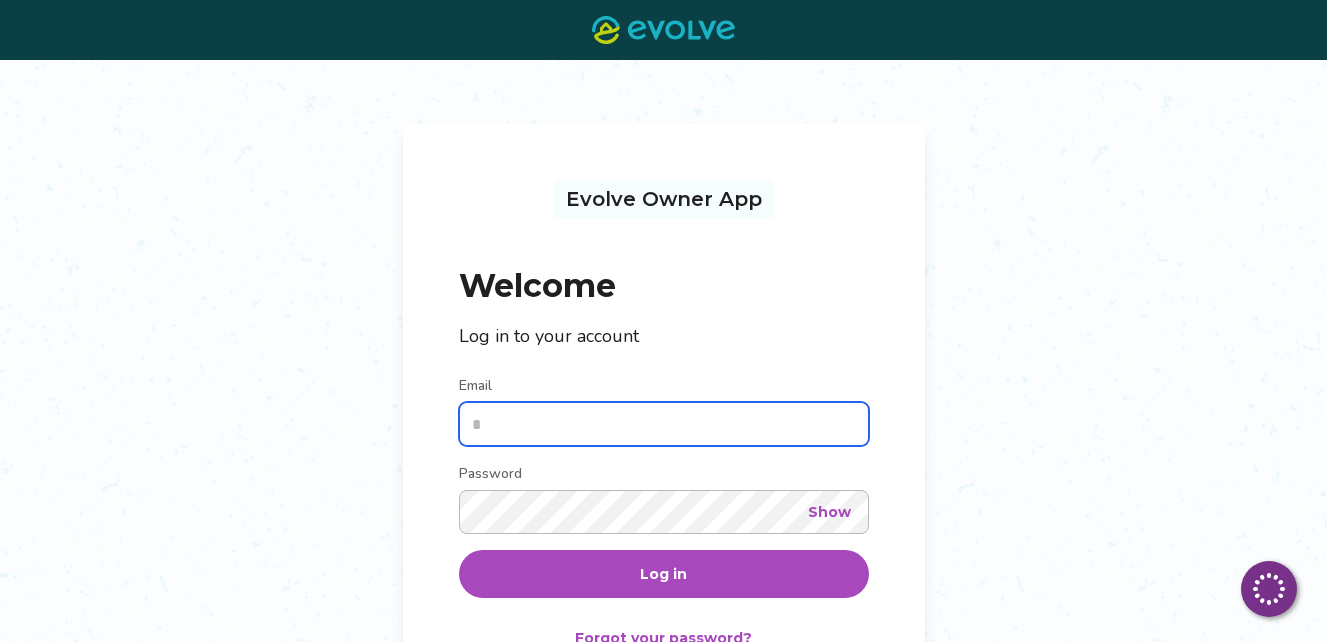 type on "**********" 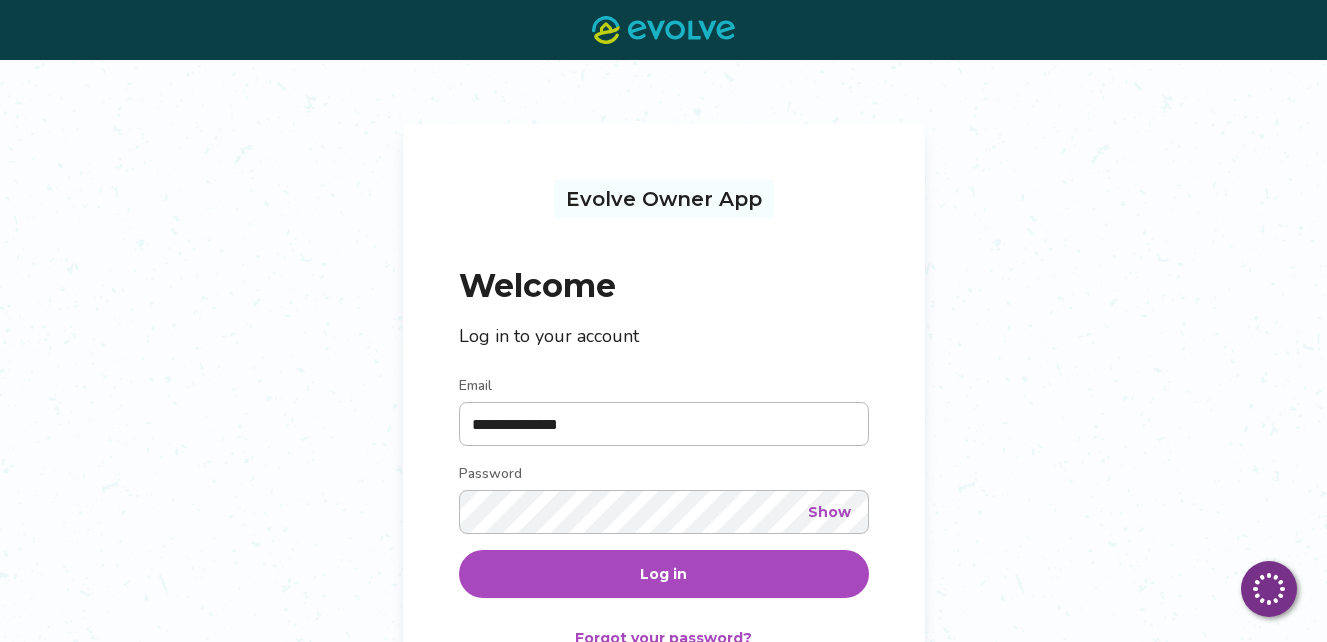 click on "Log in" at bounding box center (663, 574) 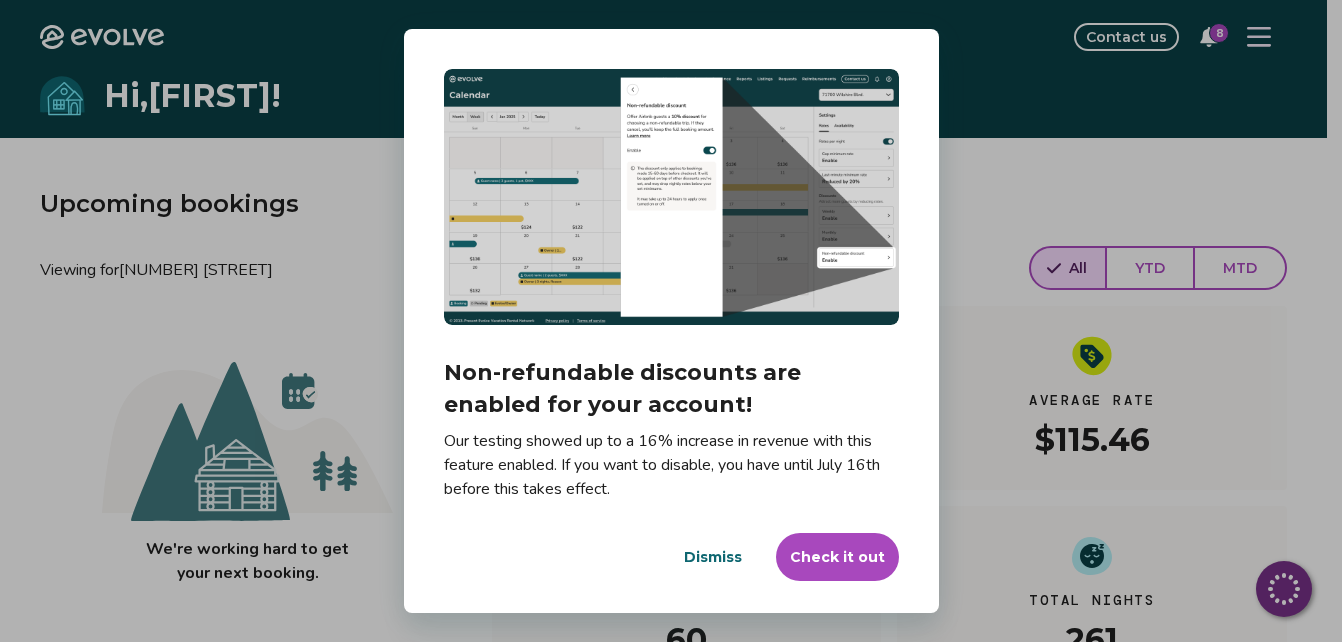 click on "Dismiss" at bounding box center [713, 557] 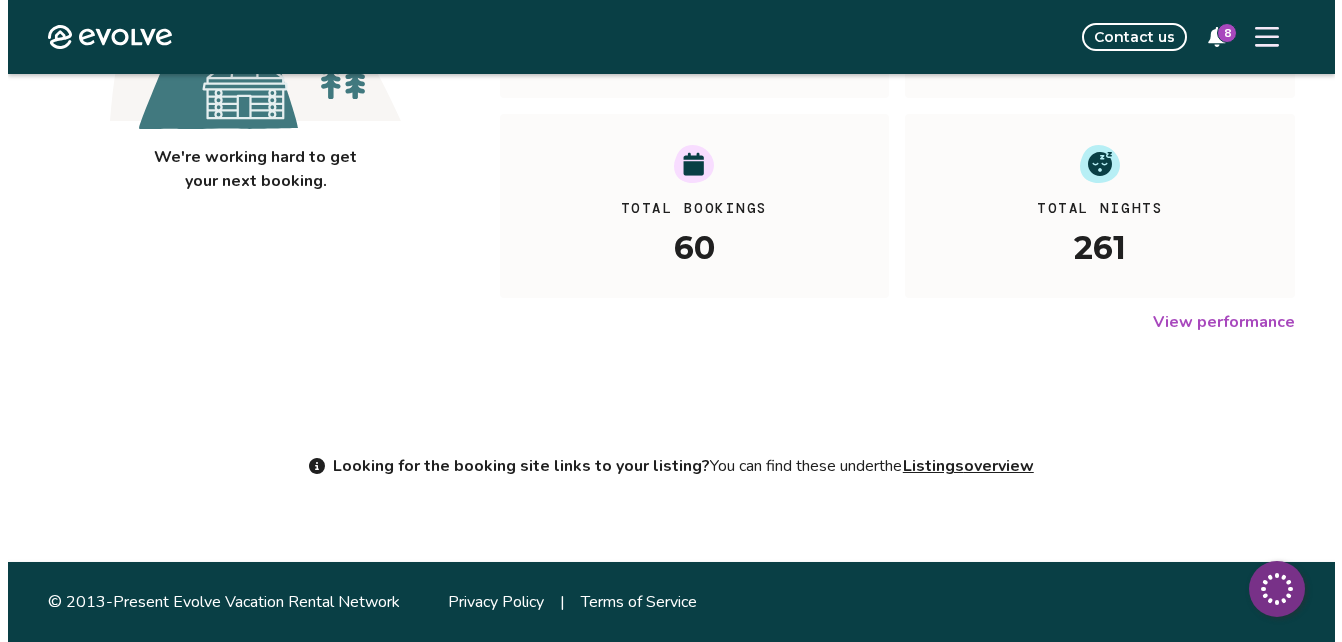 scroll, scrollTop: 0, scrollLeft: 0, axis: both 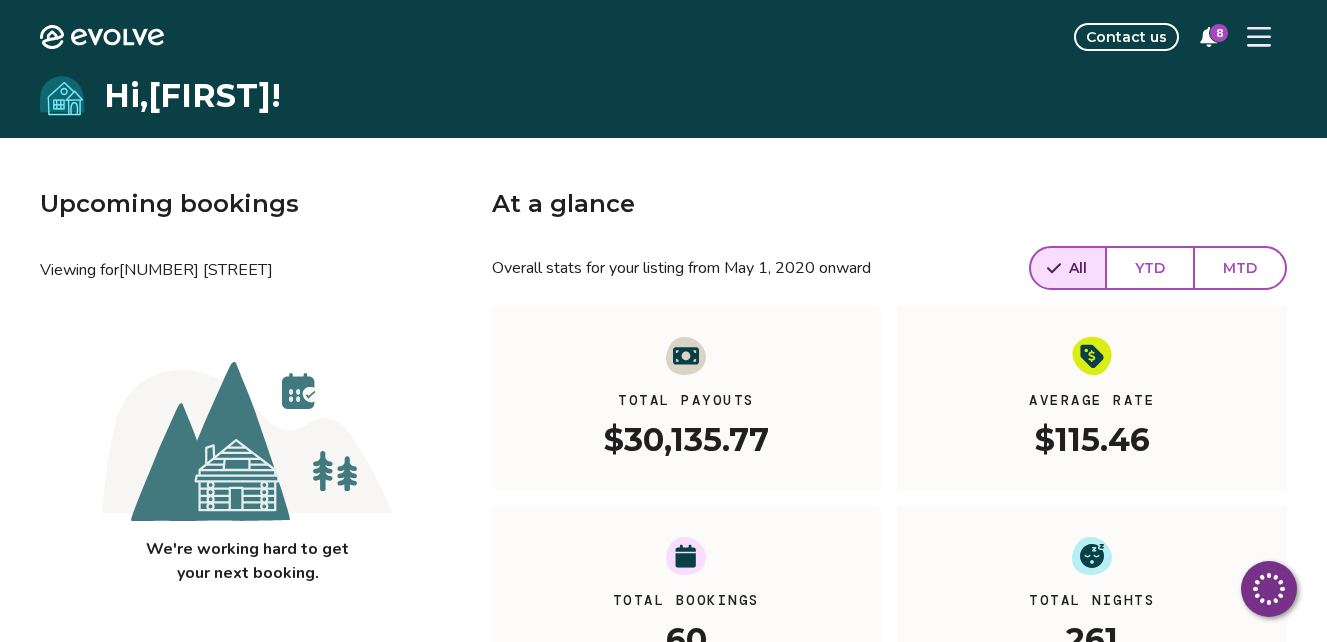 click 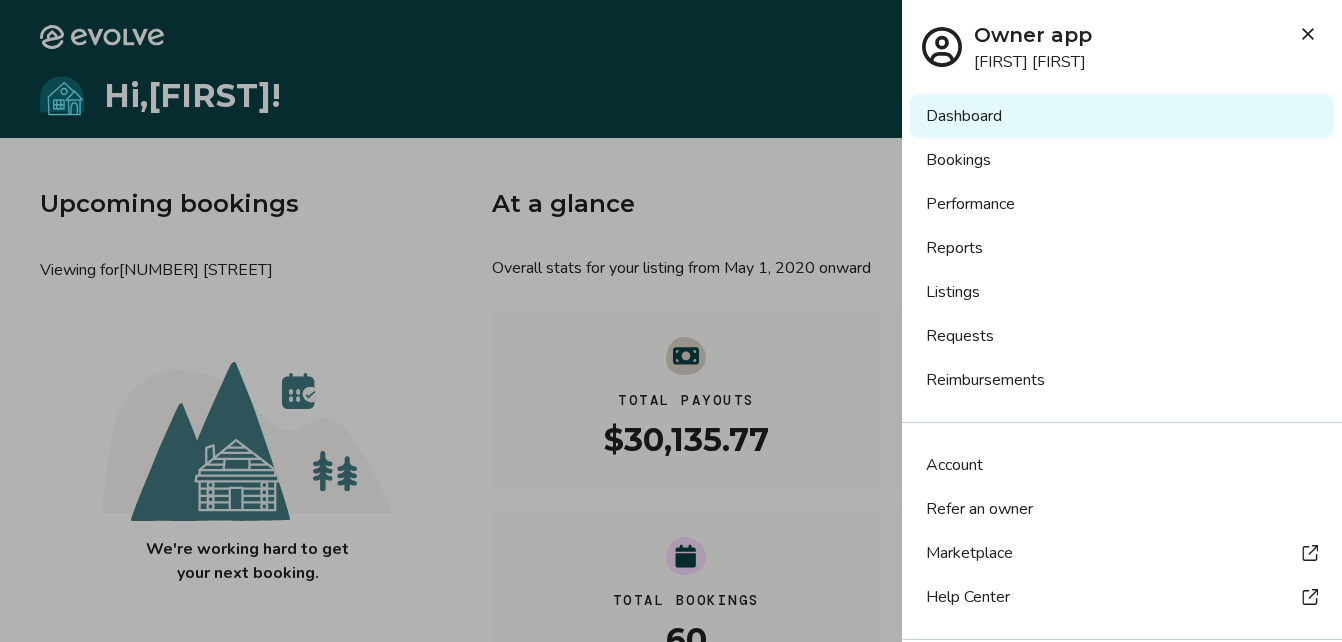 click on "Dashboard" at bounding box center [1122, 116] 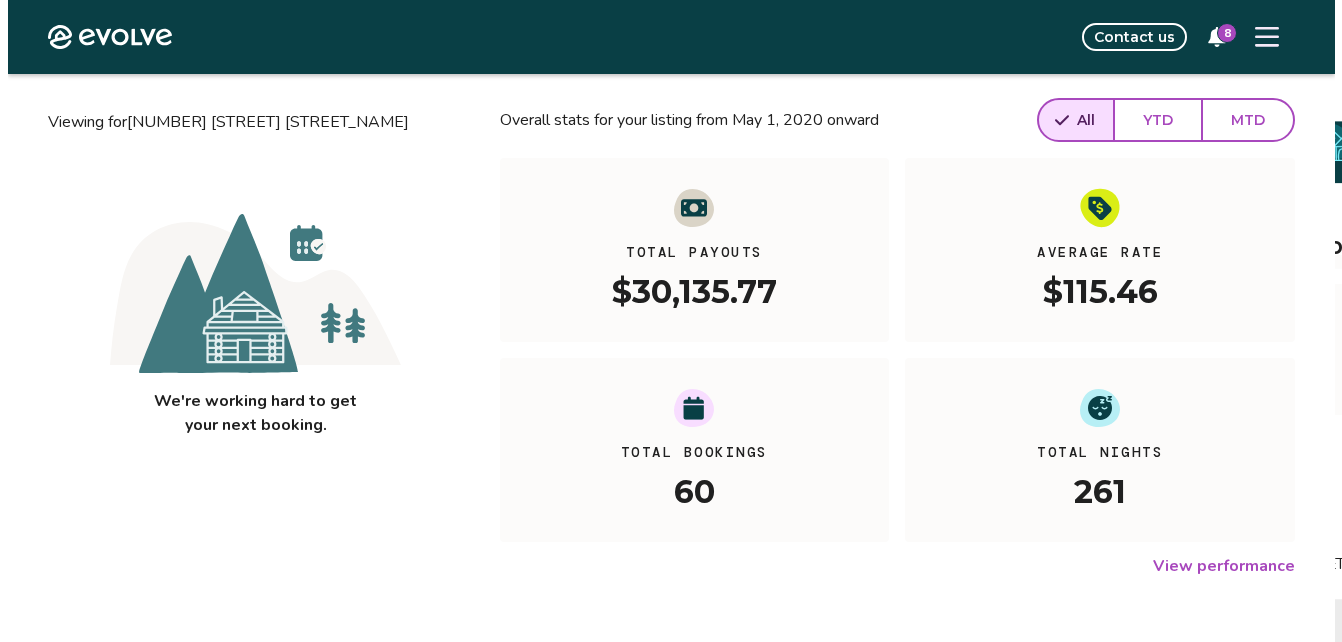 scroll, scrollTop: 200, scrollLeft: 0, axis: vertical 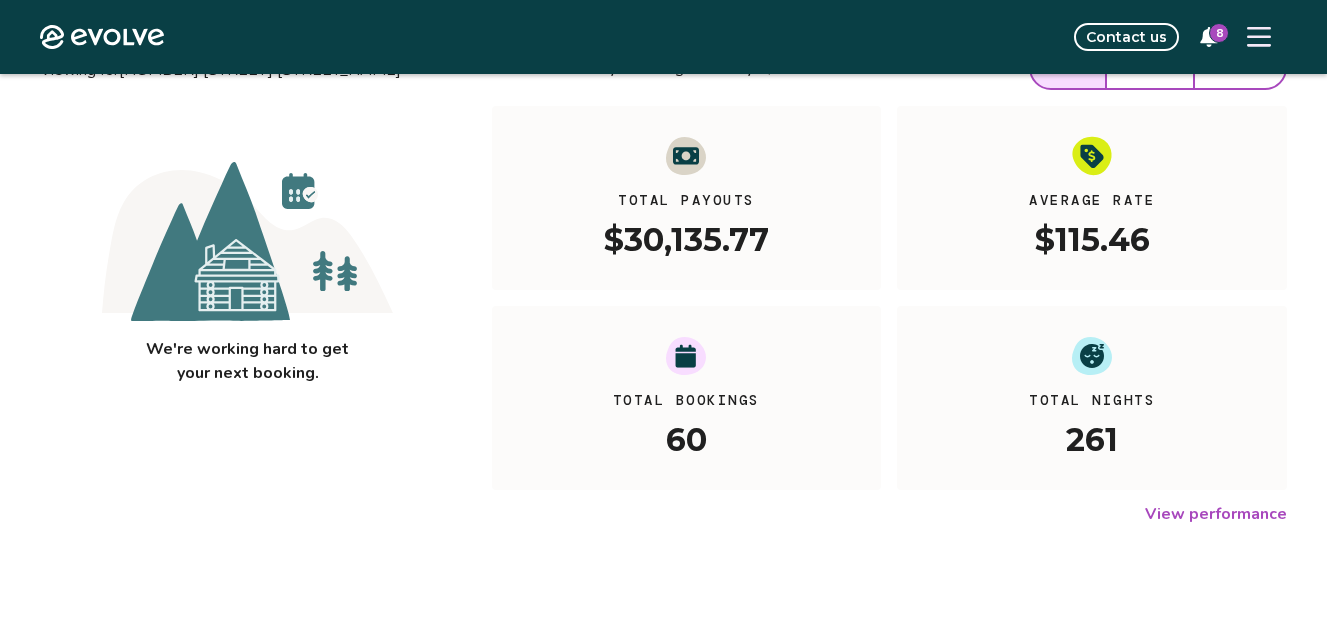 click at bounding box center (1259, 37) 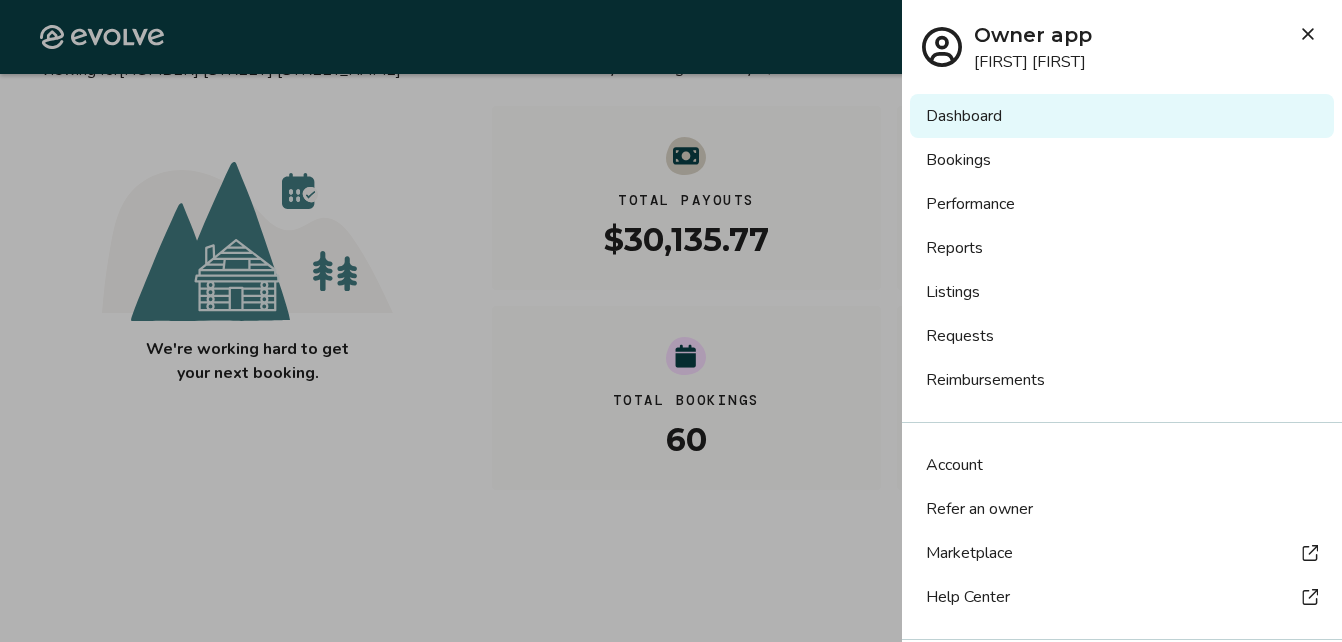 click on "Bookings" at bounding box center [1122, 160] 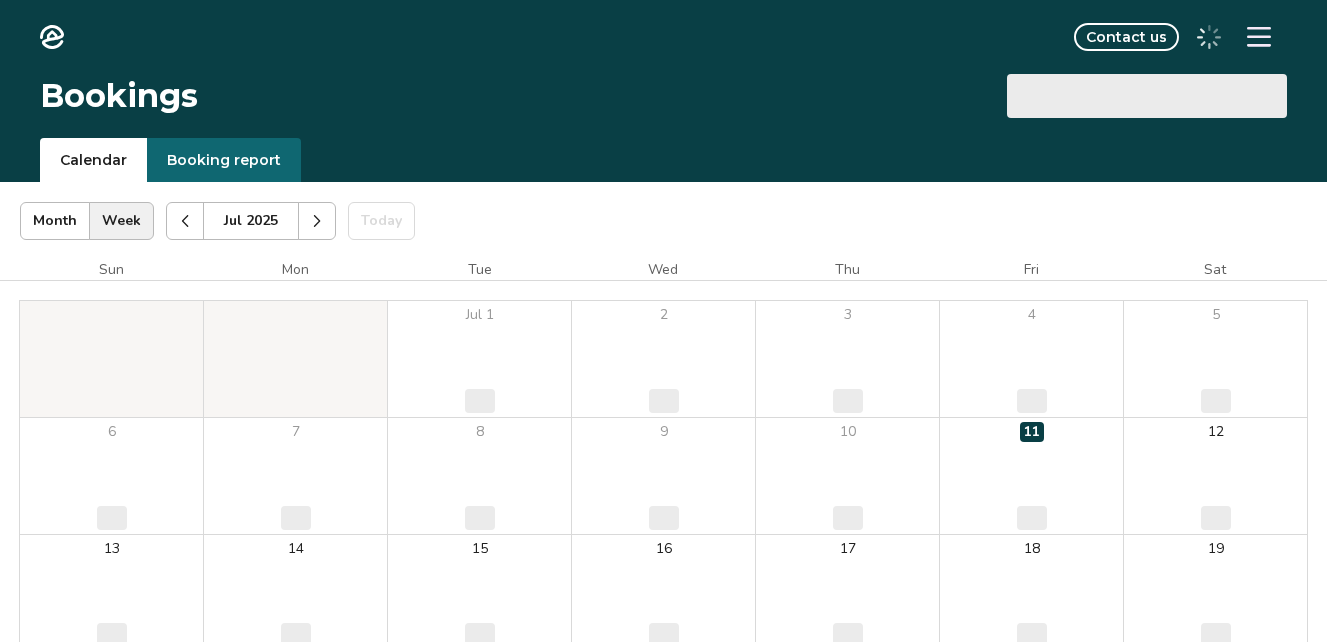 scroll, scrollTop: 0, scrollLeft: 0, axis: both 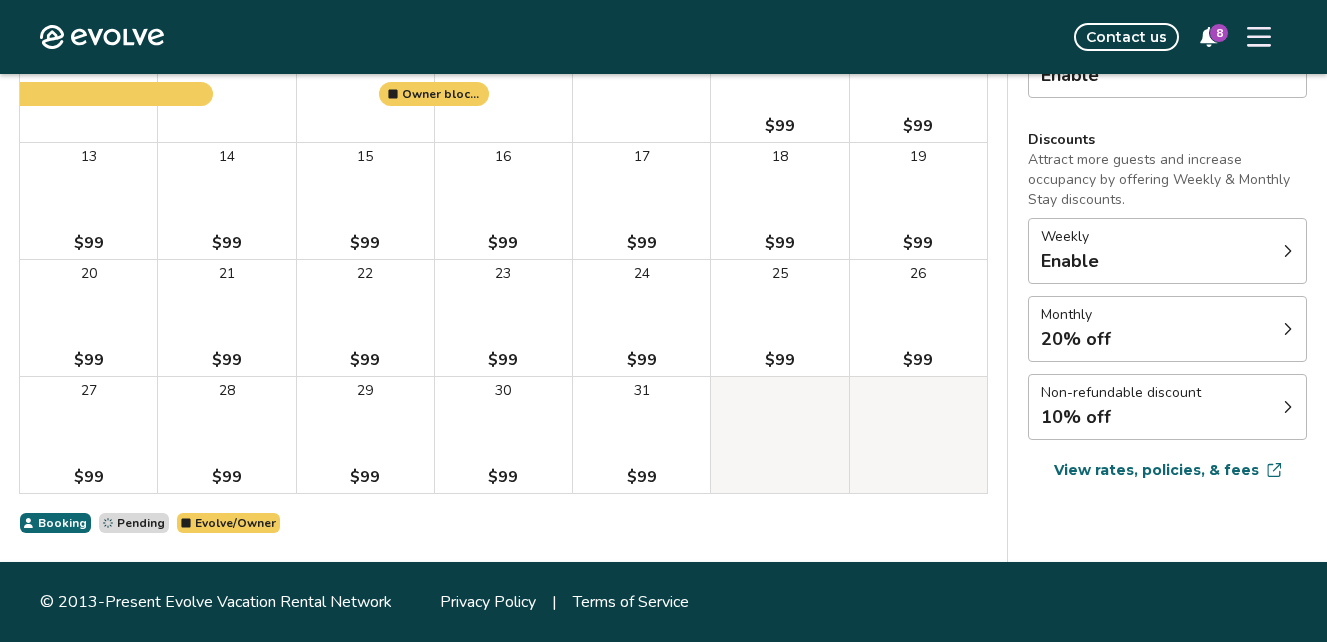 click on "21 $99" at bounding box center (226, 318) 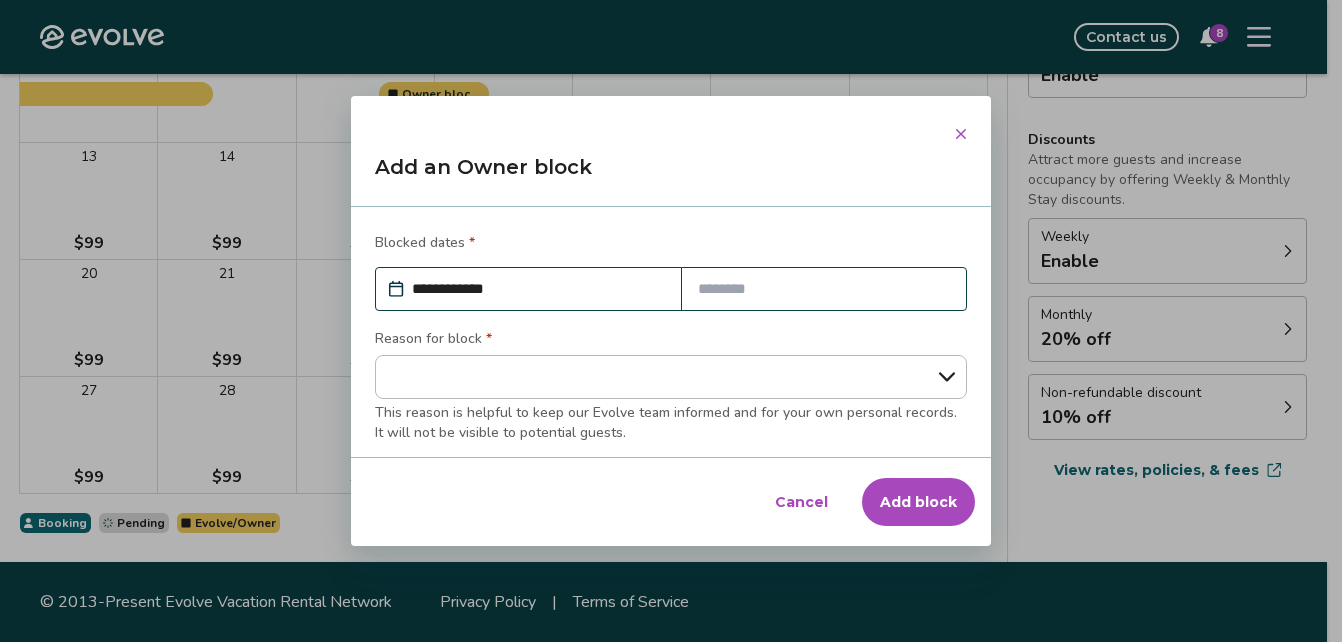 click at bounding box center (824, 289) 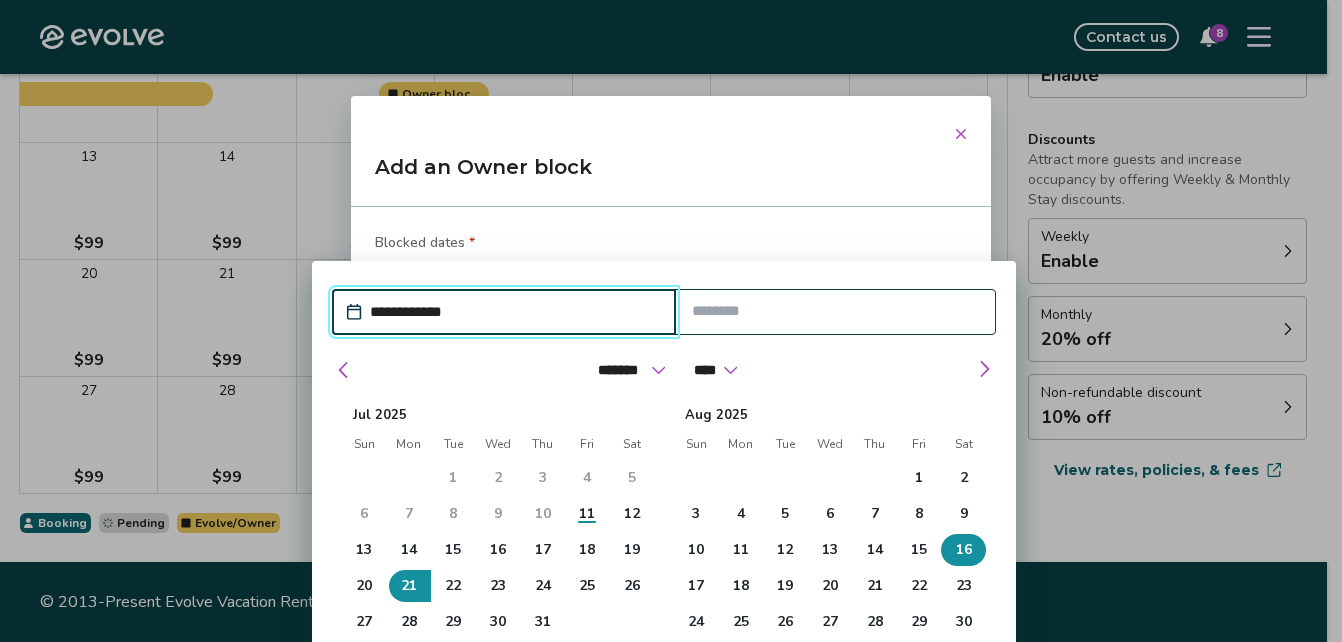 click on "16" at bounding box center [964, 550] 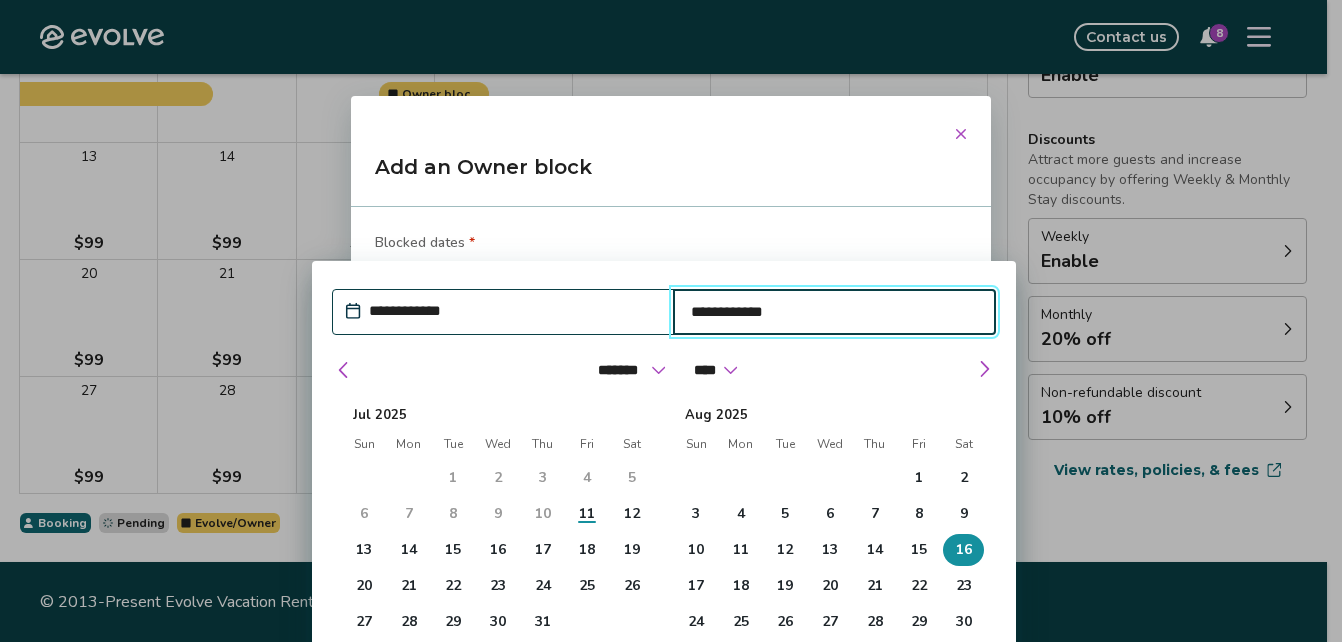 click on "******* ******** ***** ***** *** **** **** ****** ********* ******* ******** ******** **** **** **** **** **** **** **** **** **** **** **** **** **** **** **** **** **** **** **** **** ****" at bounding box center [664, 370] 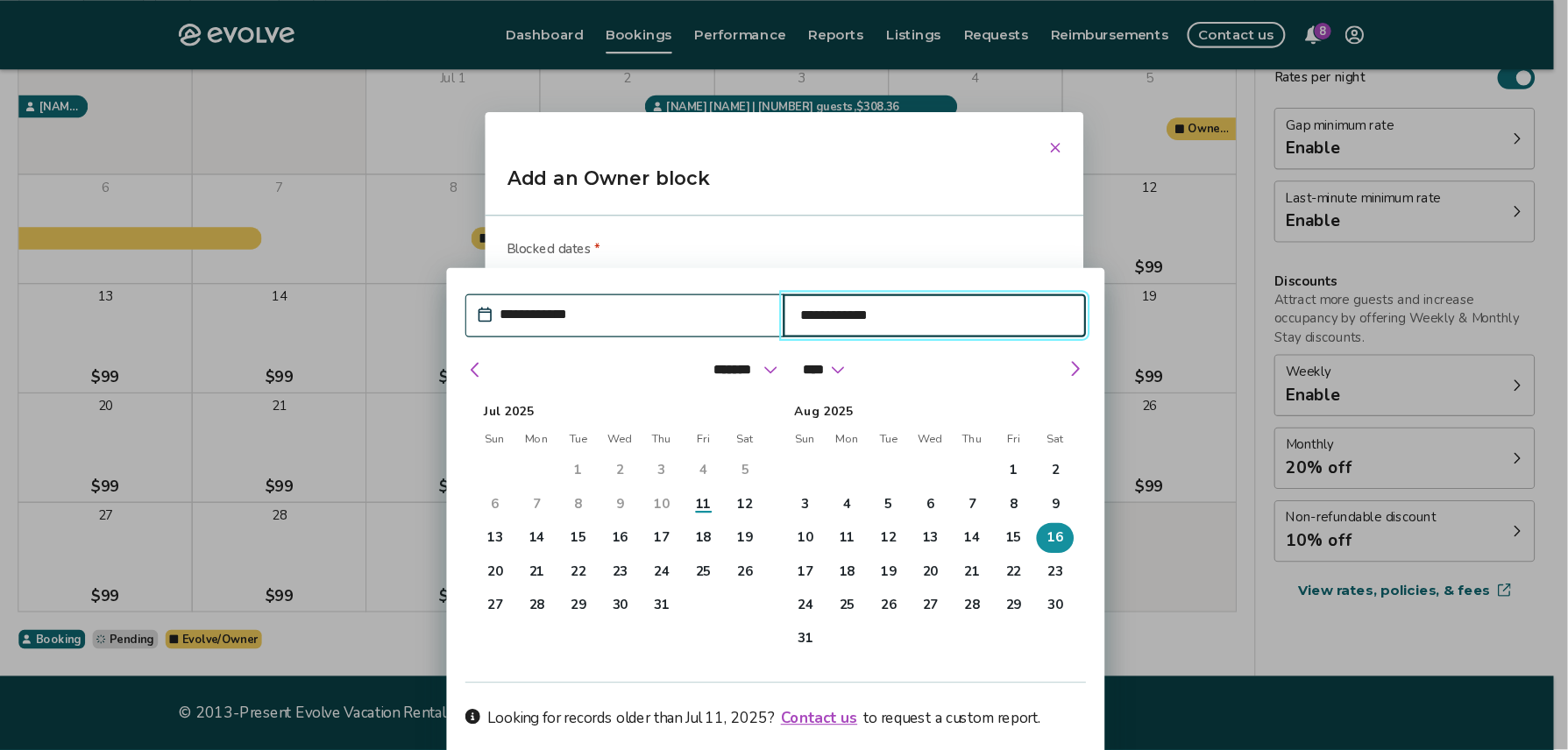 scroll, scrollTop: 156, scrollLeft: 0, axis: vertical 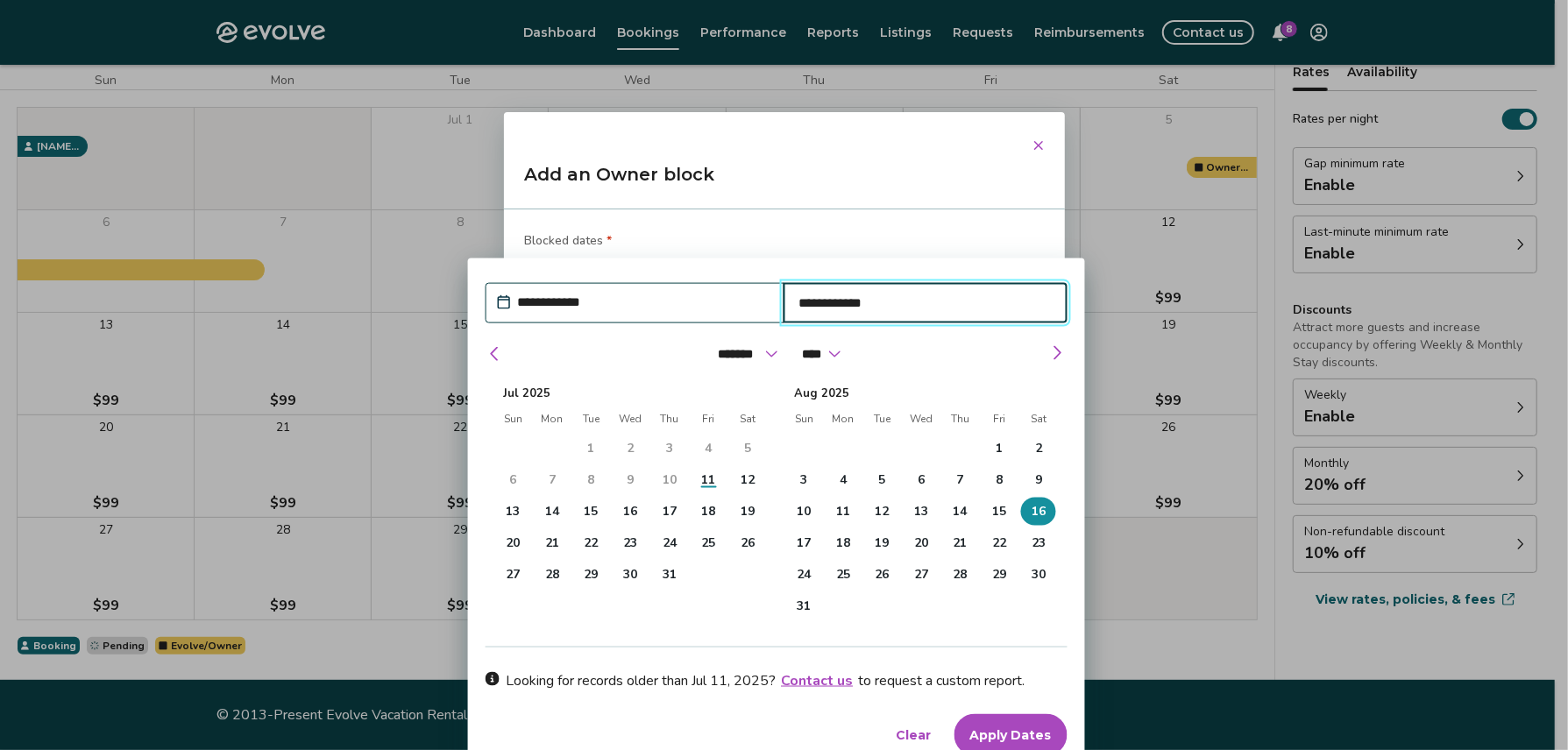 click on "Apply Dates" at bounding box center (1010, 735) 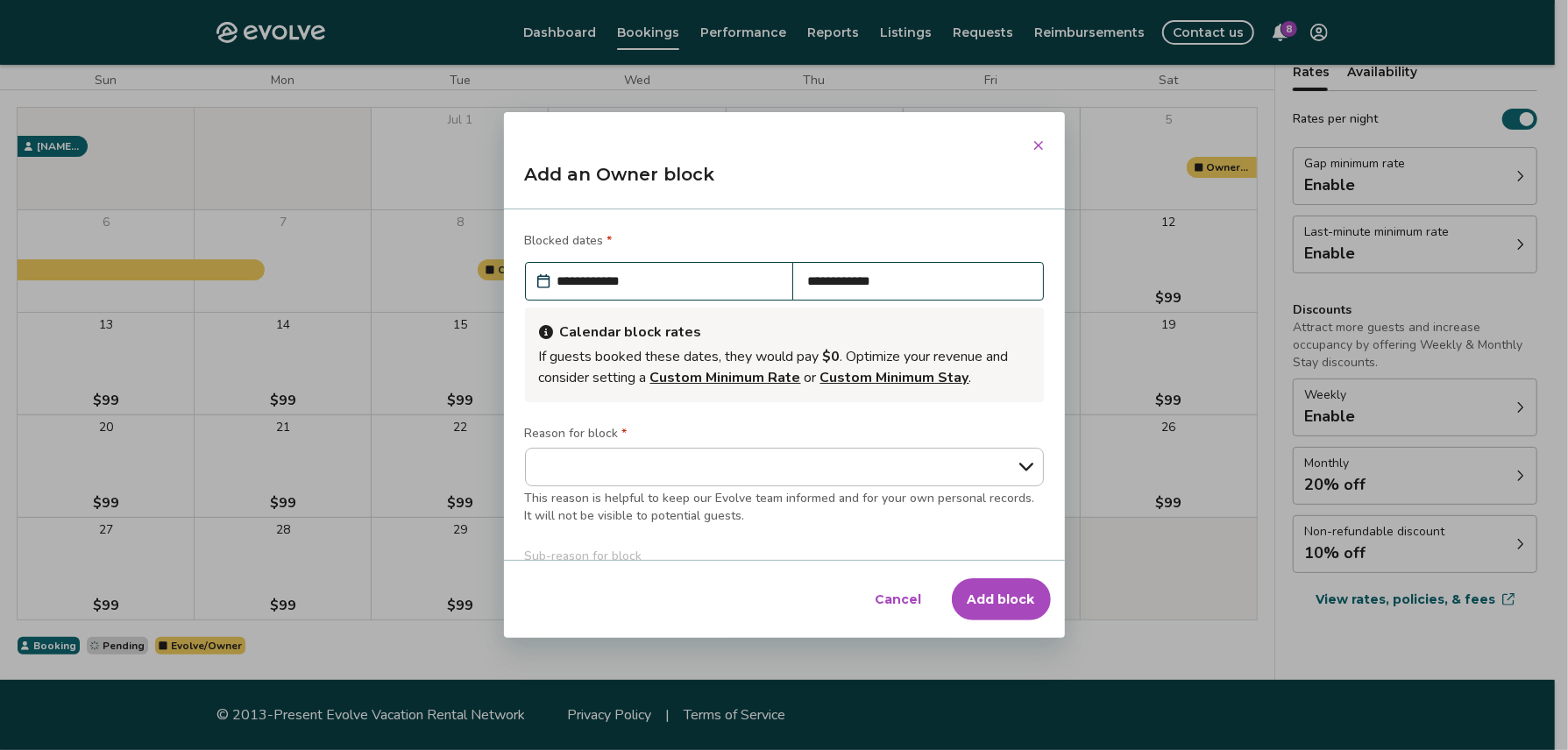 click 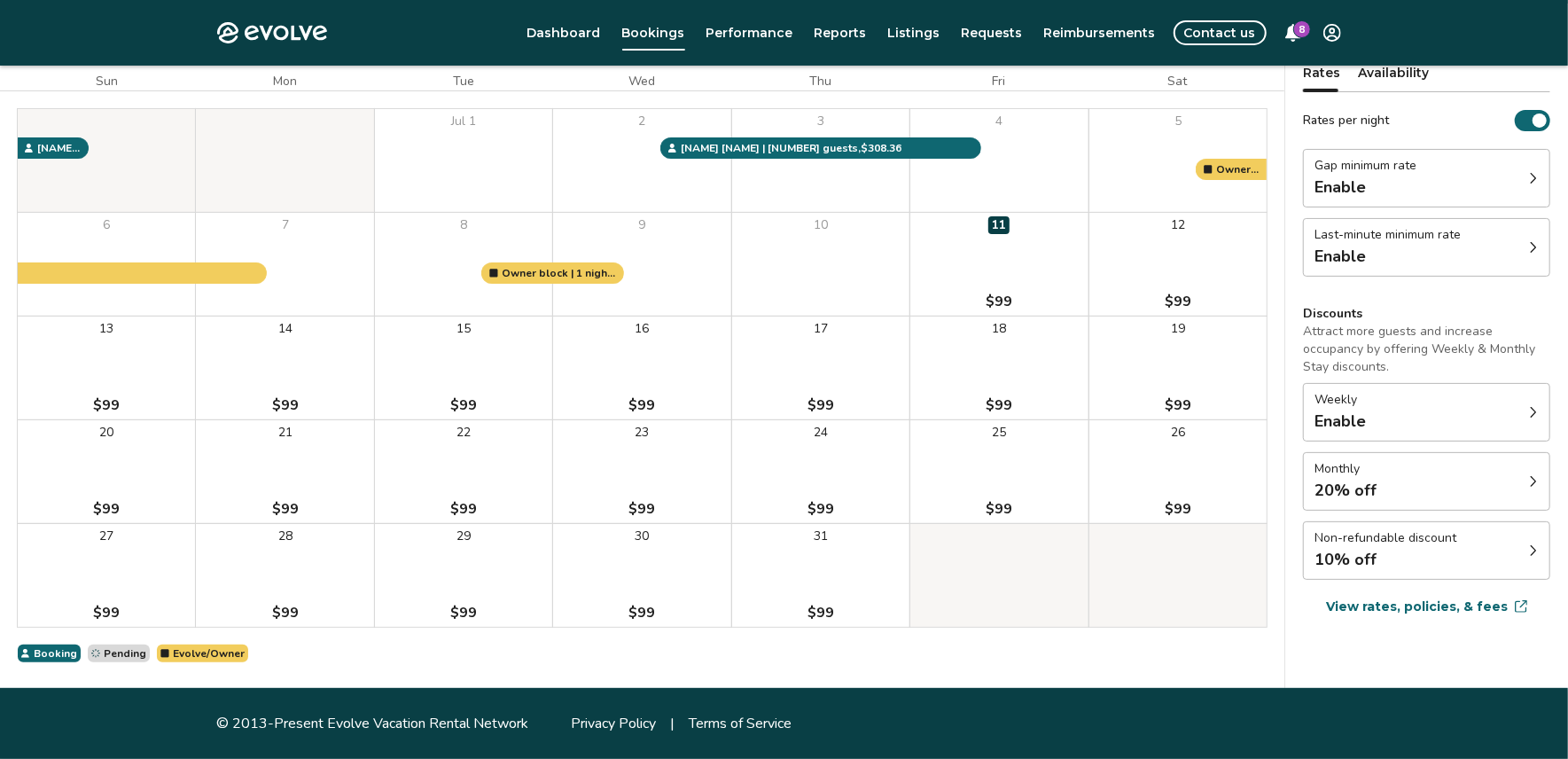 click on "21 $99" at bounding box center [285, 472] 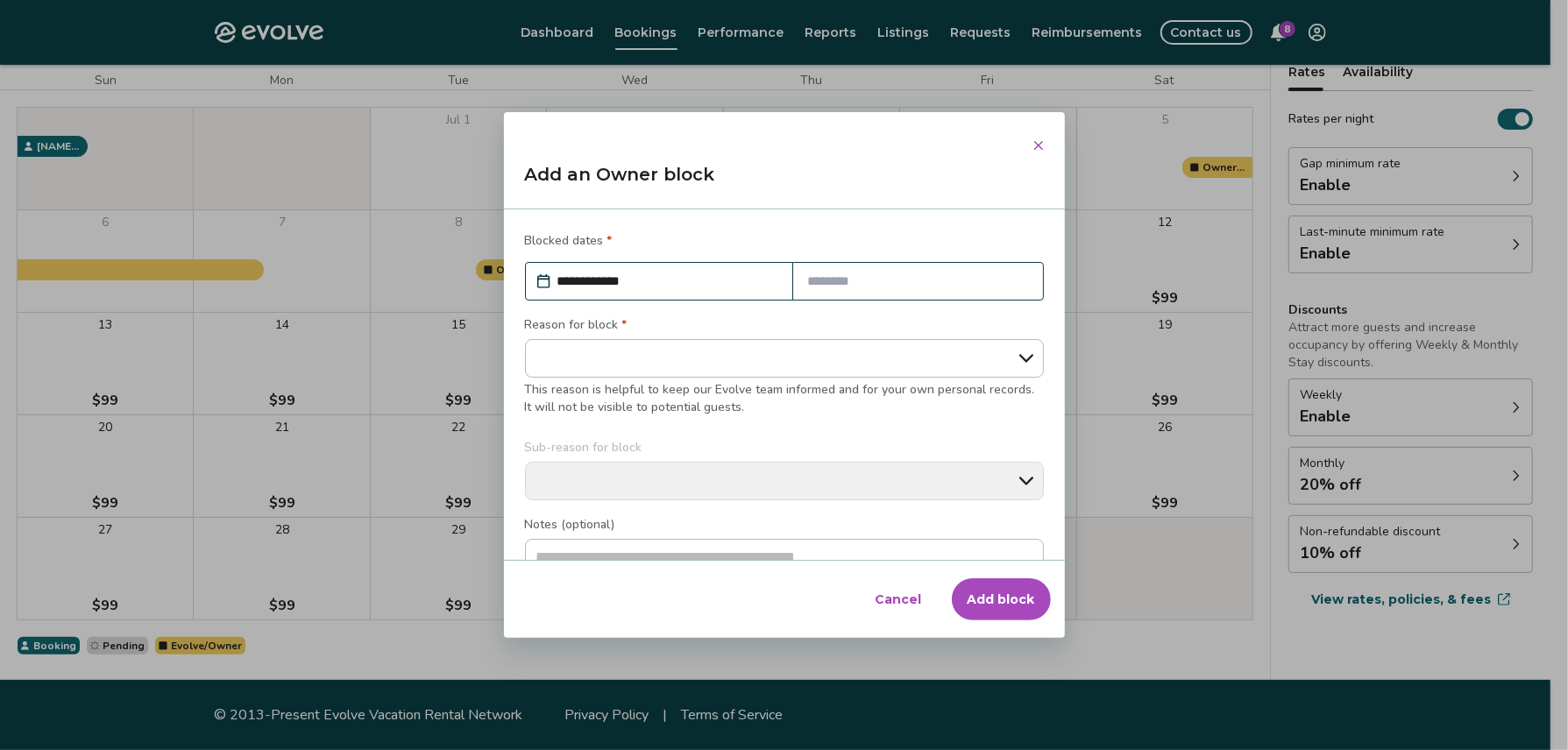click at bounding box center (918, 281) 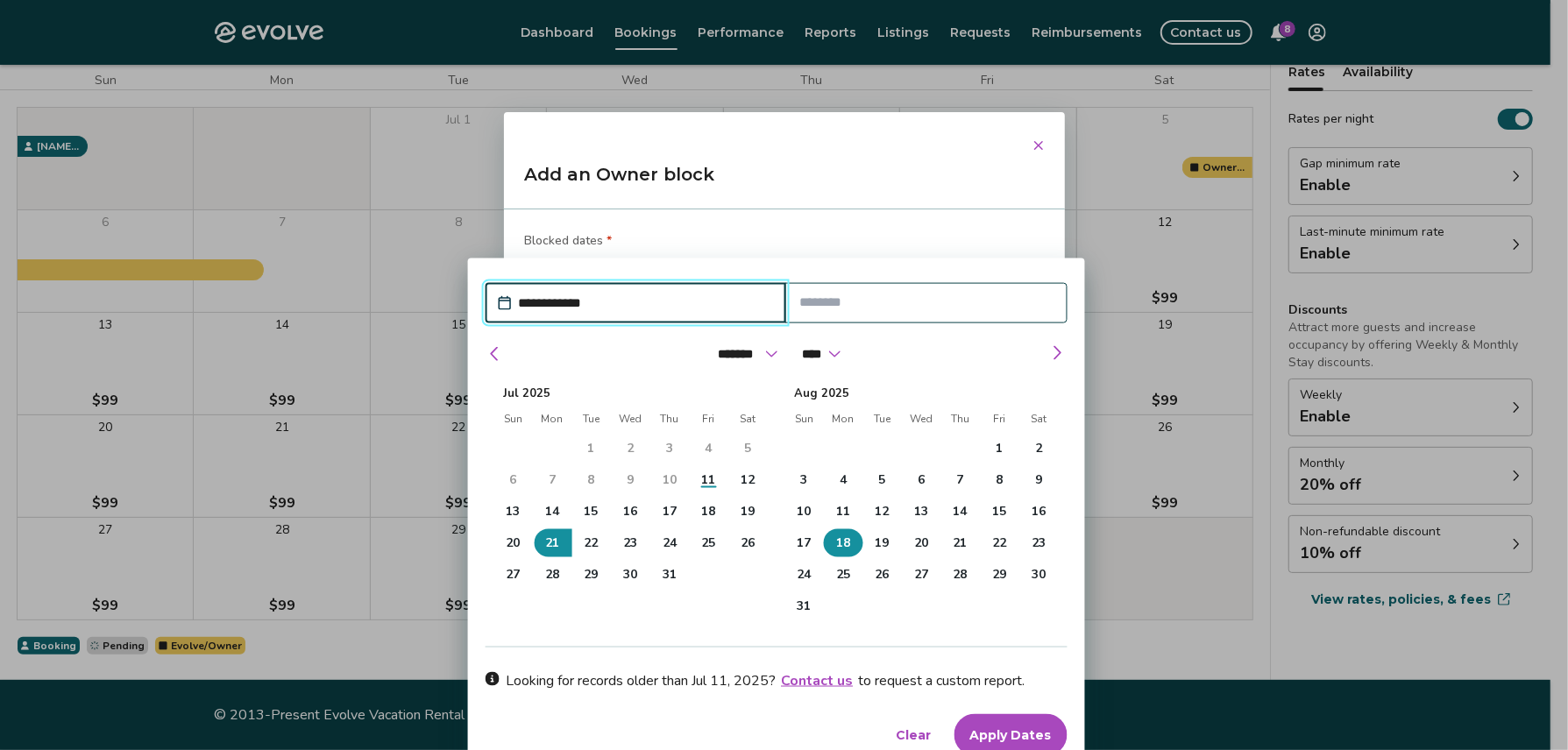 click on "18" at bounding box center (843, 543) 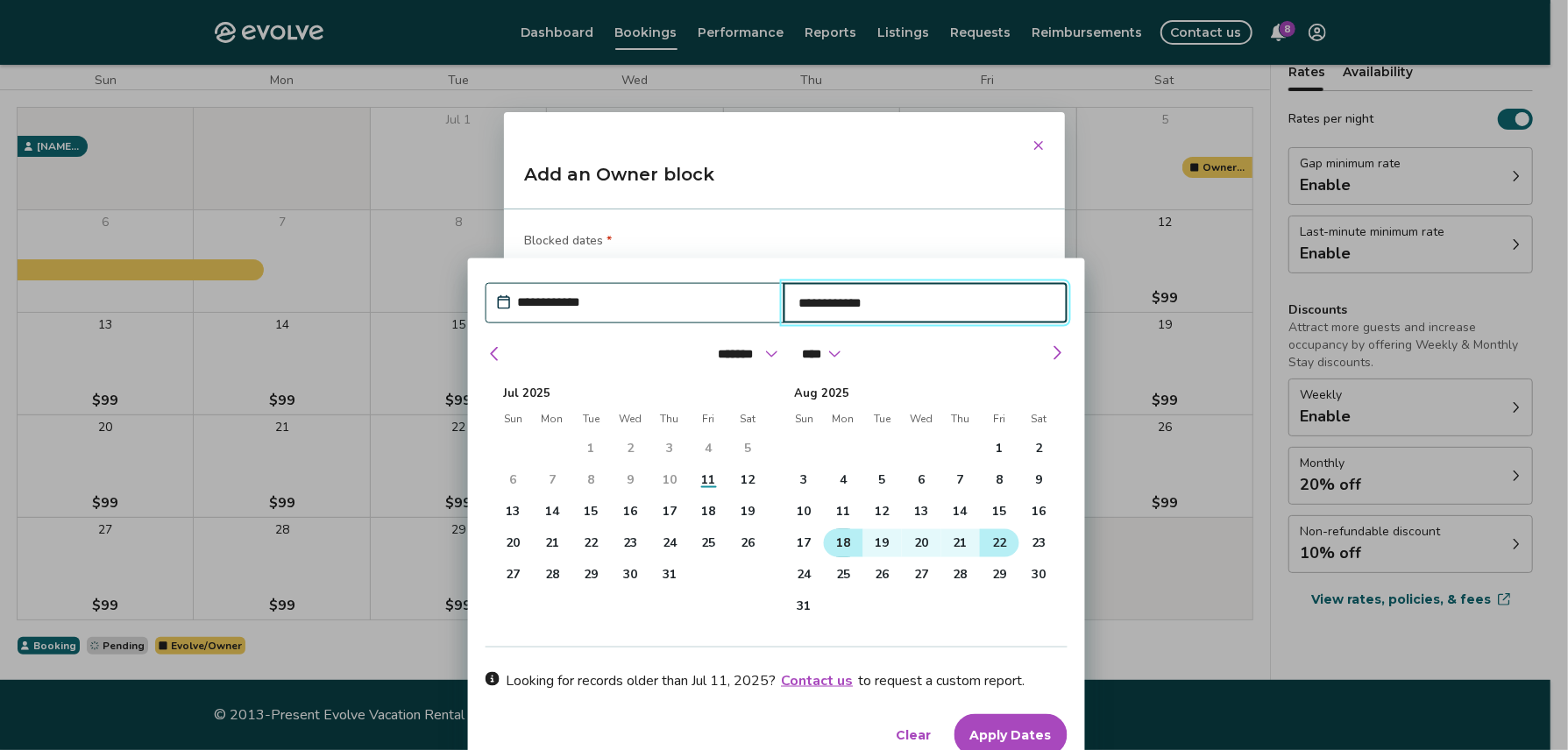 type on "*" 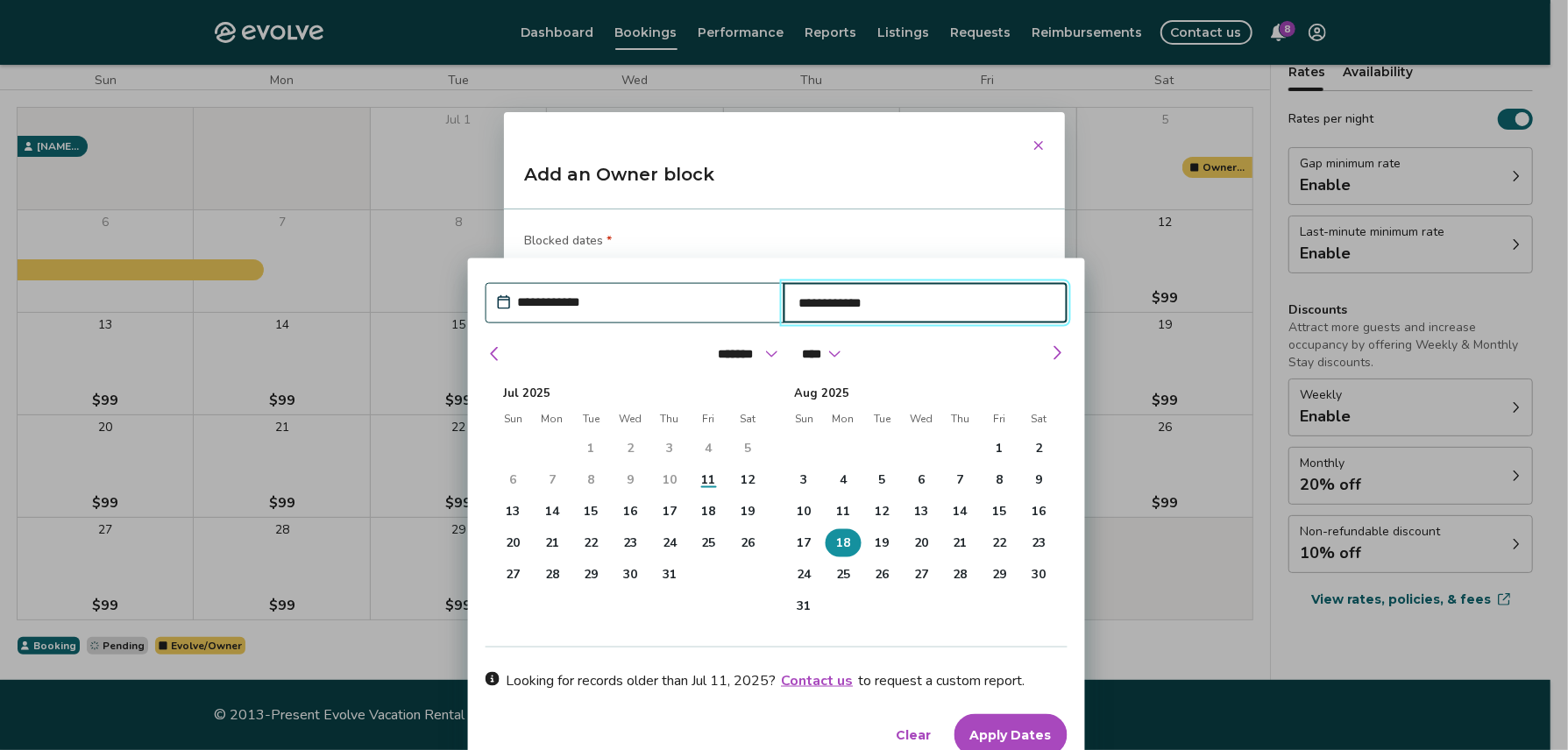click on "Apply Dates" at bounding box center (1010, 735) 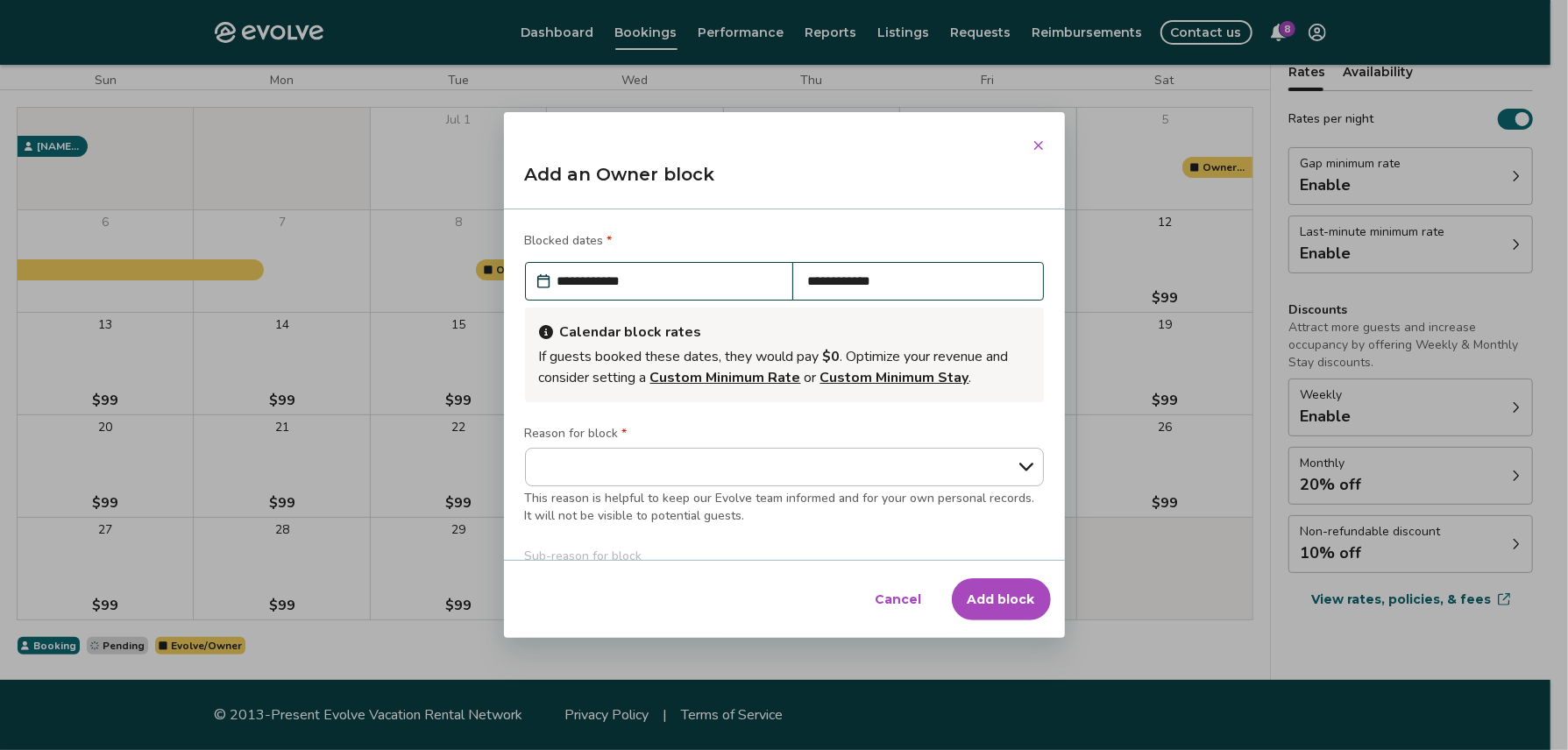 click on "**********" at bounding box center (668, 281) 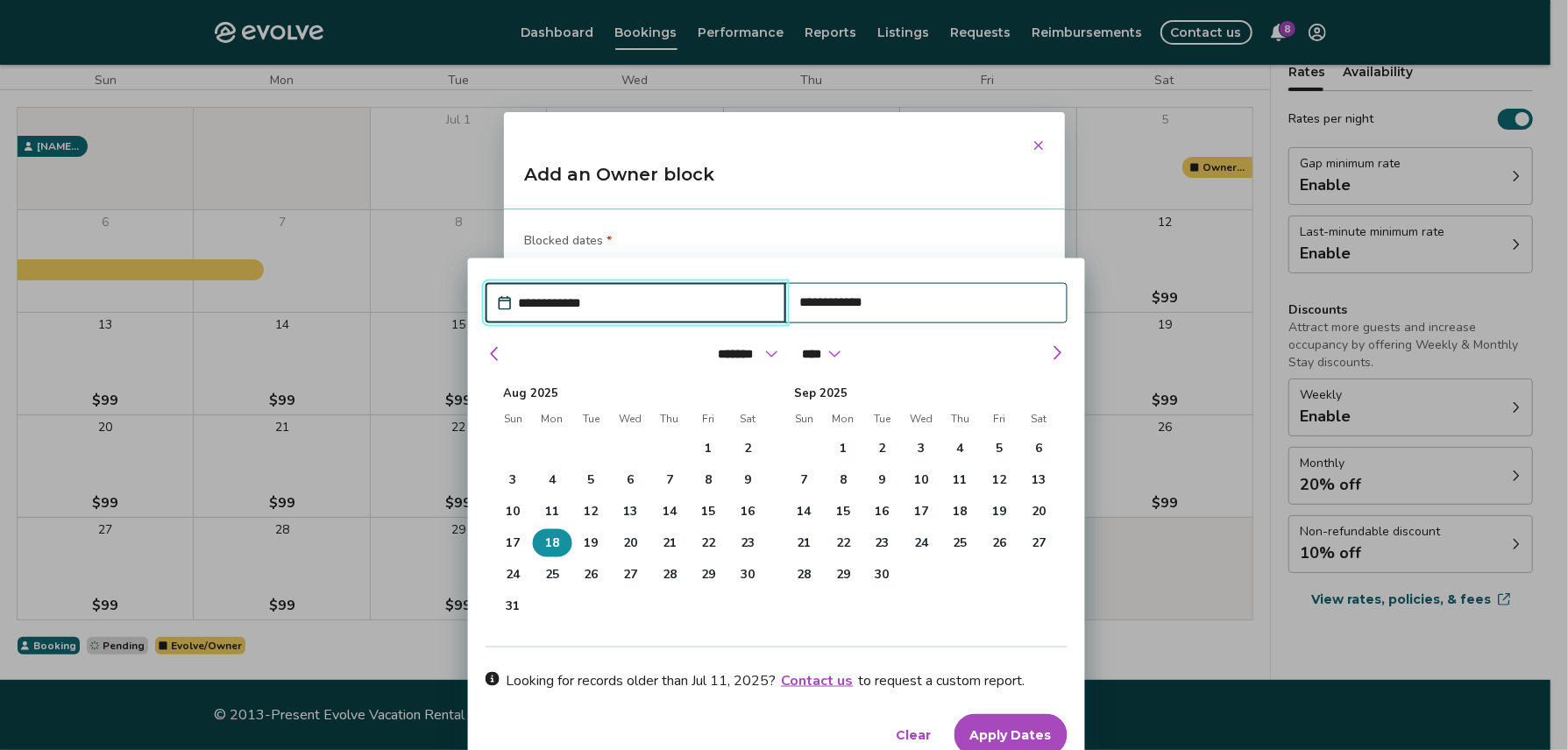 click on "18" at bounding box center (552, 543) 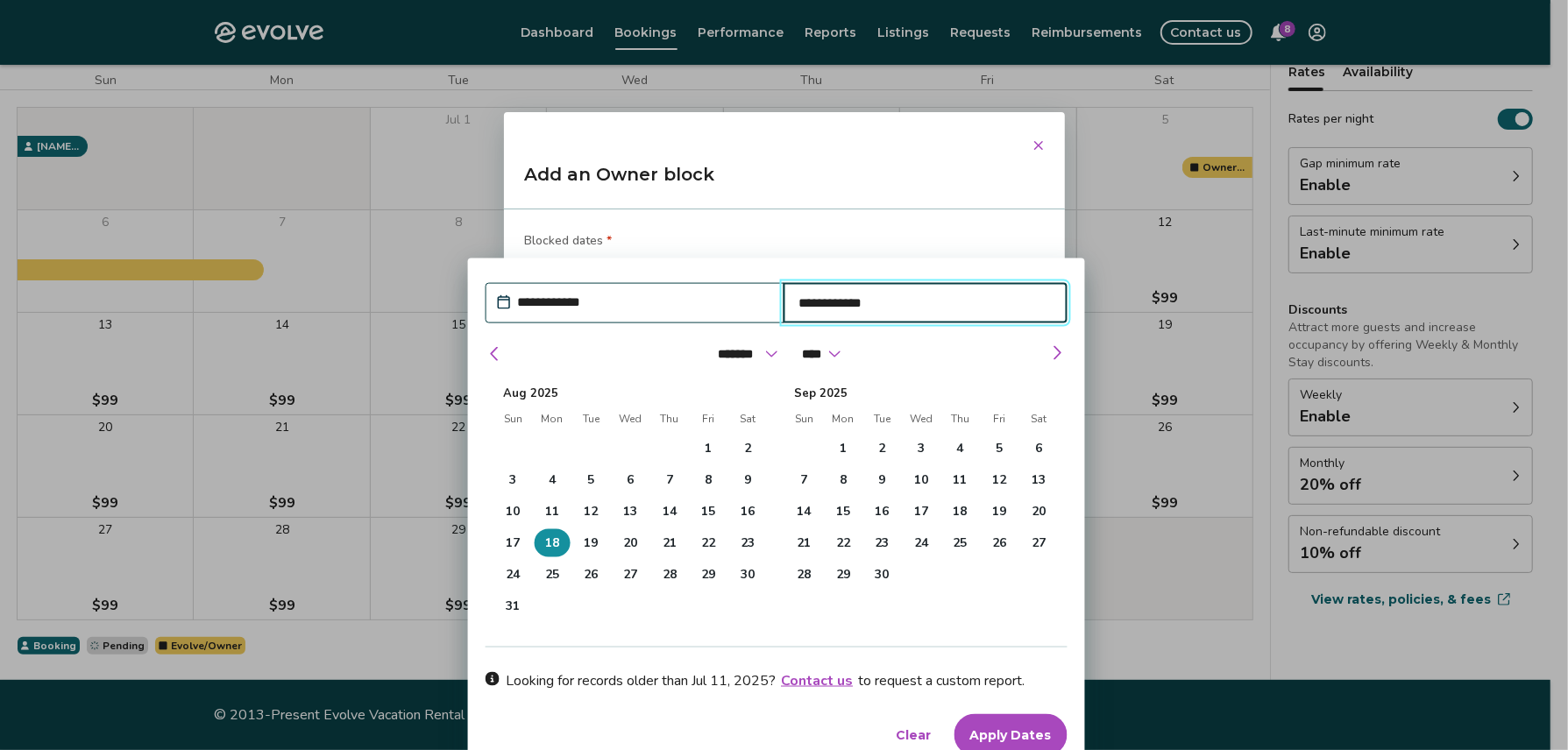 click on "**********" at bounding box center [643, 302] 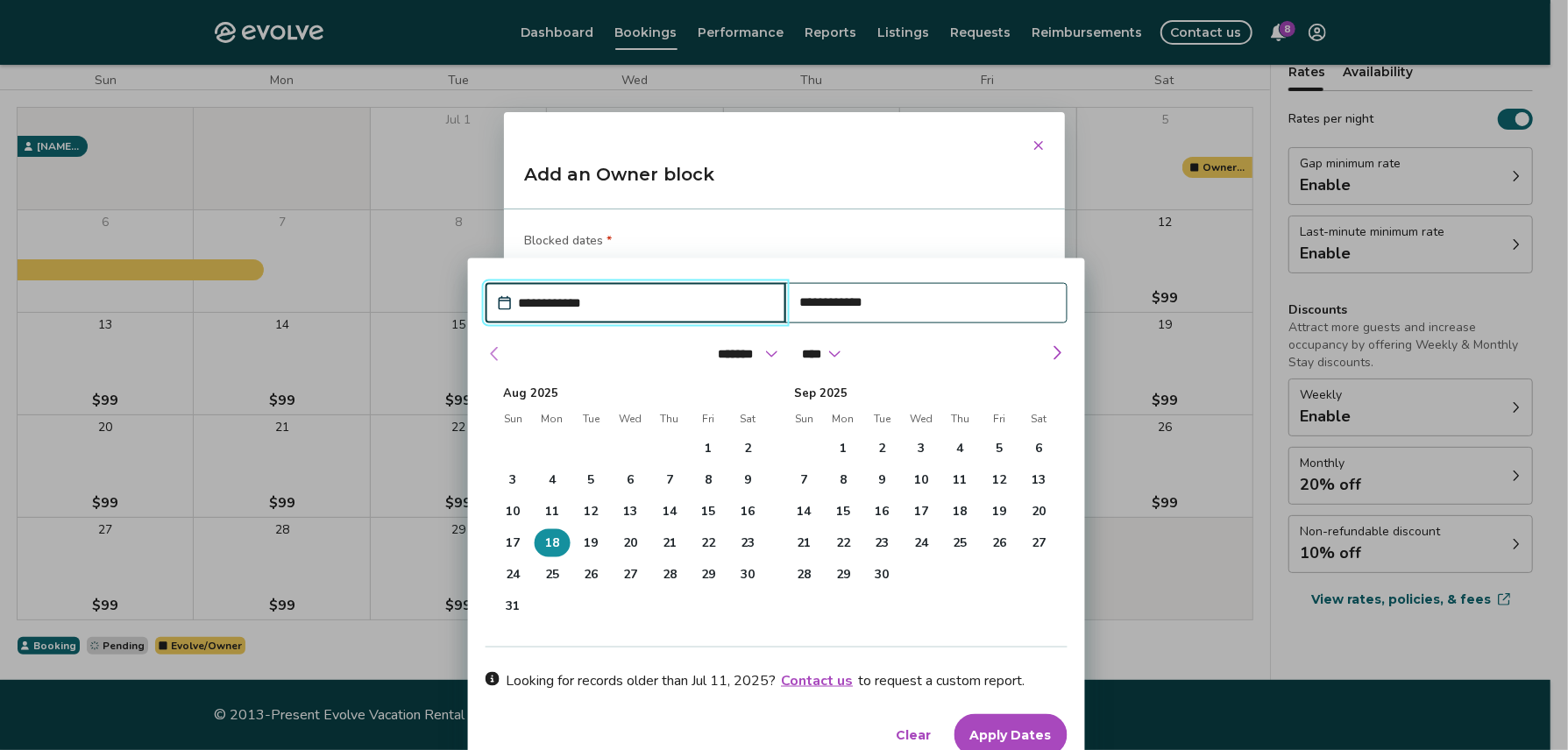 click at bounding box center (495, 354) 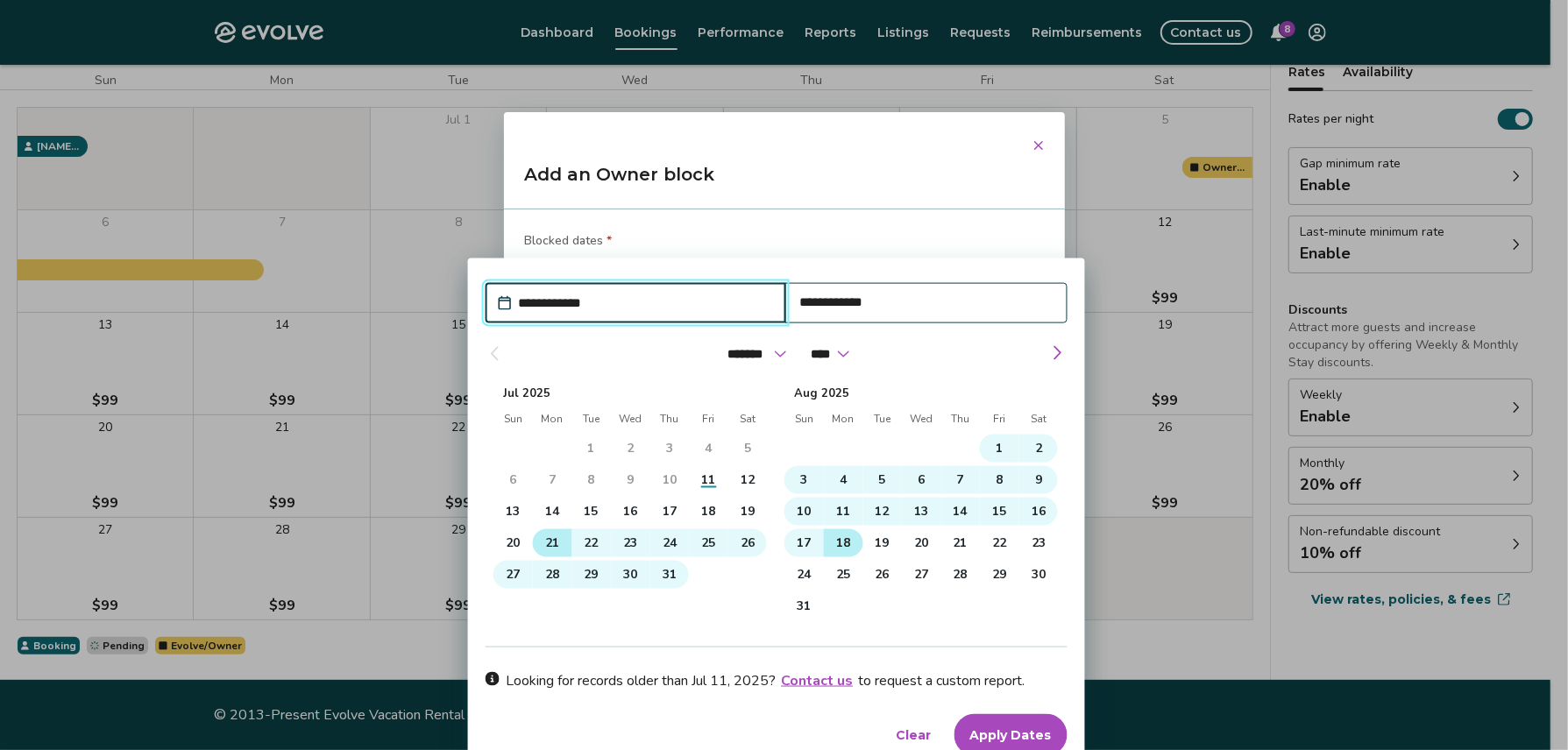 click on "21" at bounding box center [552, 543] 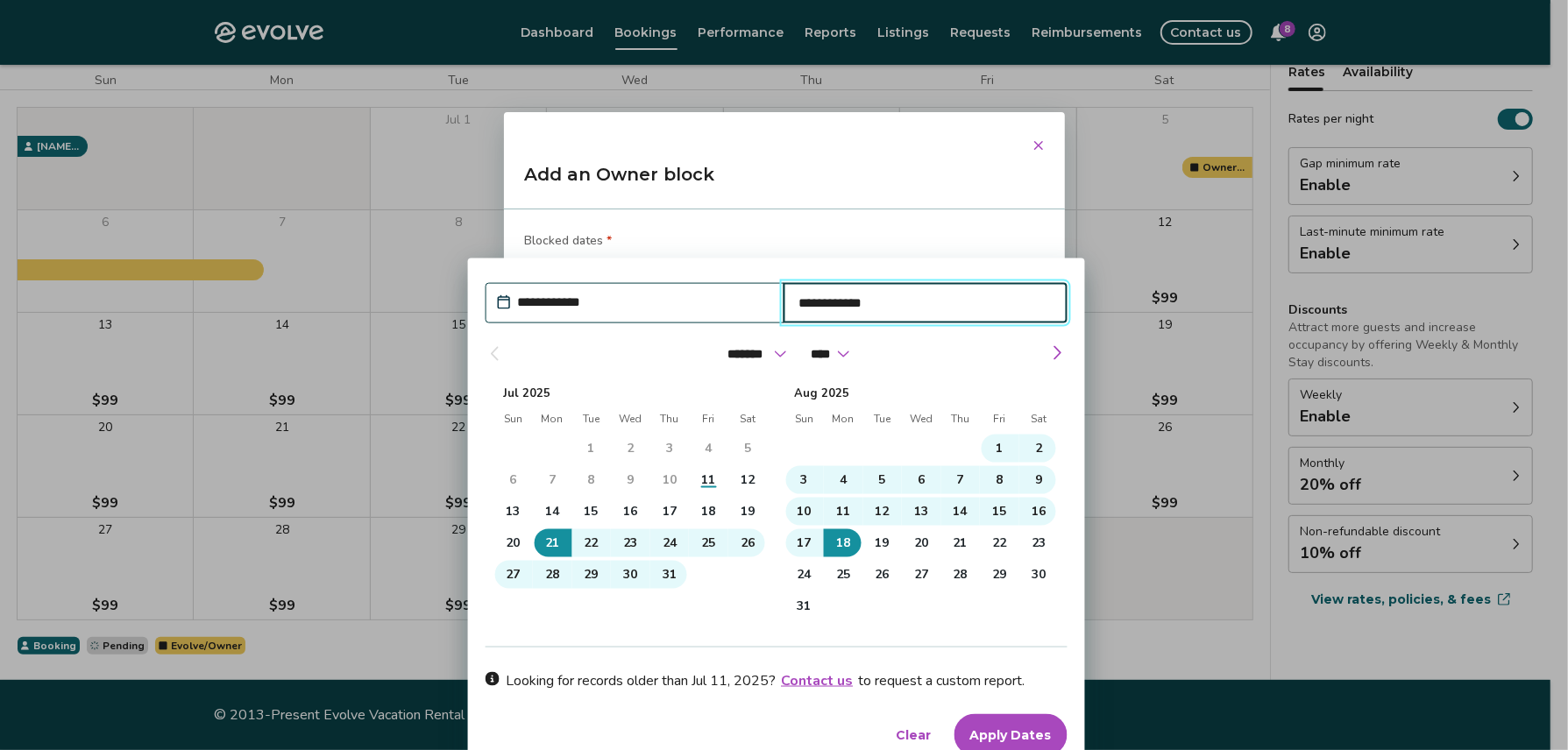 type on "*" 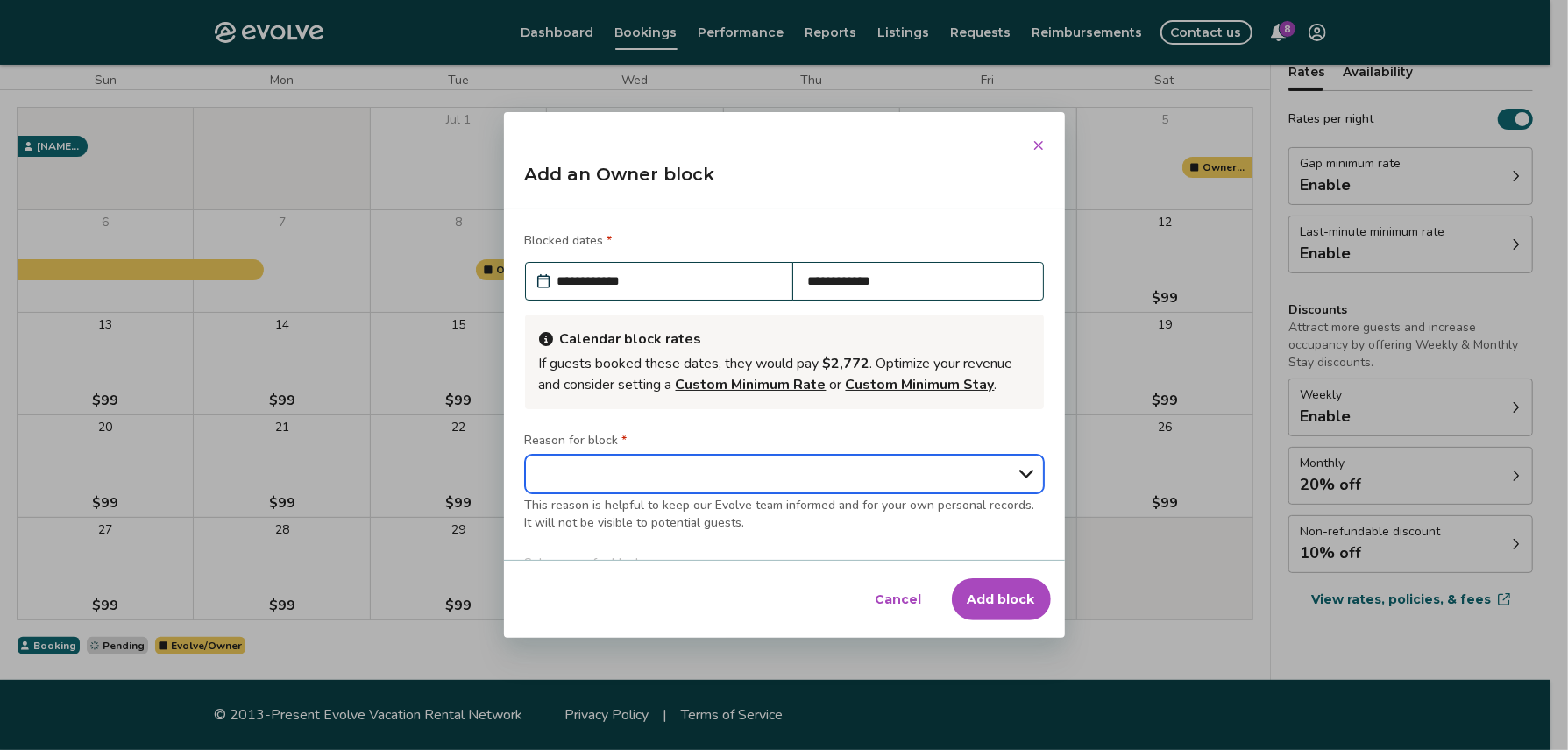 click on "**********" at bounding box center [784, 474] 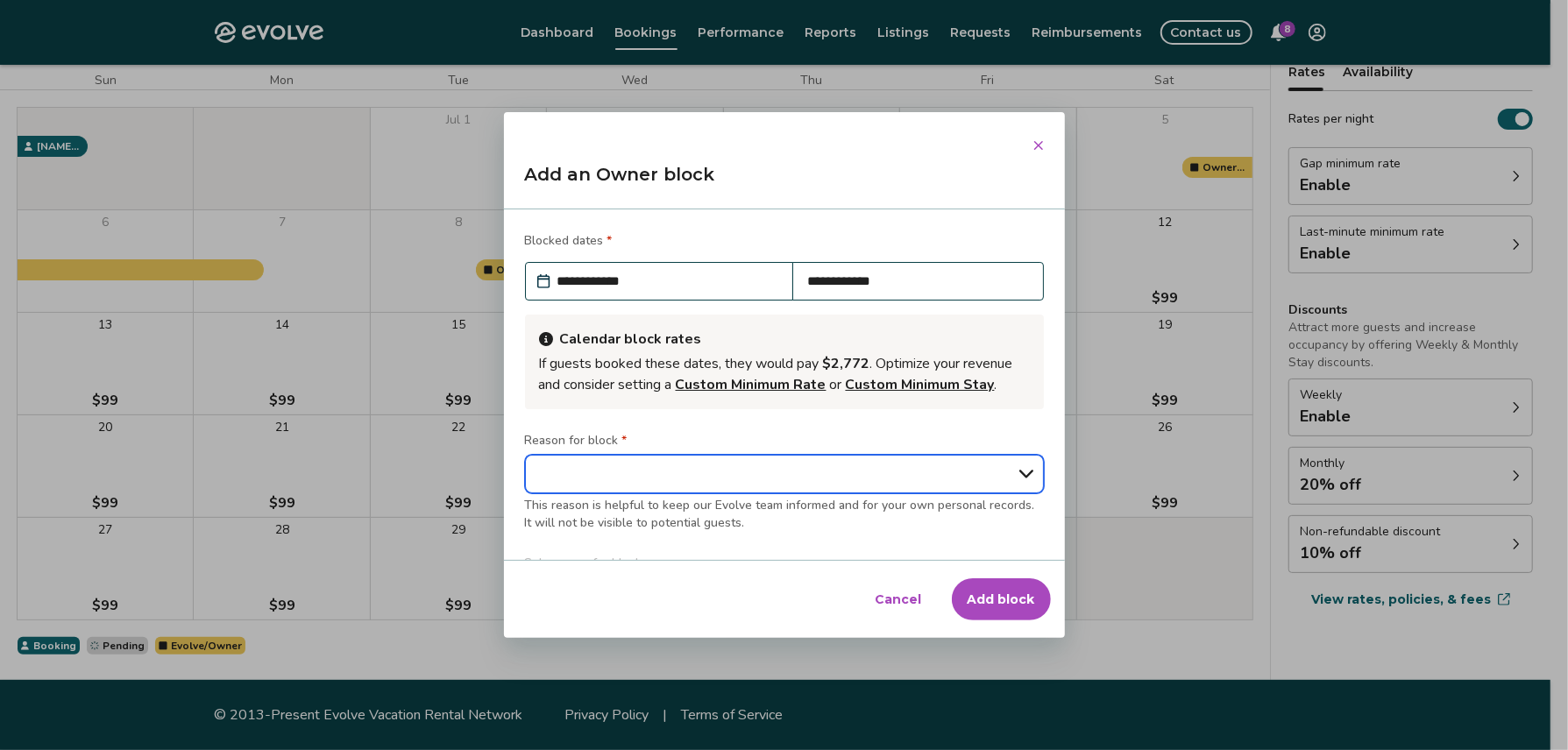 select on "**********" 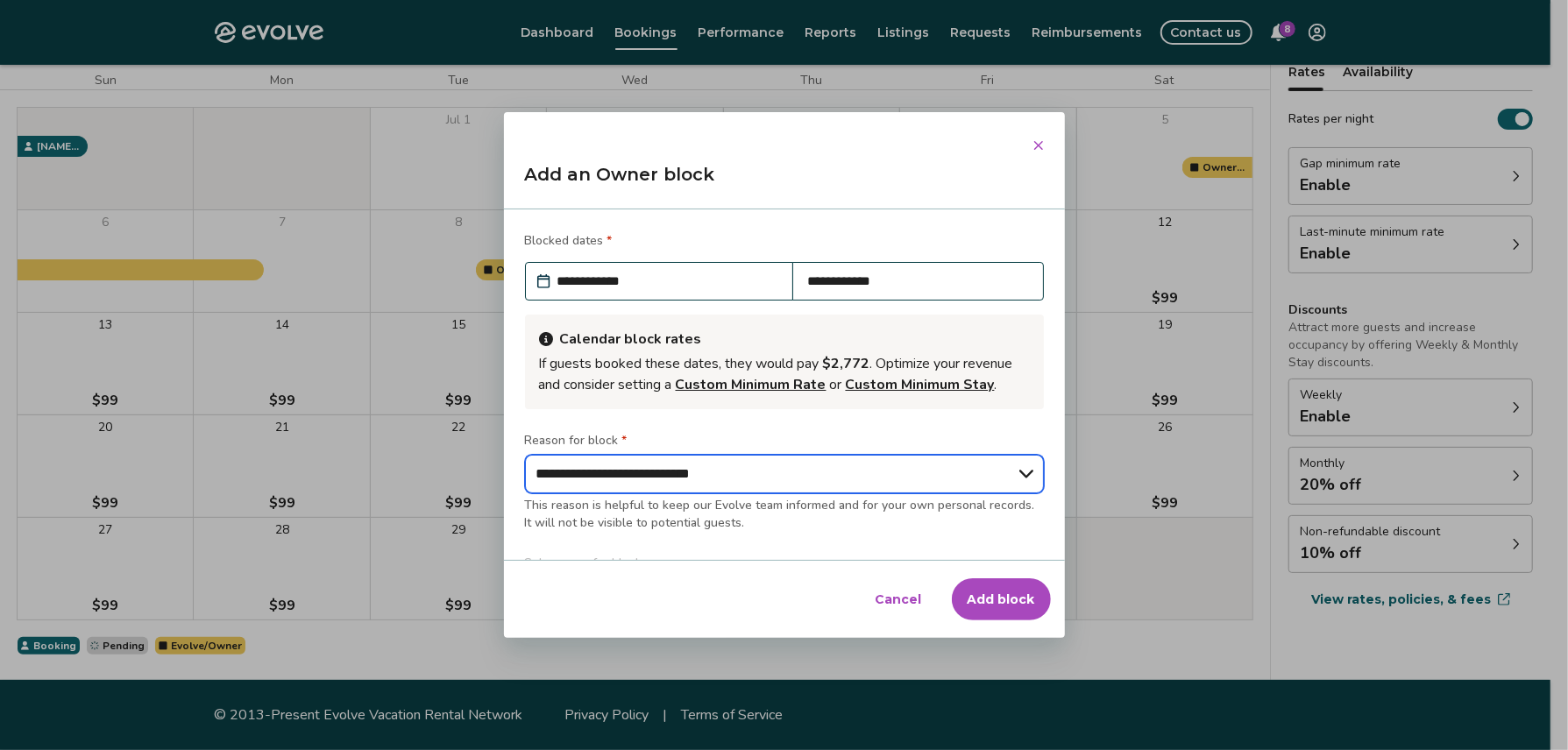click on "**********" at bounding box center [784, 474] 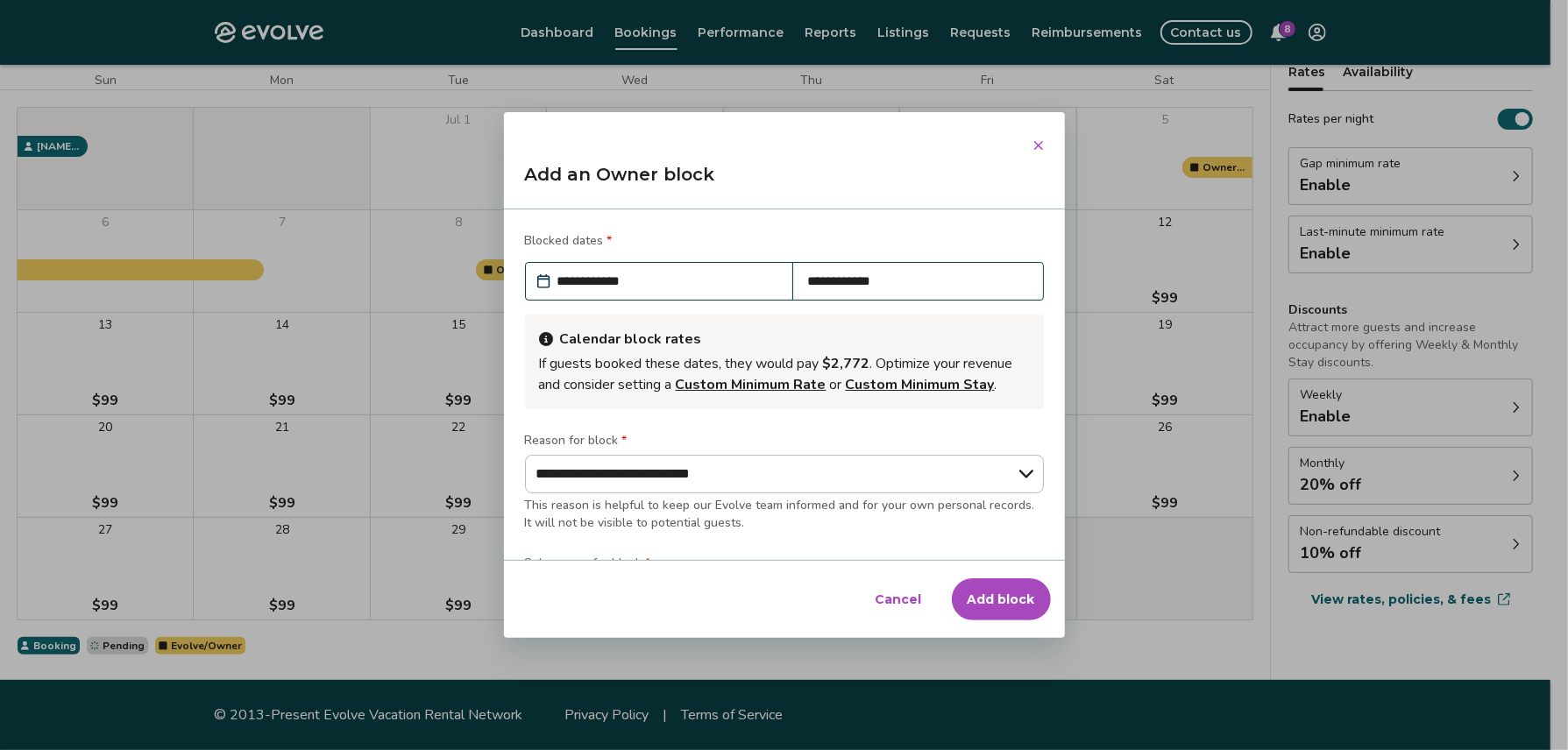 click on "Add block" at bounding box center [1001, 599] 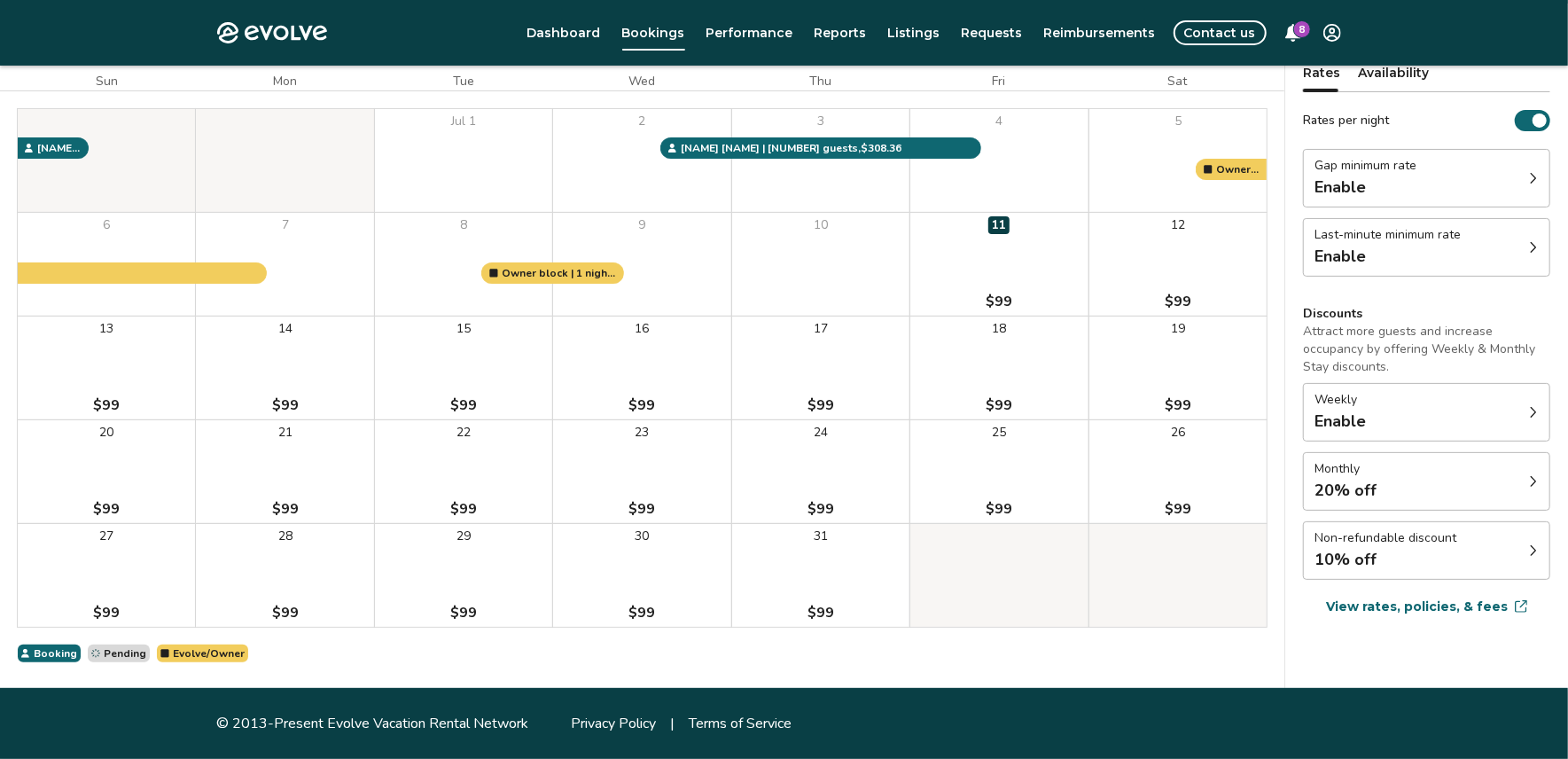click on "21 $99" at bounding box center (285, 472) 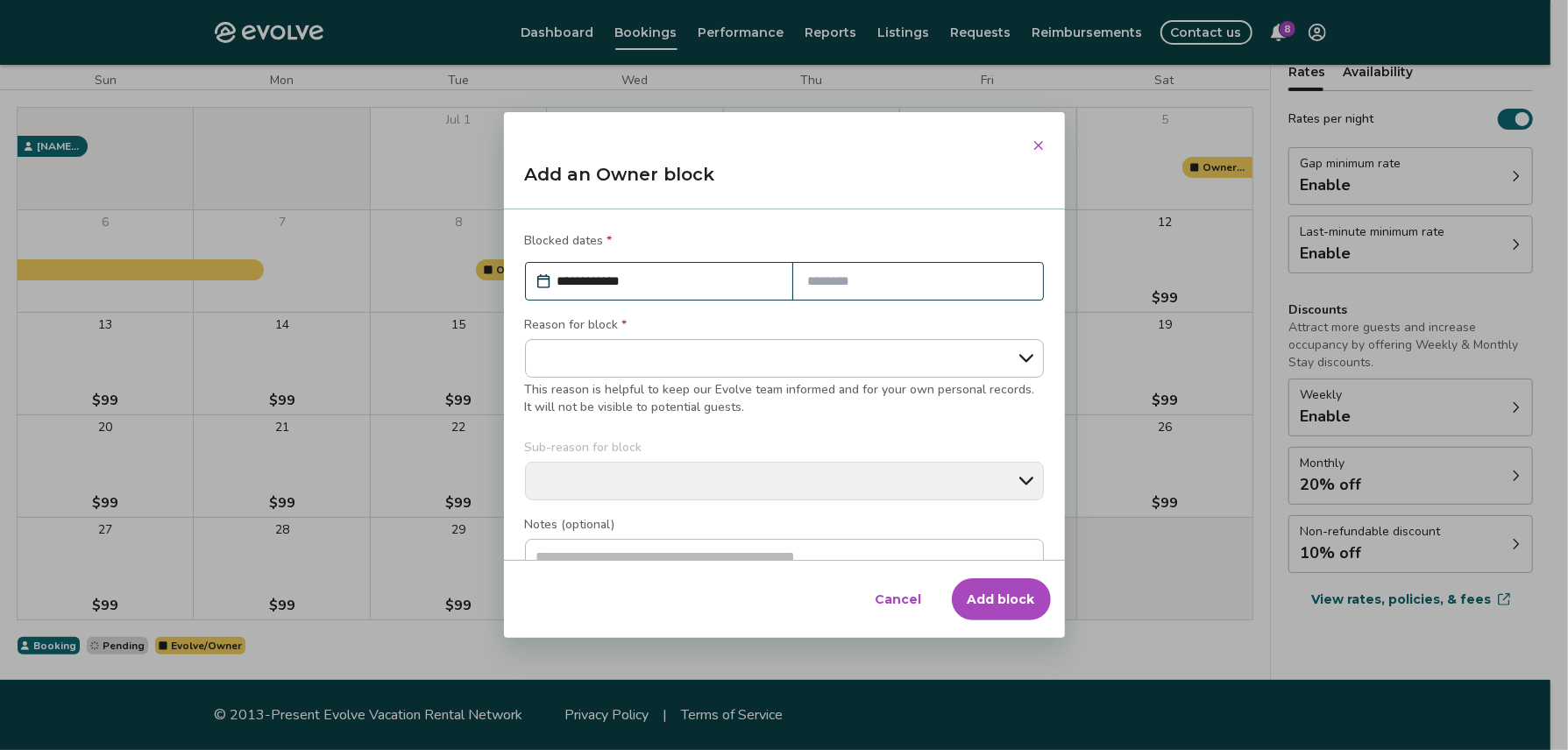 click at bounding box center [918, 281] 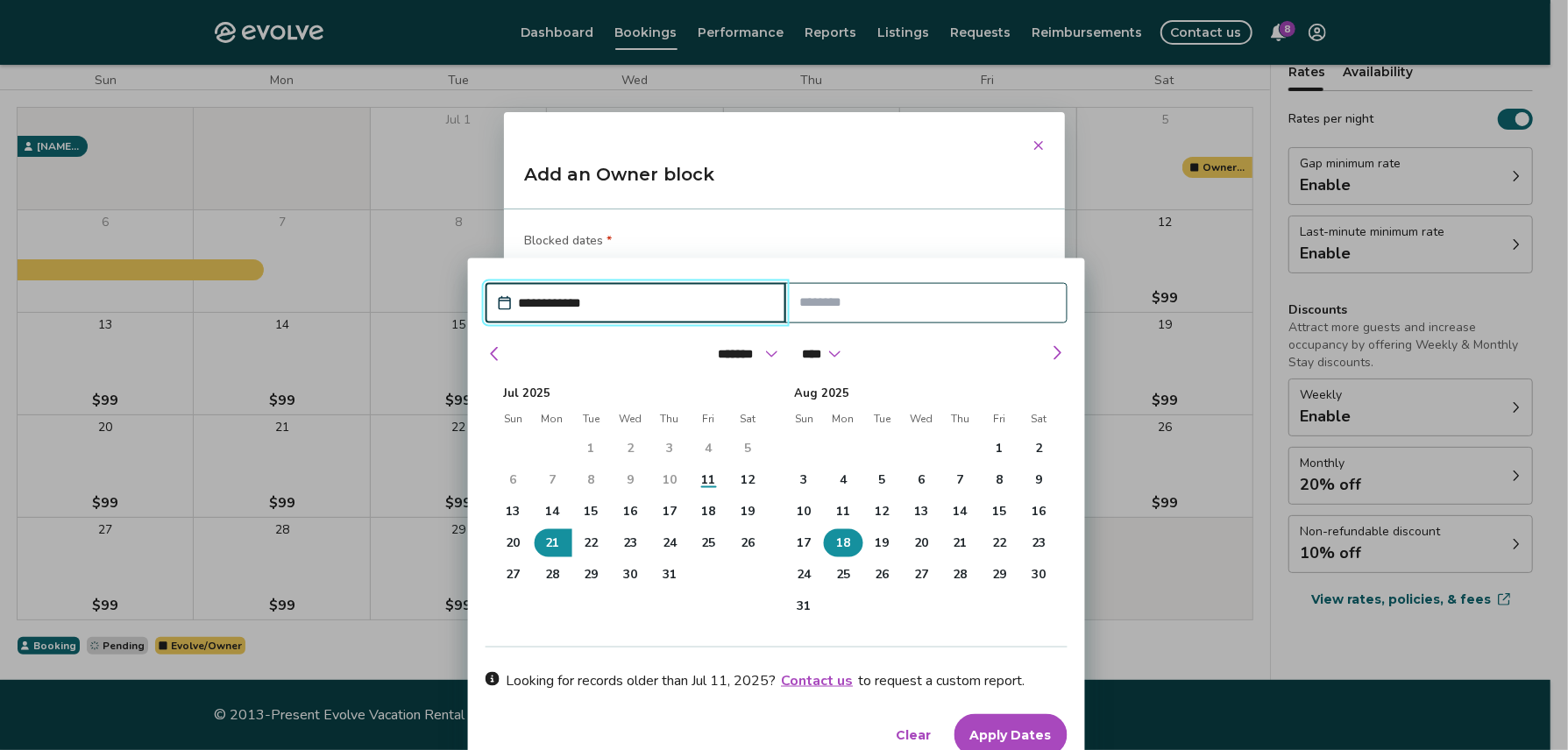 click on "18" at bounding box center (843, 543) 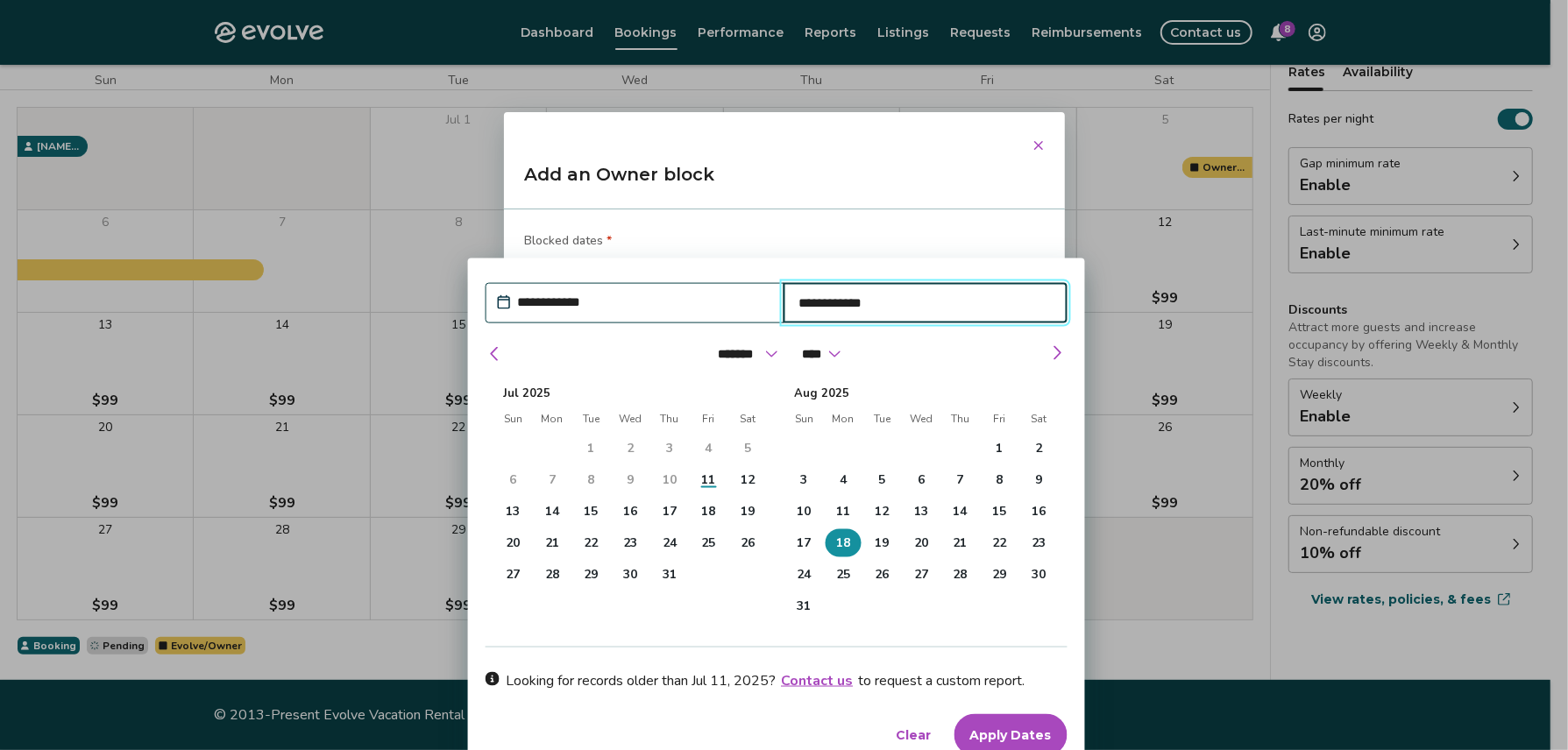 click on "**********" at bounding box center [643, 302] 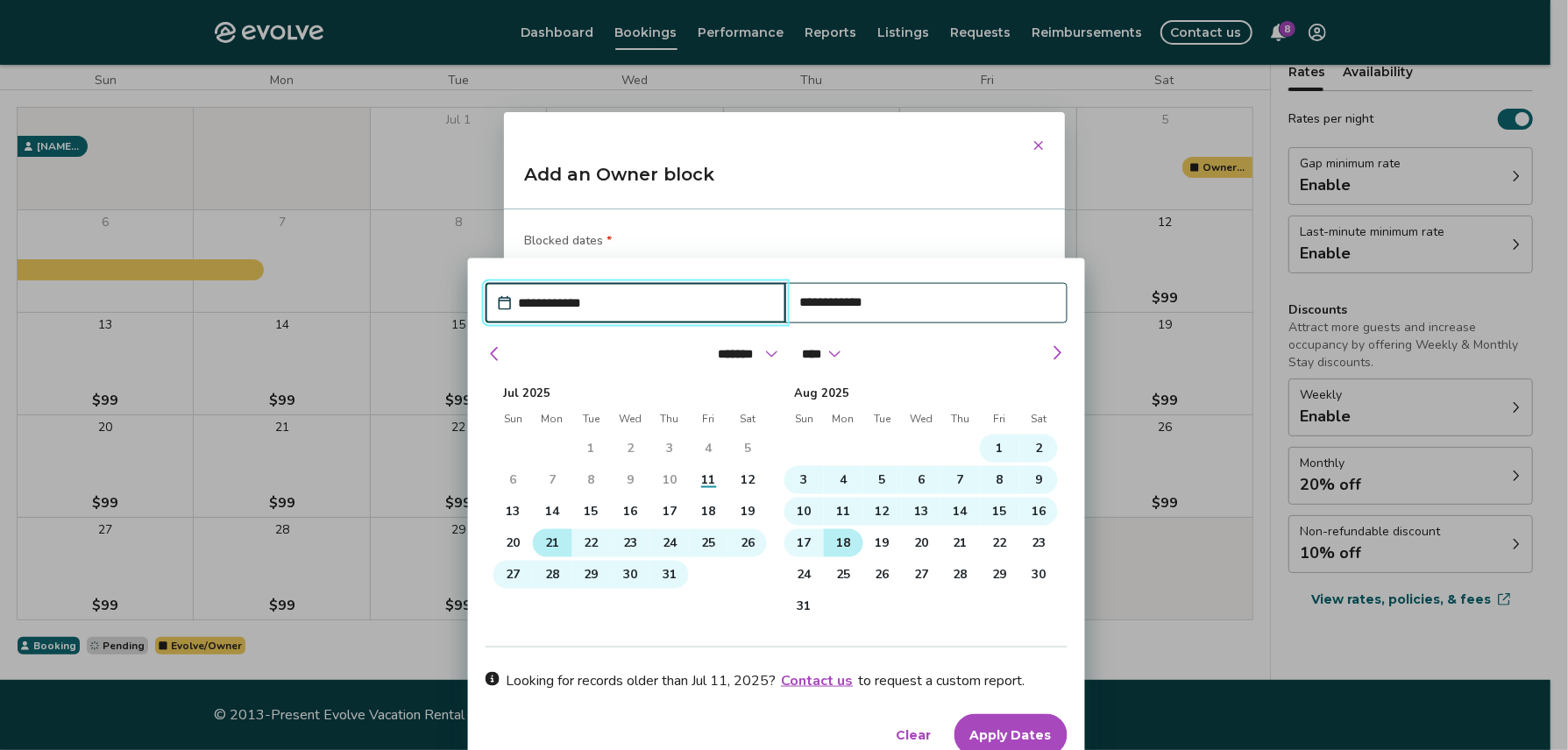 click on "21" at bounding box center [552, 543] 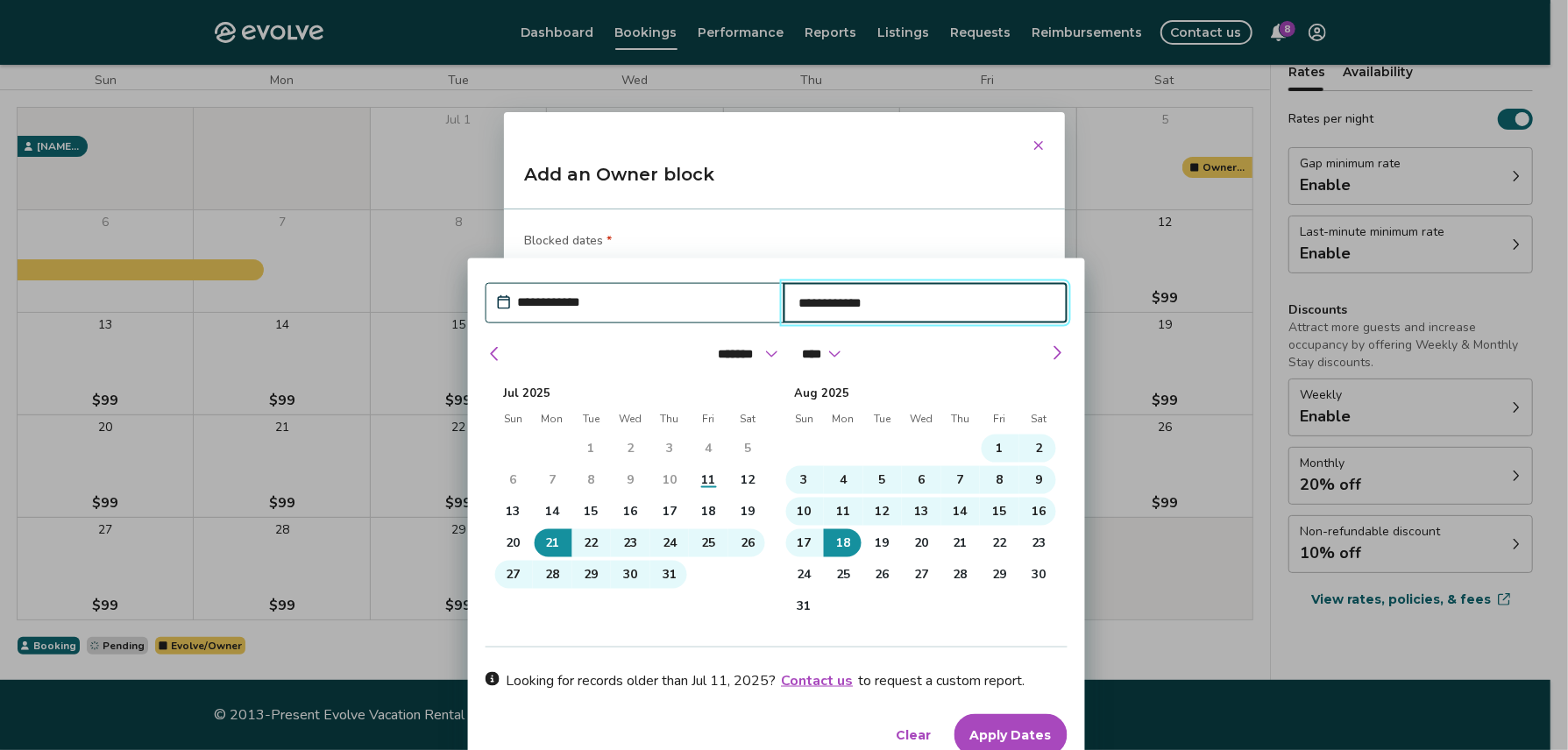 click on "Apply Dates" at bounding box center (1010, 735) 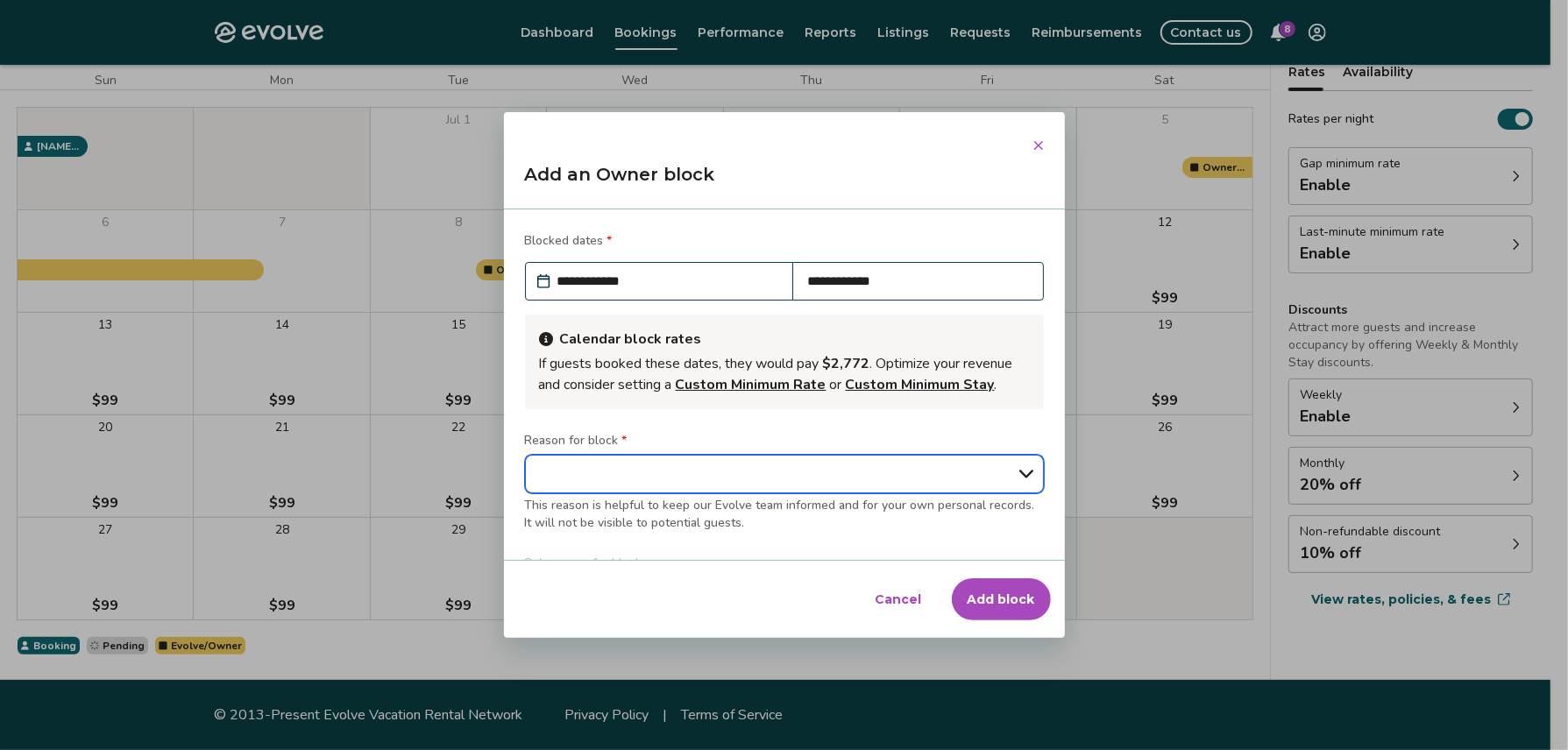 click on "**********" at bounding box center (784, 474) 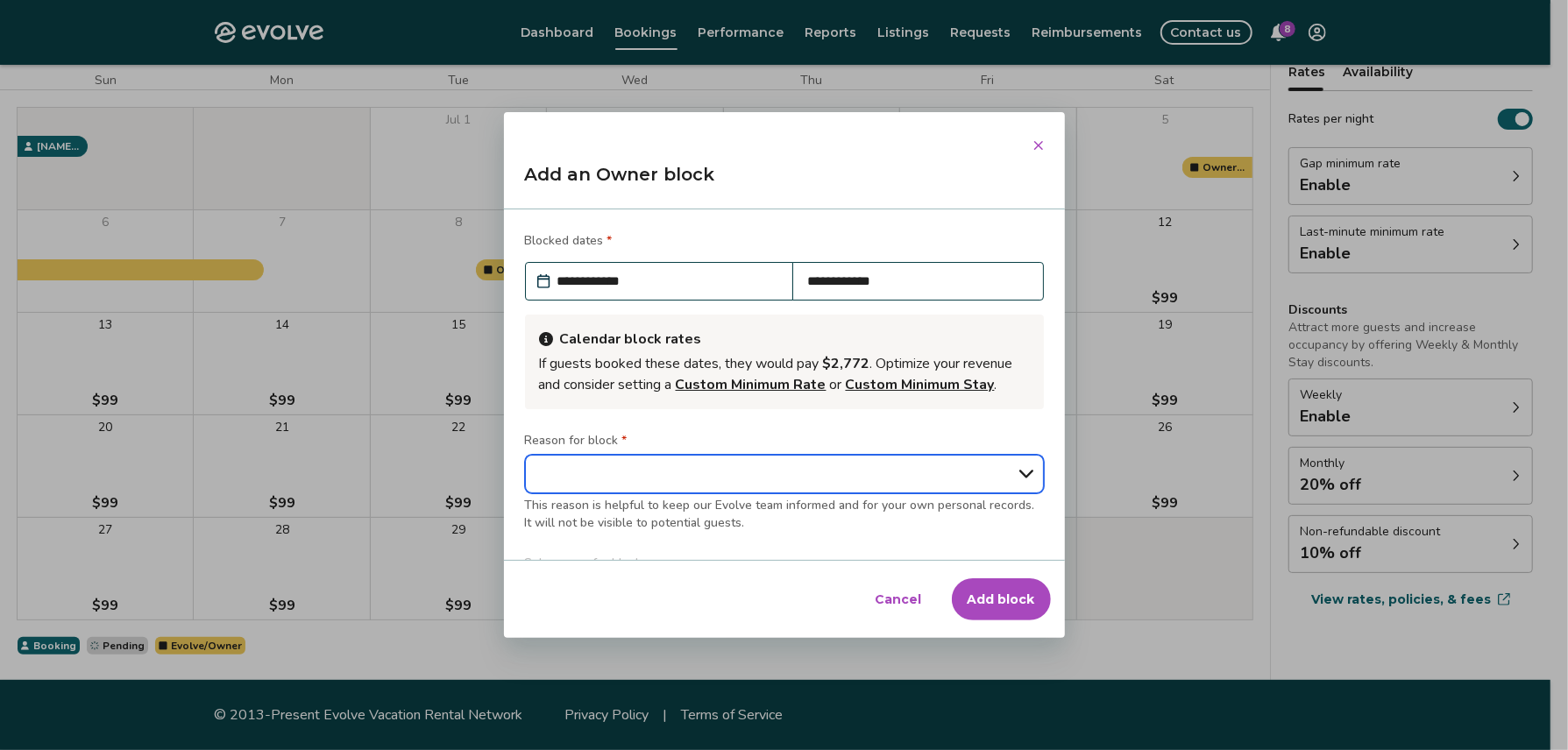 select on "**********" 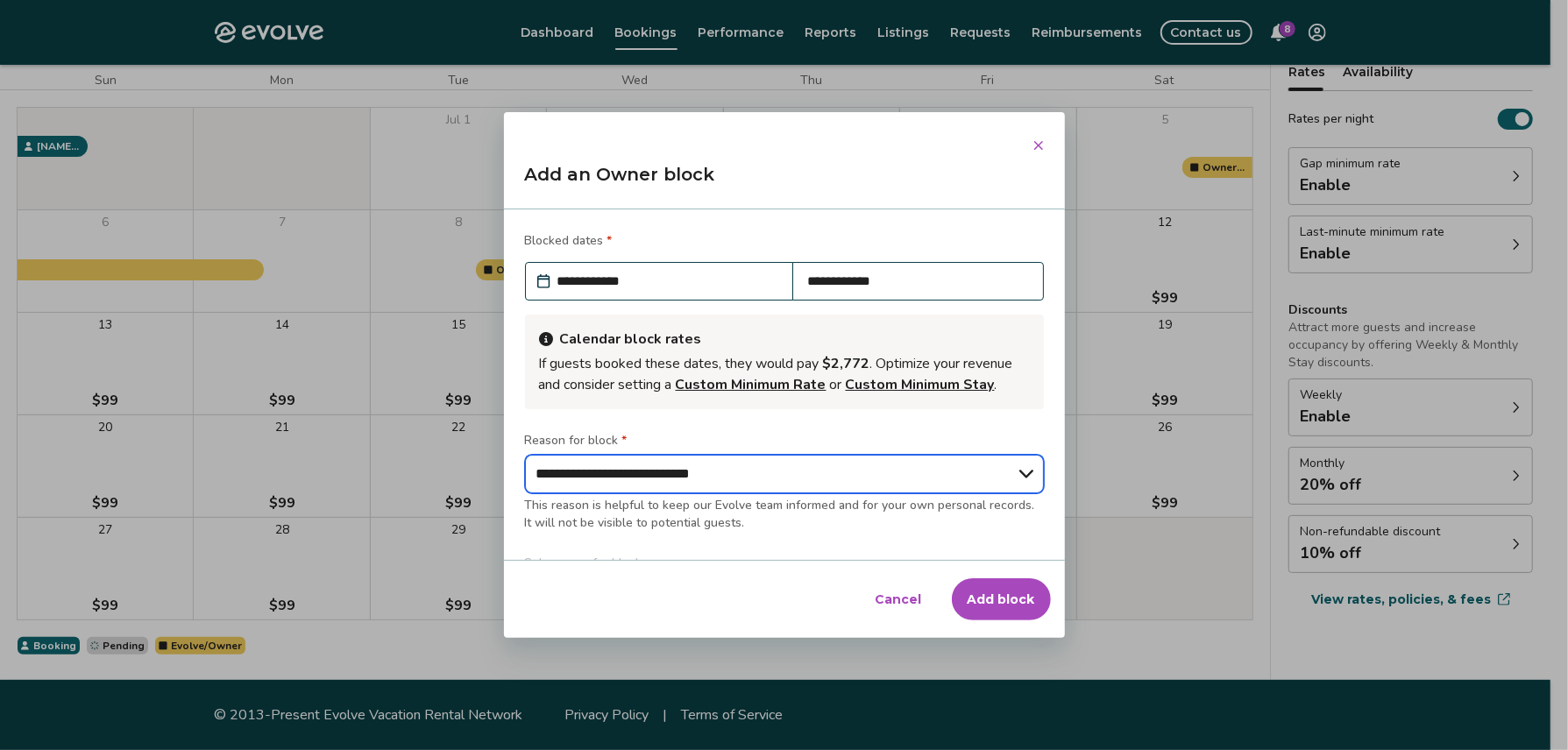 click on "**********" at bounding box center [784, 474] 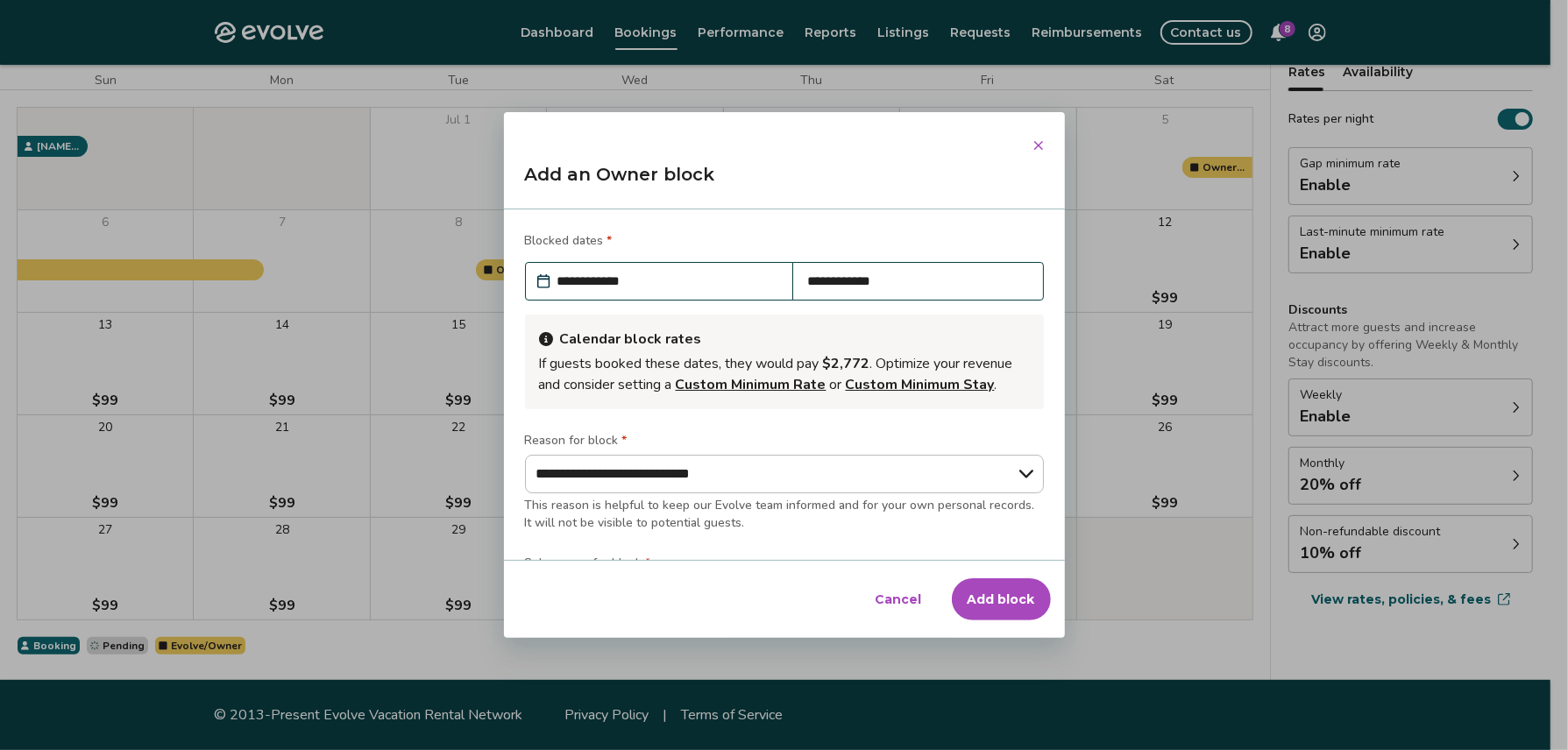 click on "Add block" at bounding box center [1001, 599] 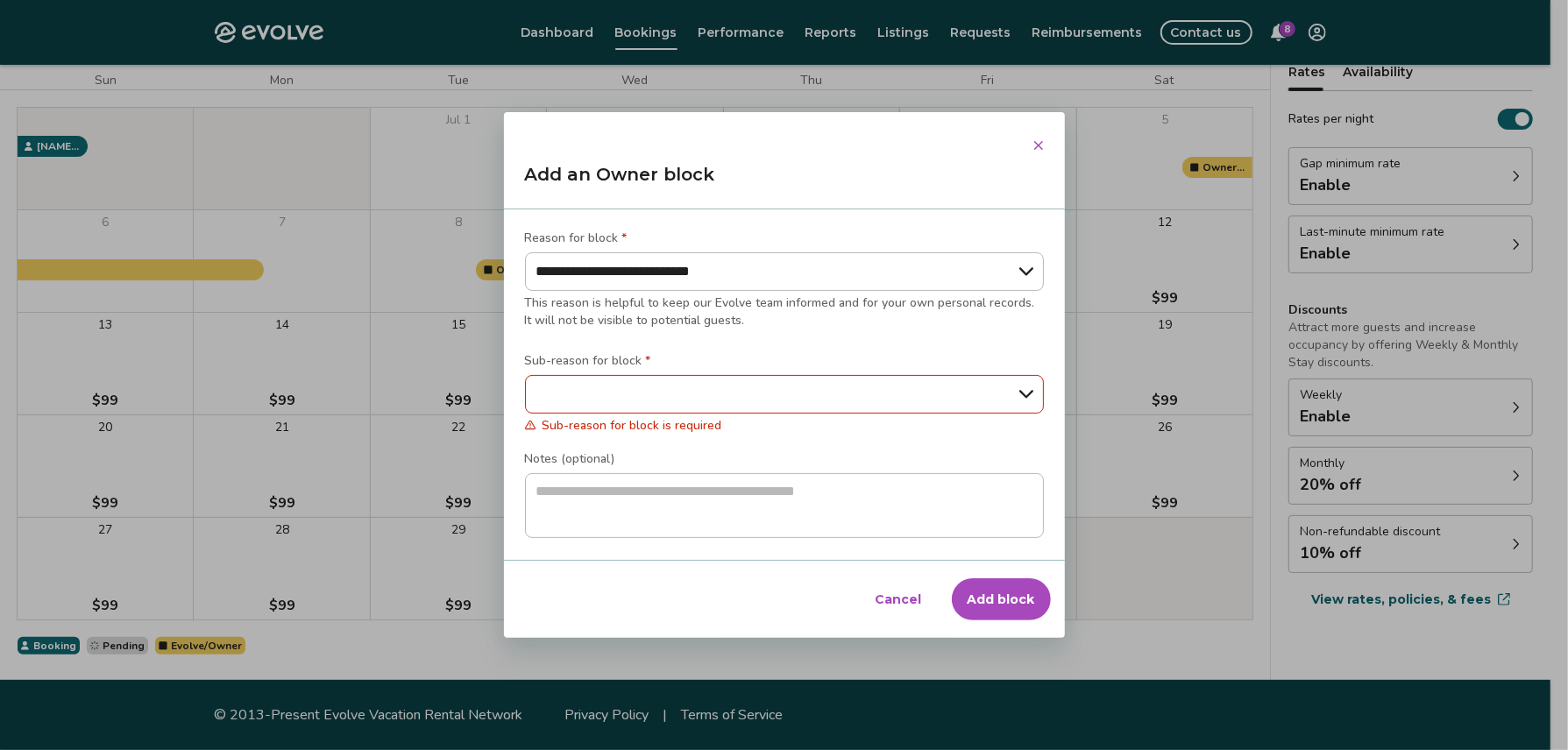 scroll, scrollTop: 211, scrollLeft: 0, axis: vertical 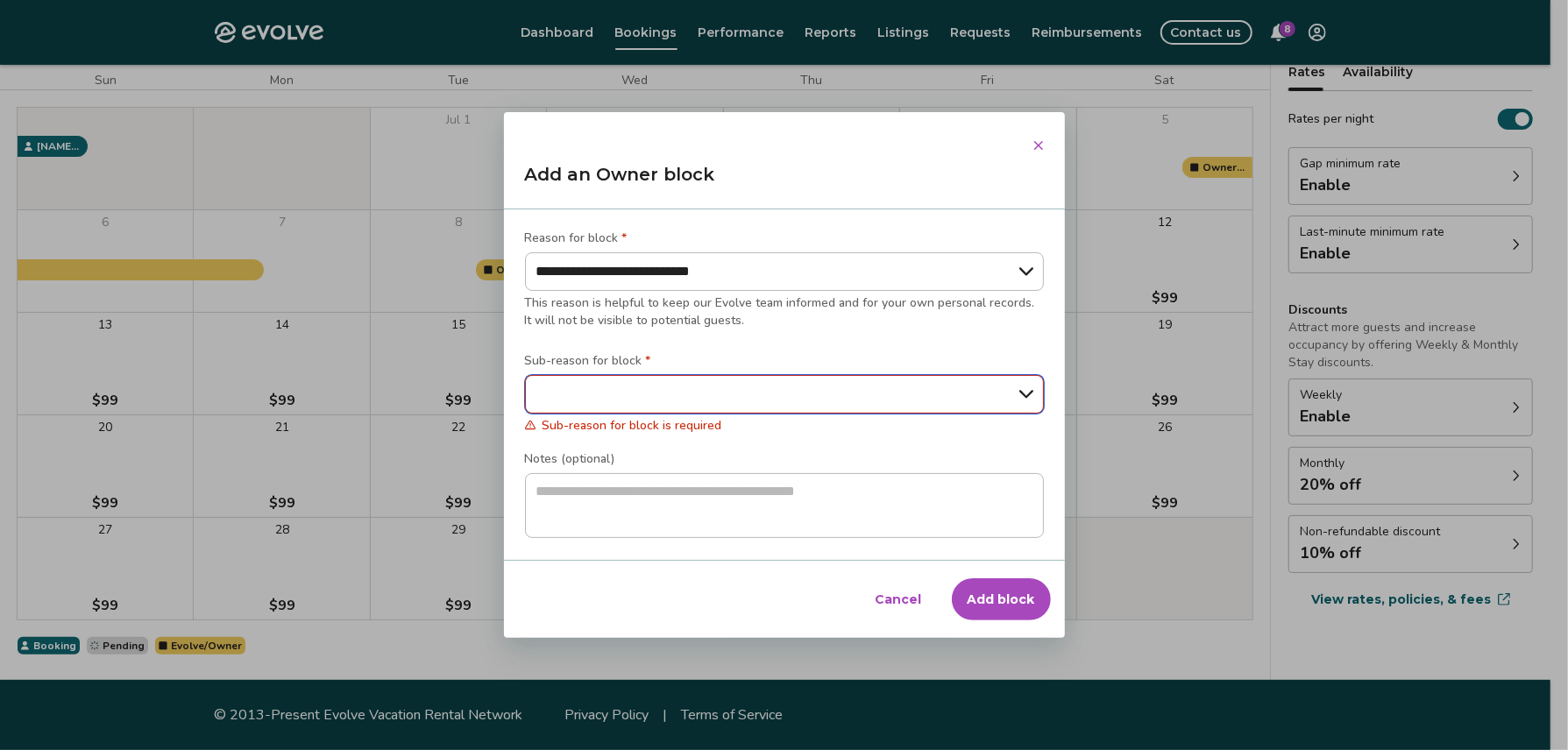 click on "**********" at bounding box center [784, 394] 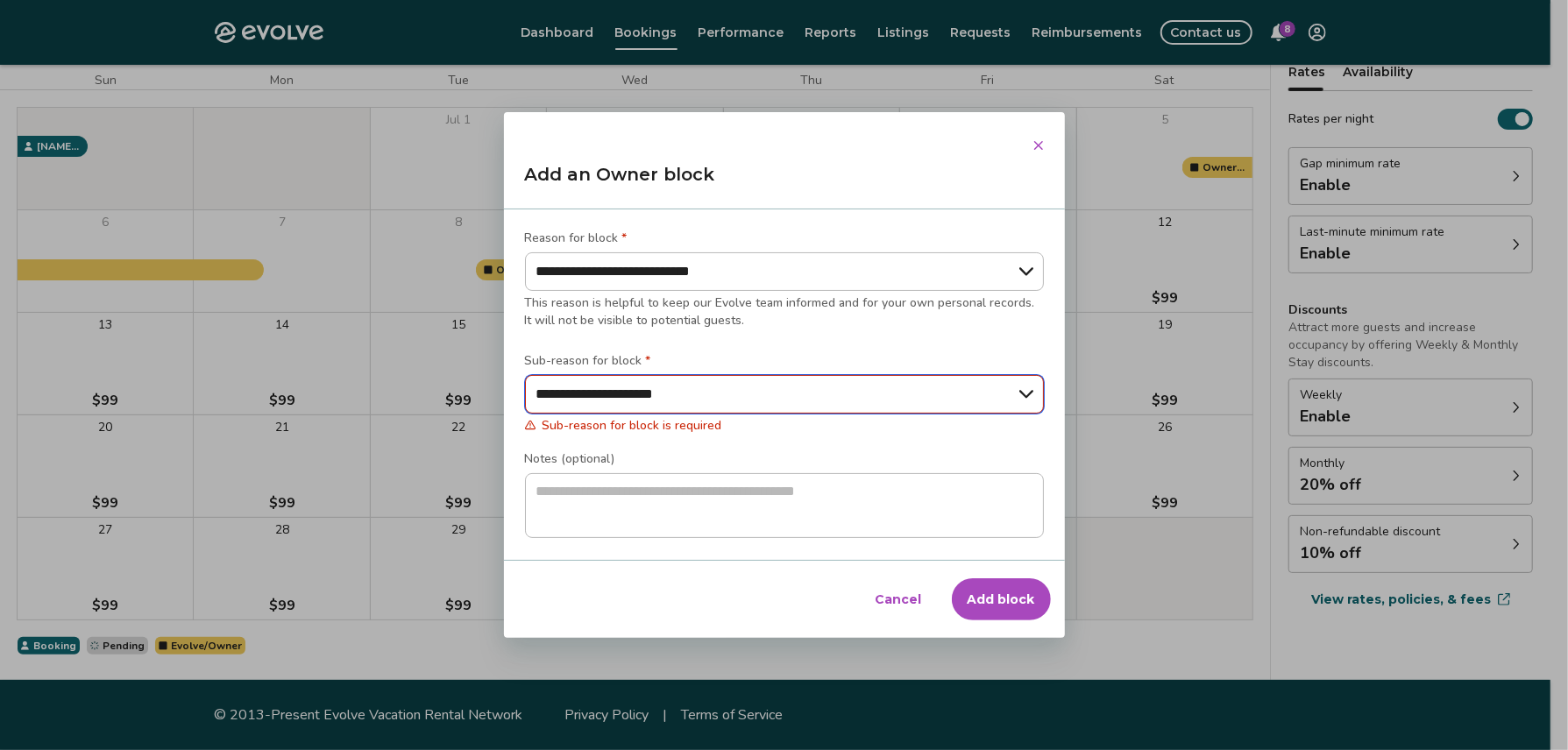 click on "**********" at bounding box center (784, 394) 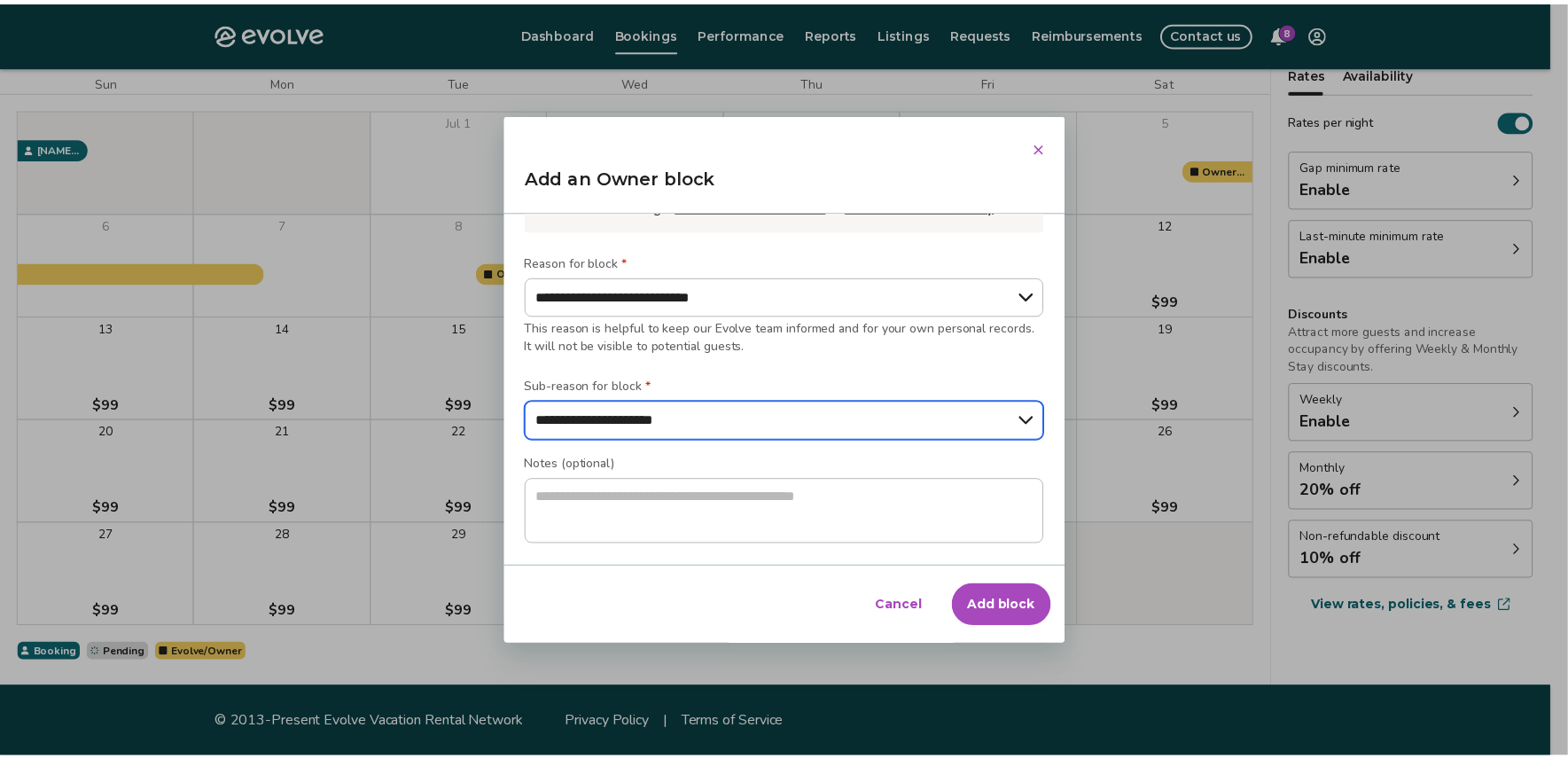 scroll, scrollTop: 204, scrollLeft: 0, axis: vertical 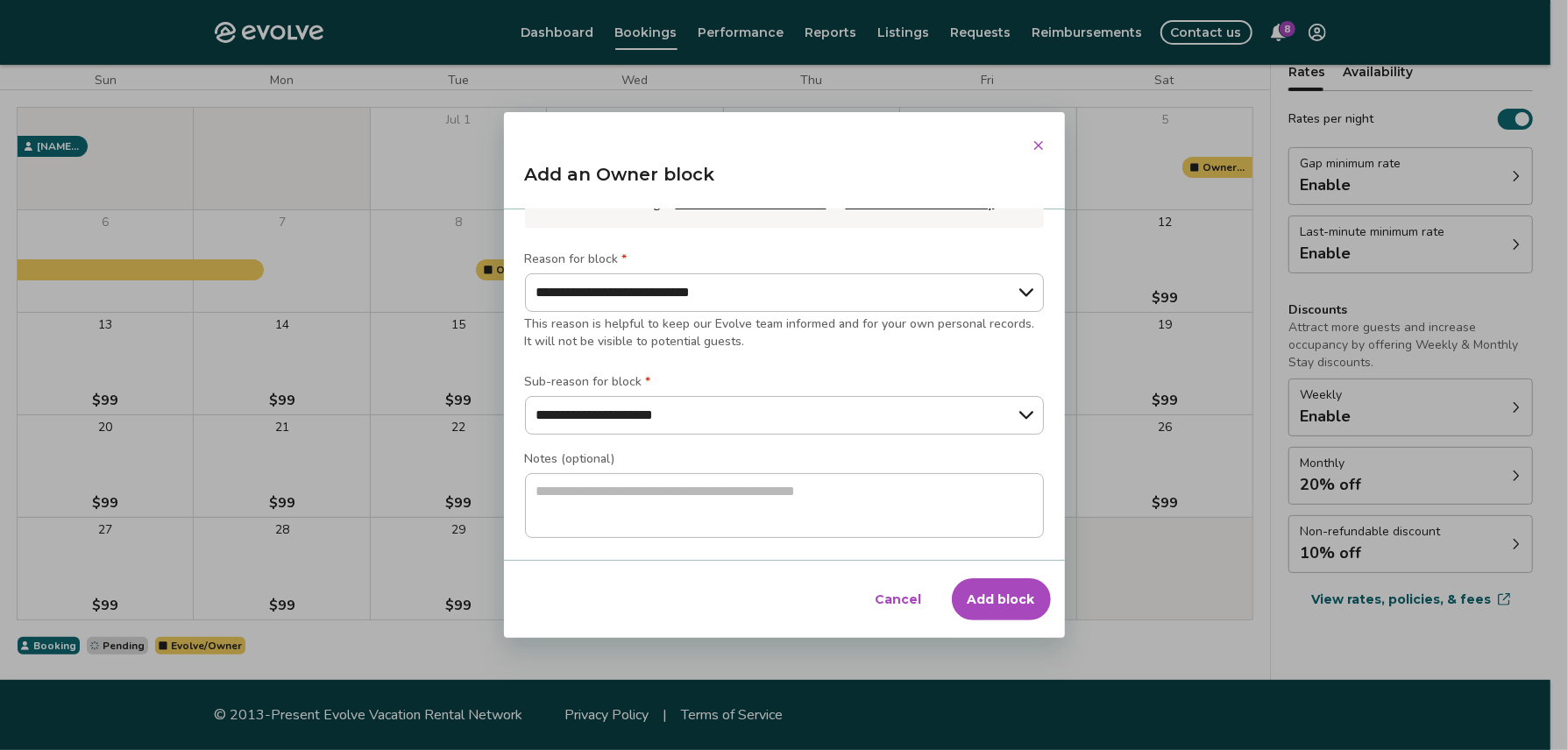 click on "Add block" at bounding box center (1001, 599) 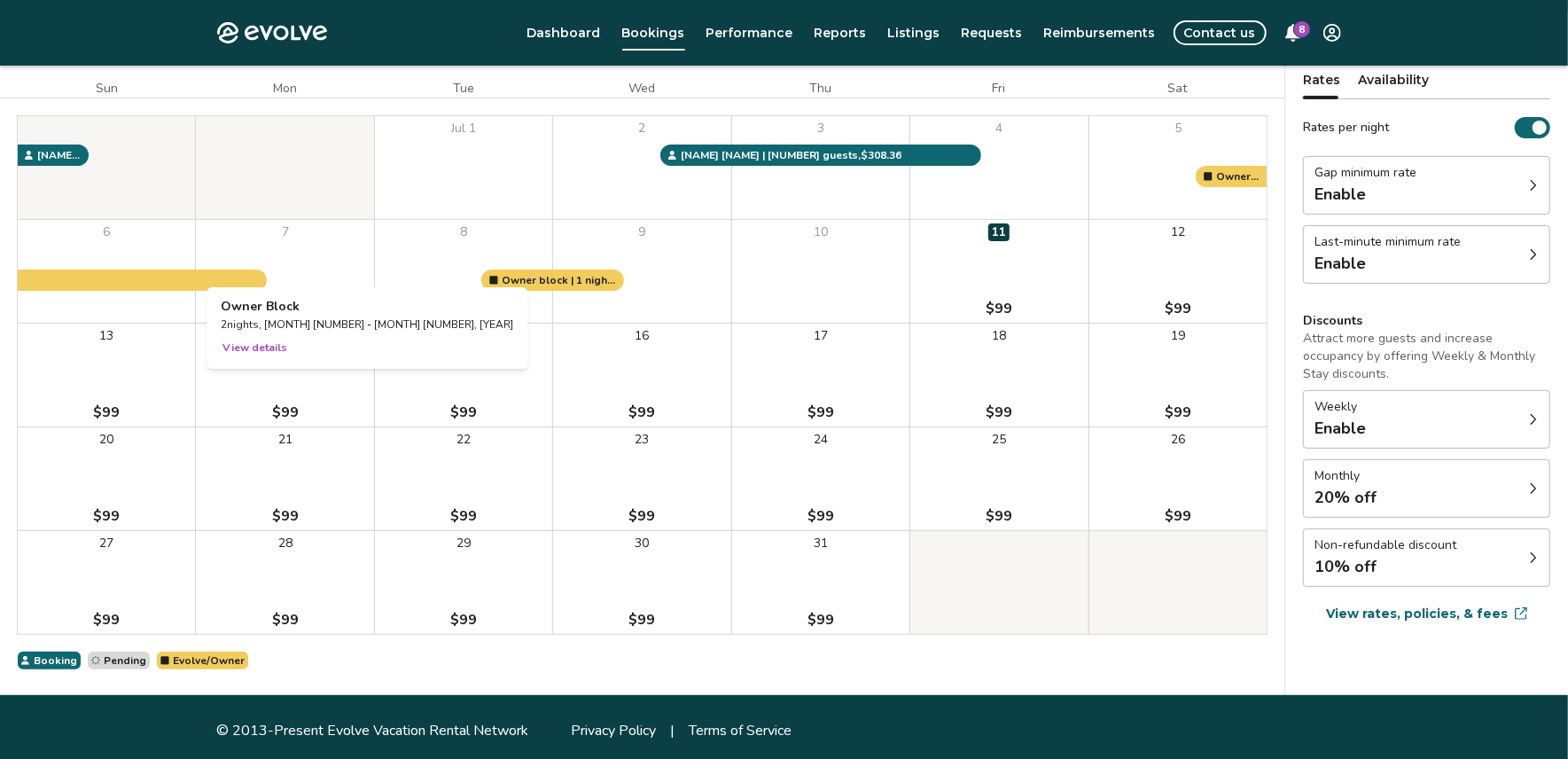 scroll, scrollTop: 158, scrollLeft: 0, axis: vertical 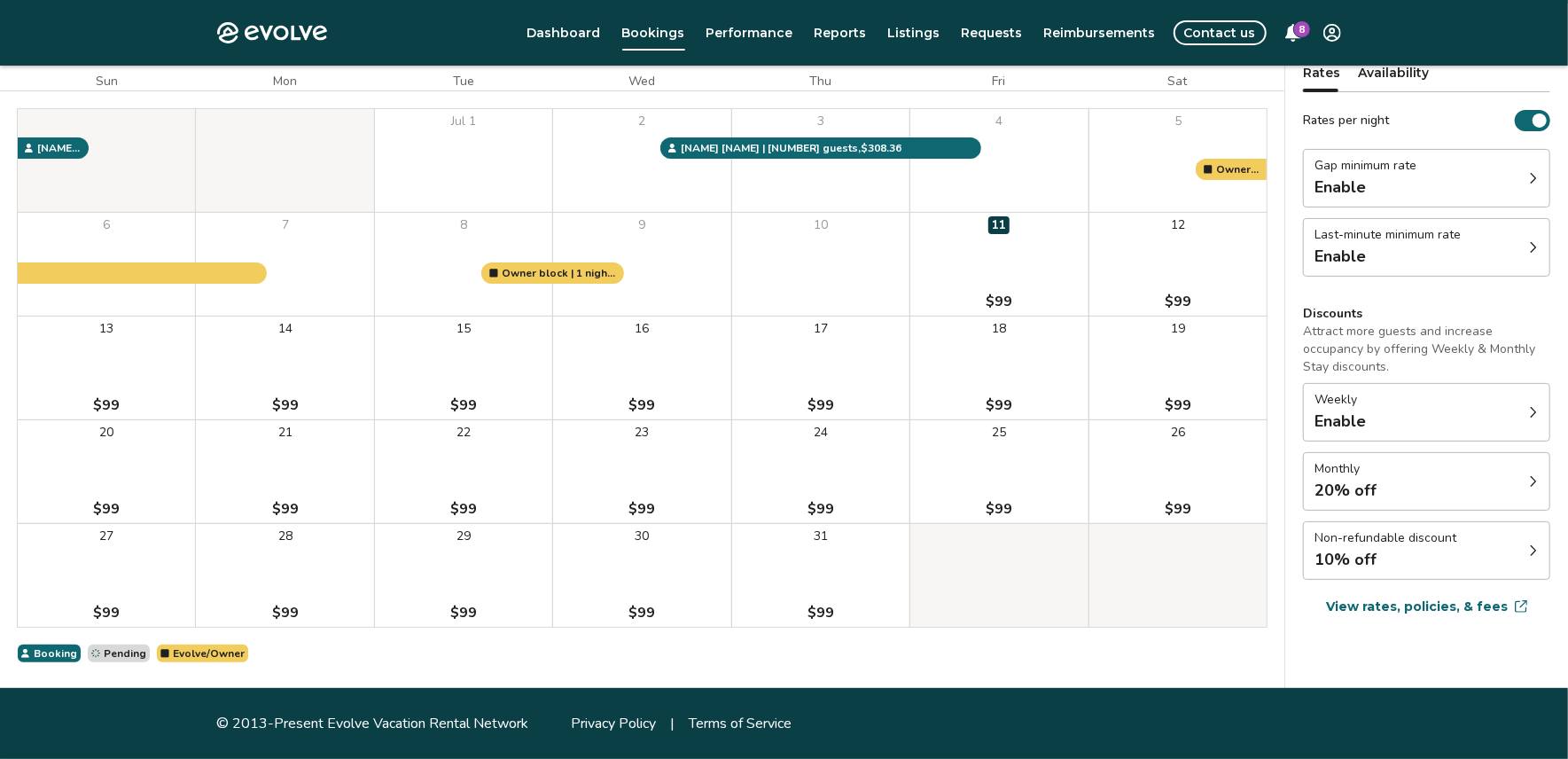 click on "21 $99" at bounding box center (285, 472) 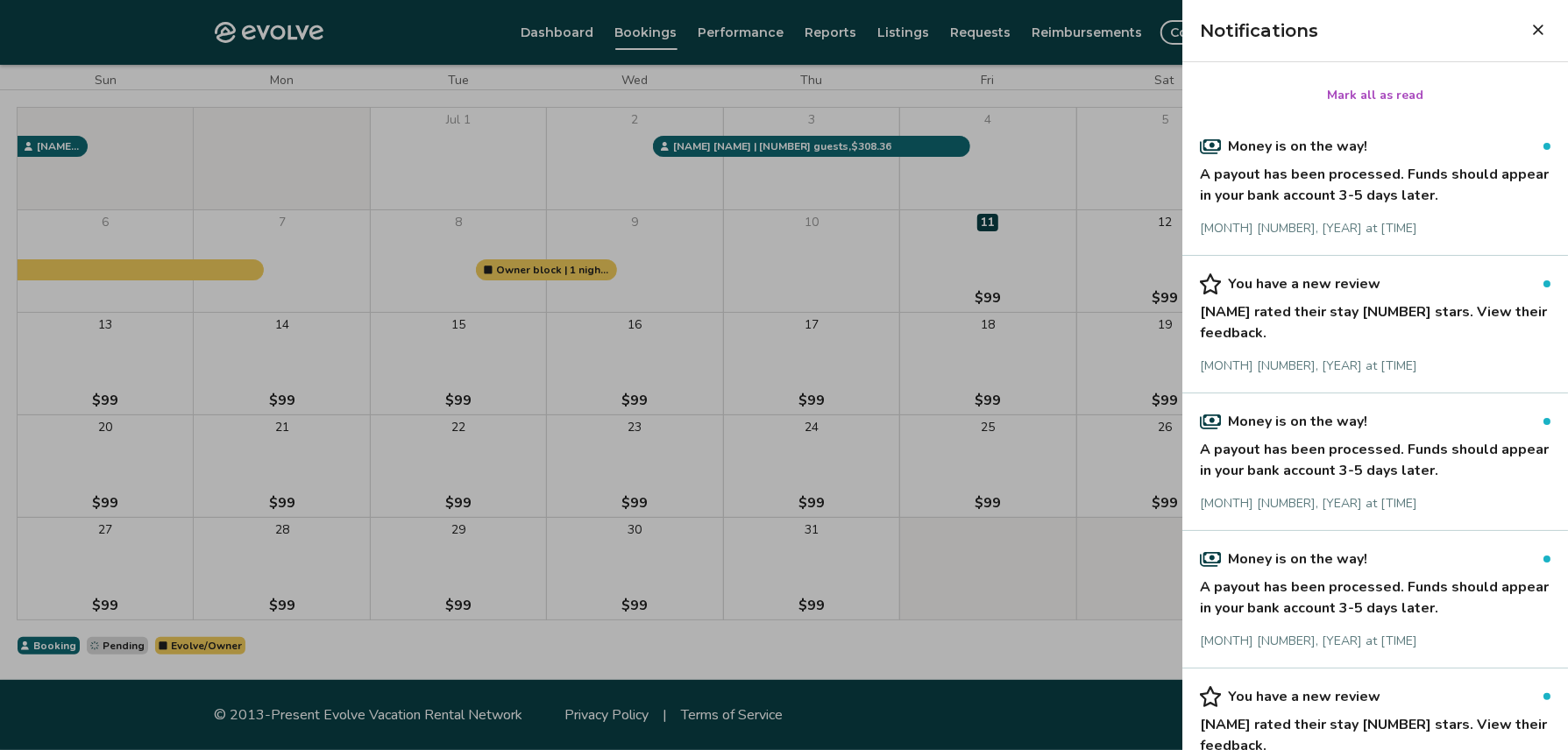click on "[NAME] rated their stay [NUMBER] stars. View their feedback." at bounding box center [1375, 319] 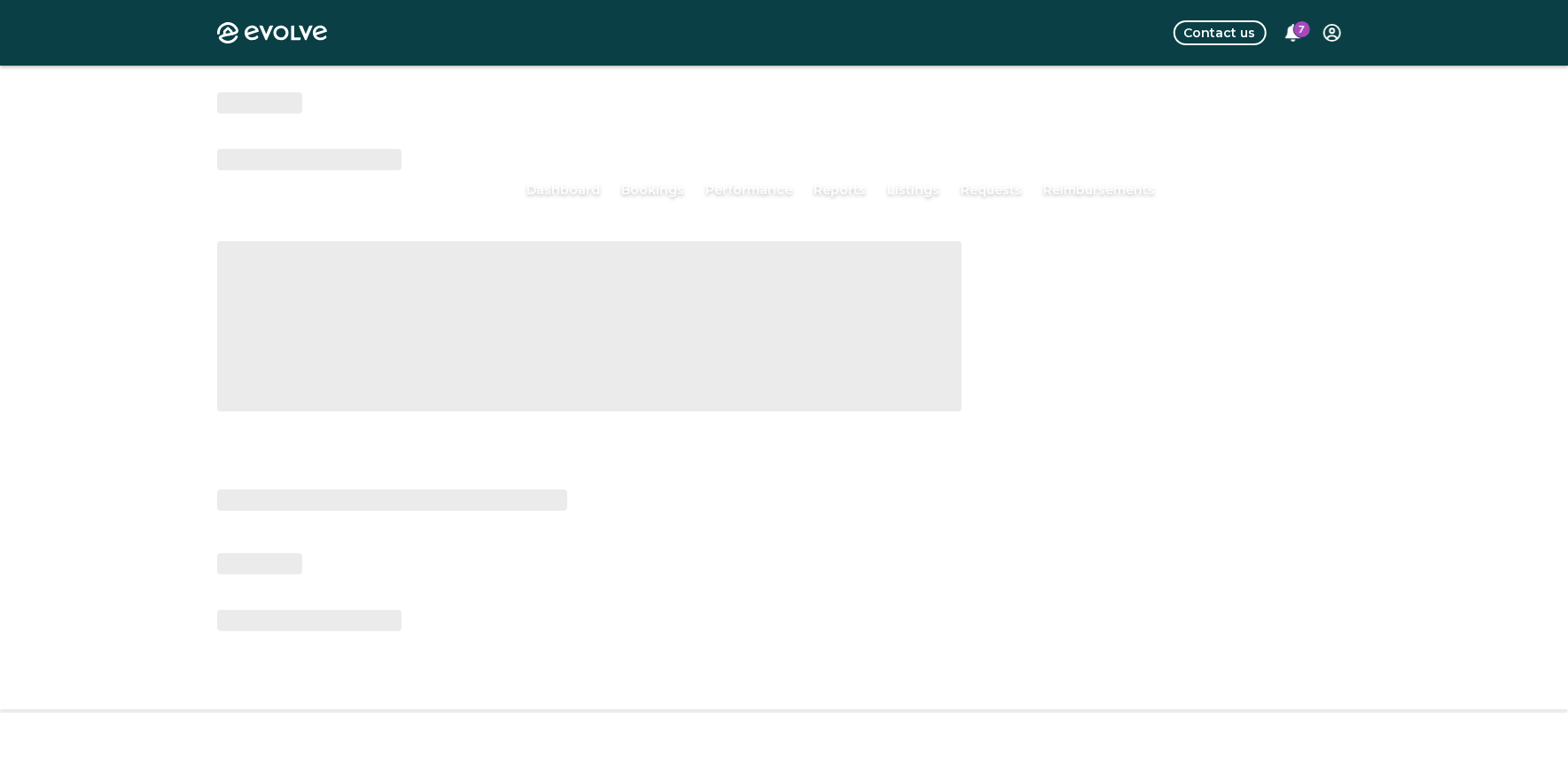 scroll, scrollTop: 0, scrollLeft: 0, axis: both 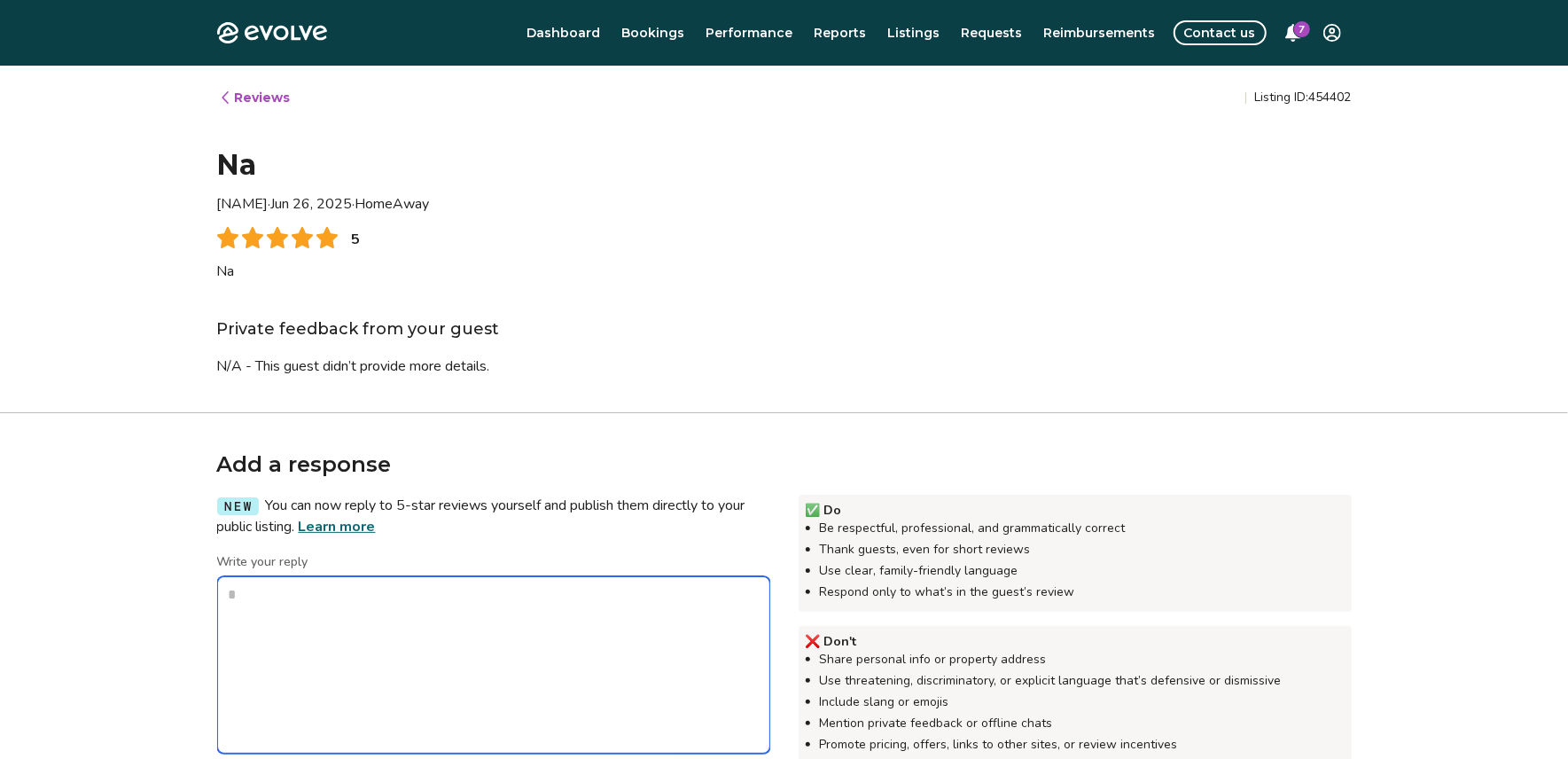 click on "Write your reply" at bounding box center (494, 665) 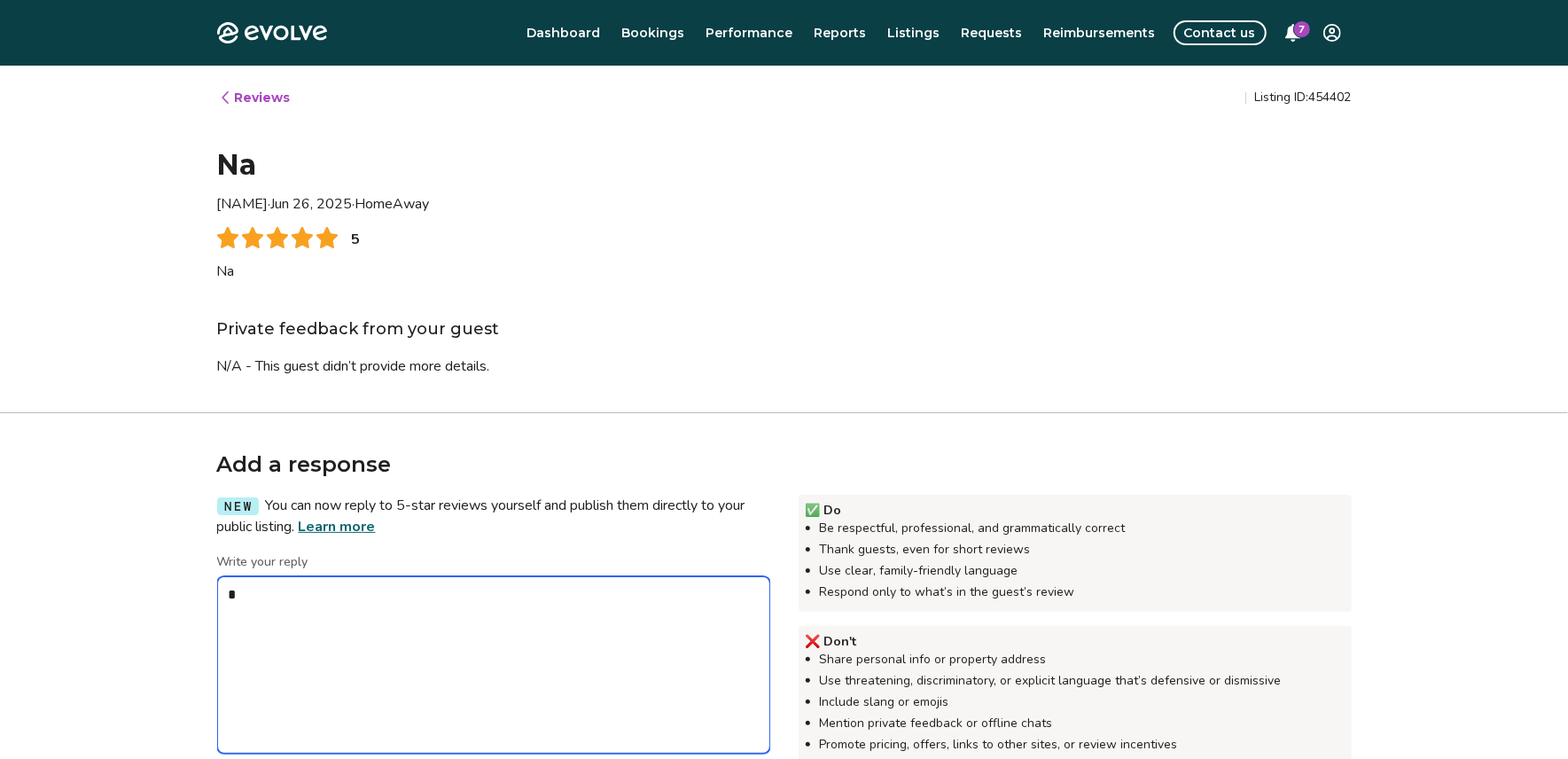 type on "*" 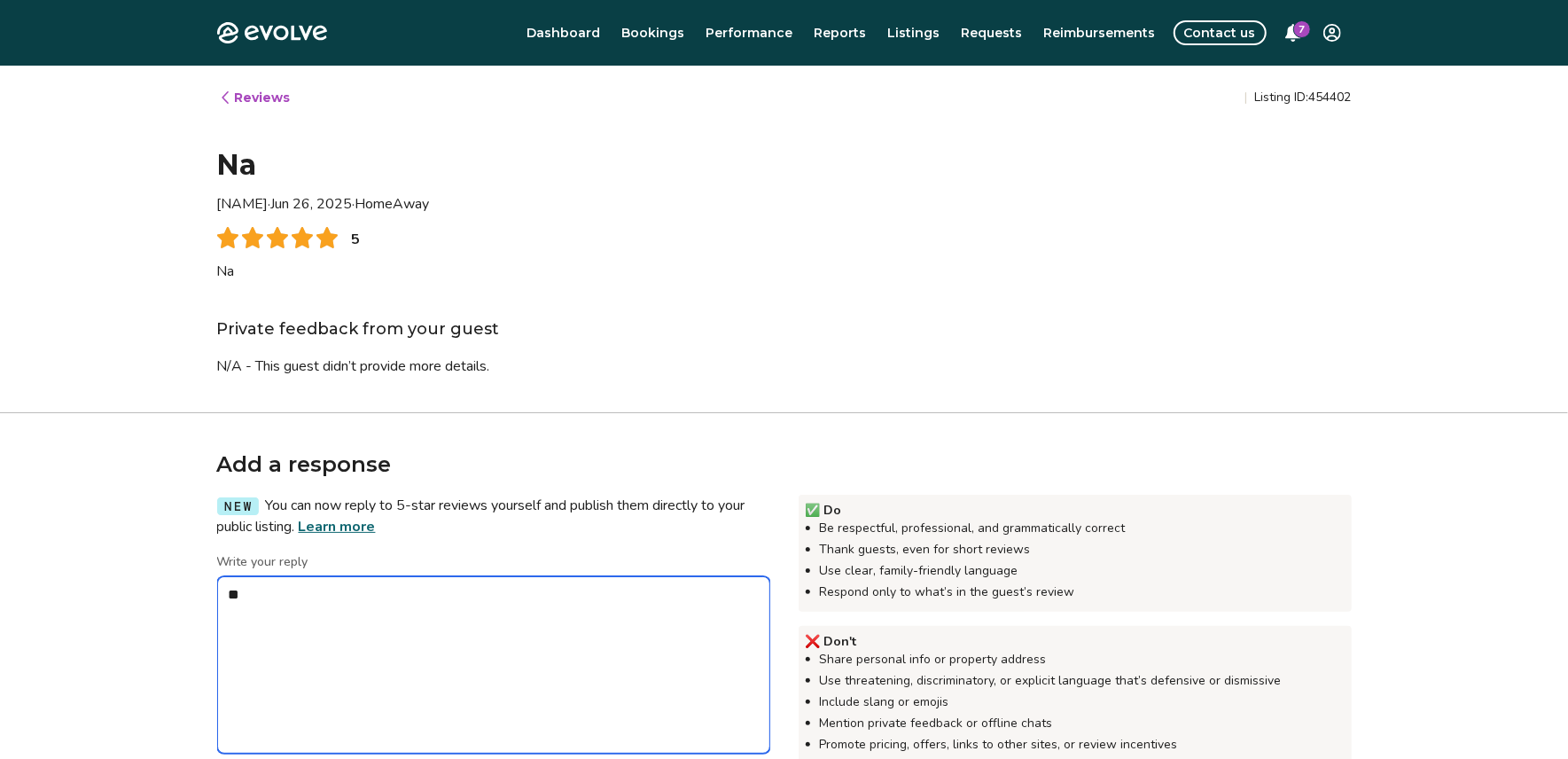 type on "*" 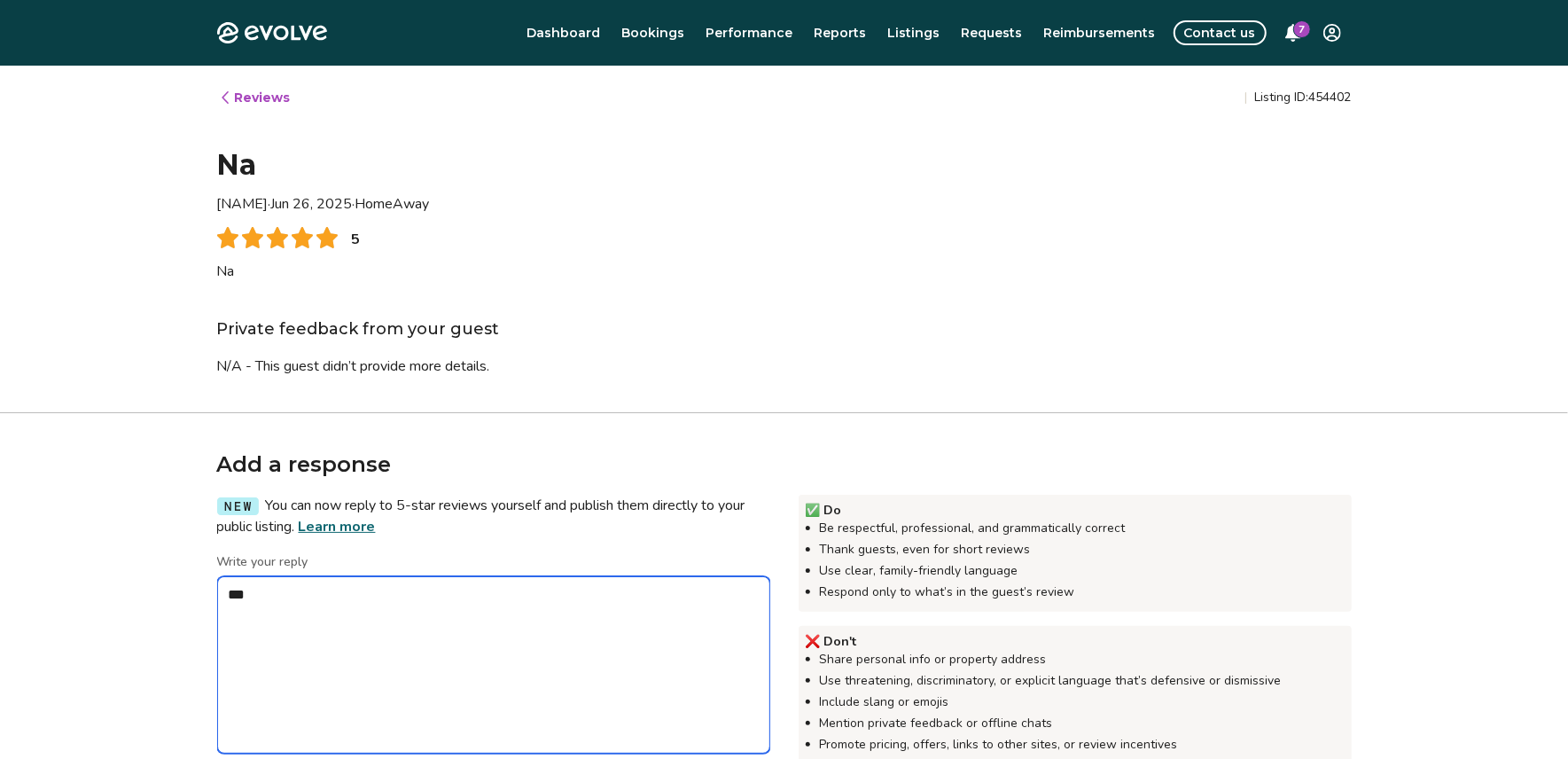 type on "*" 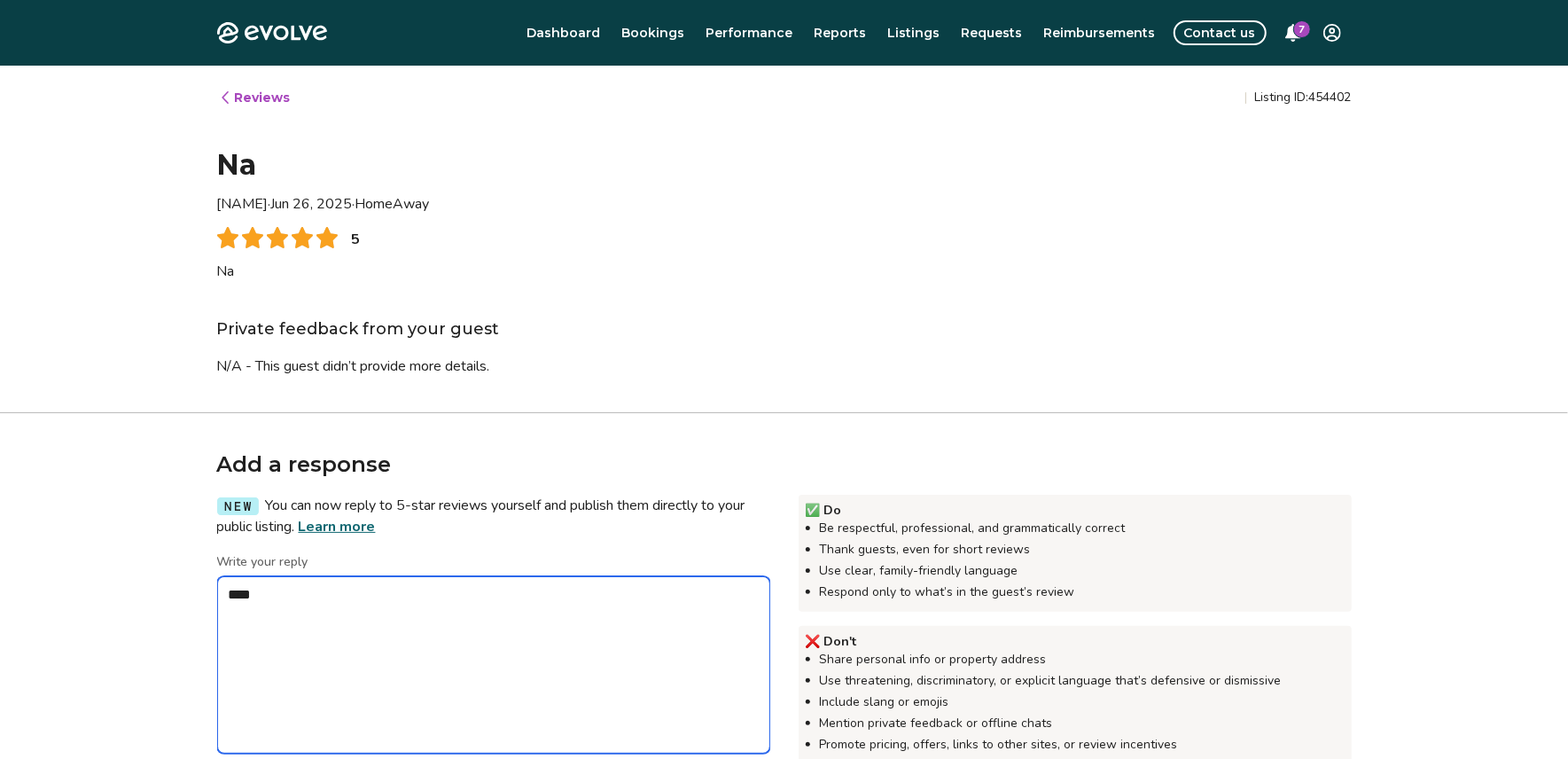 type on "*****" 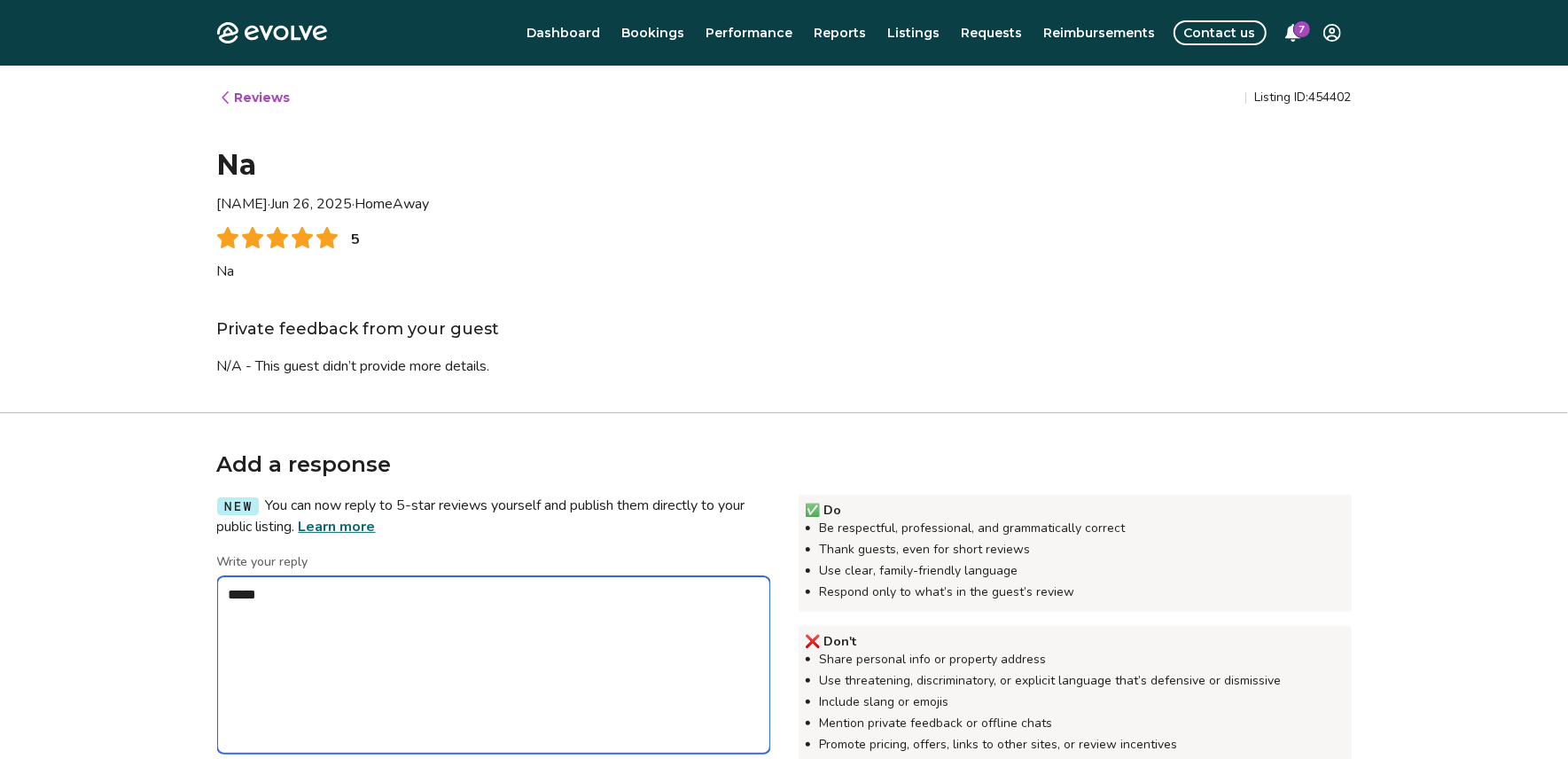 type on "*" 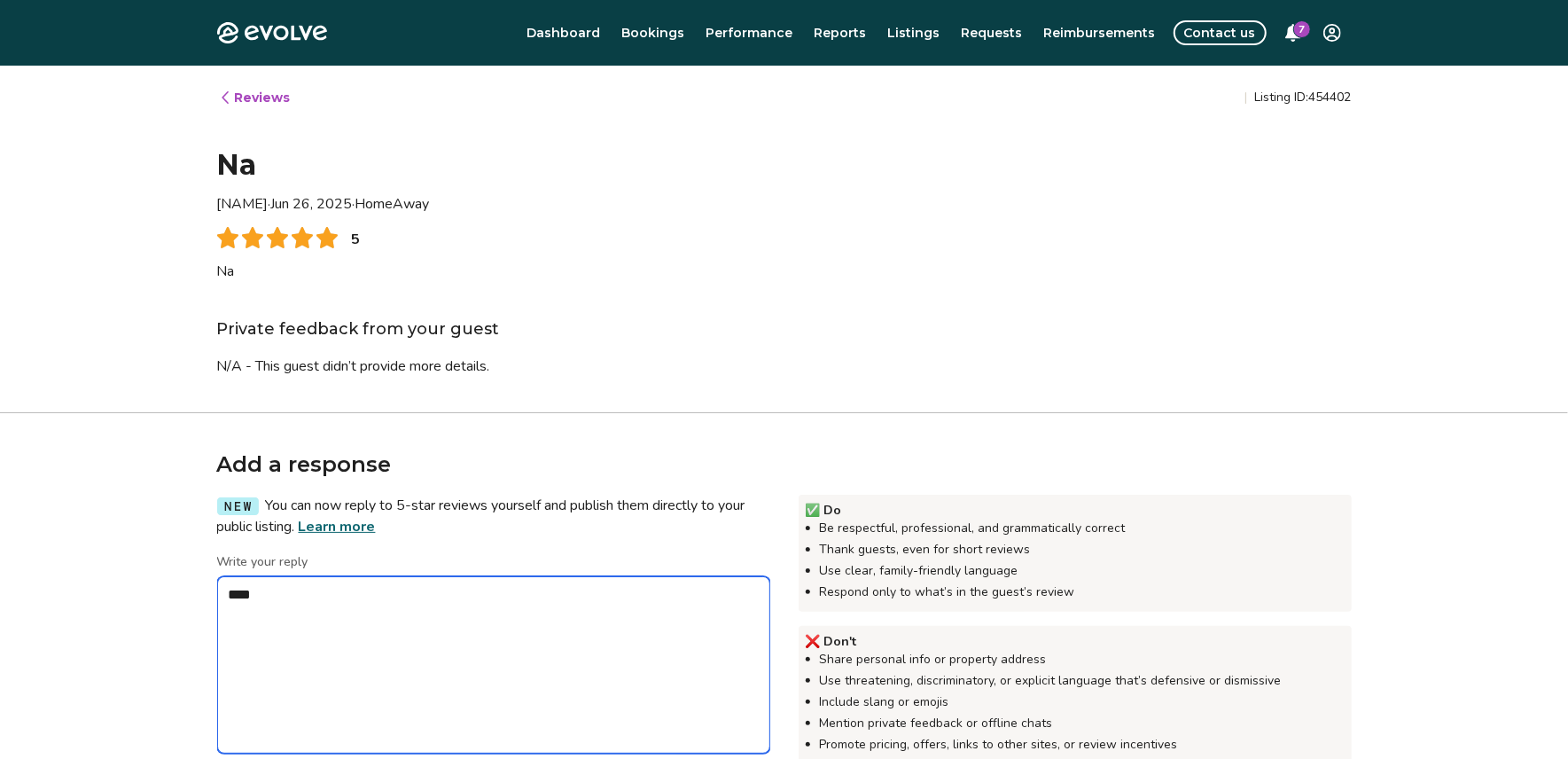 type on "*" 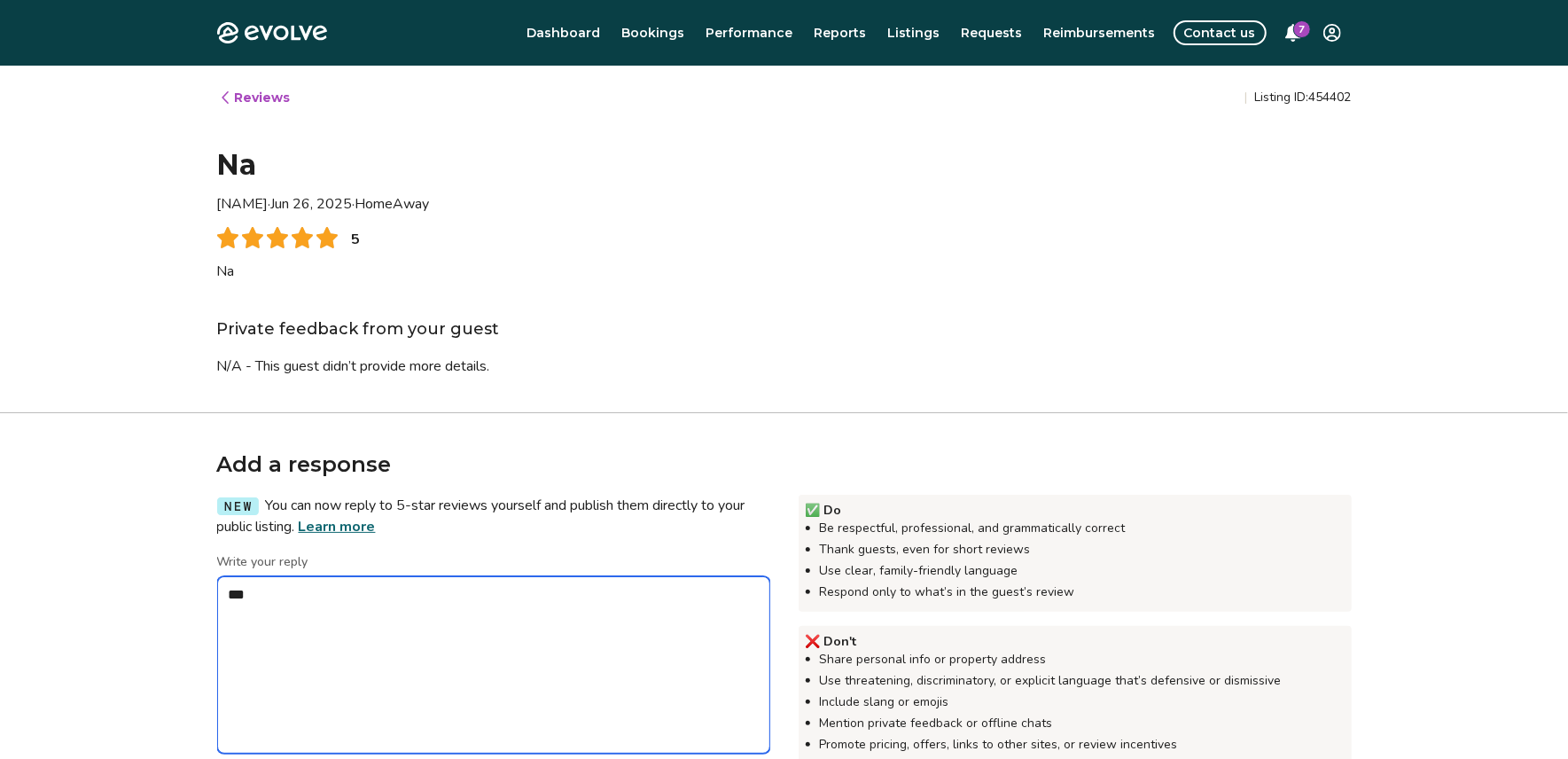 type on "*" 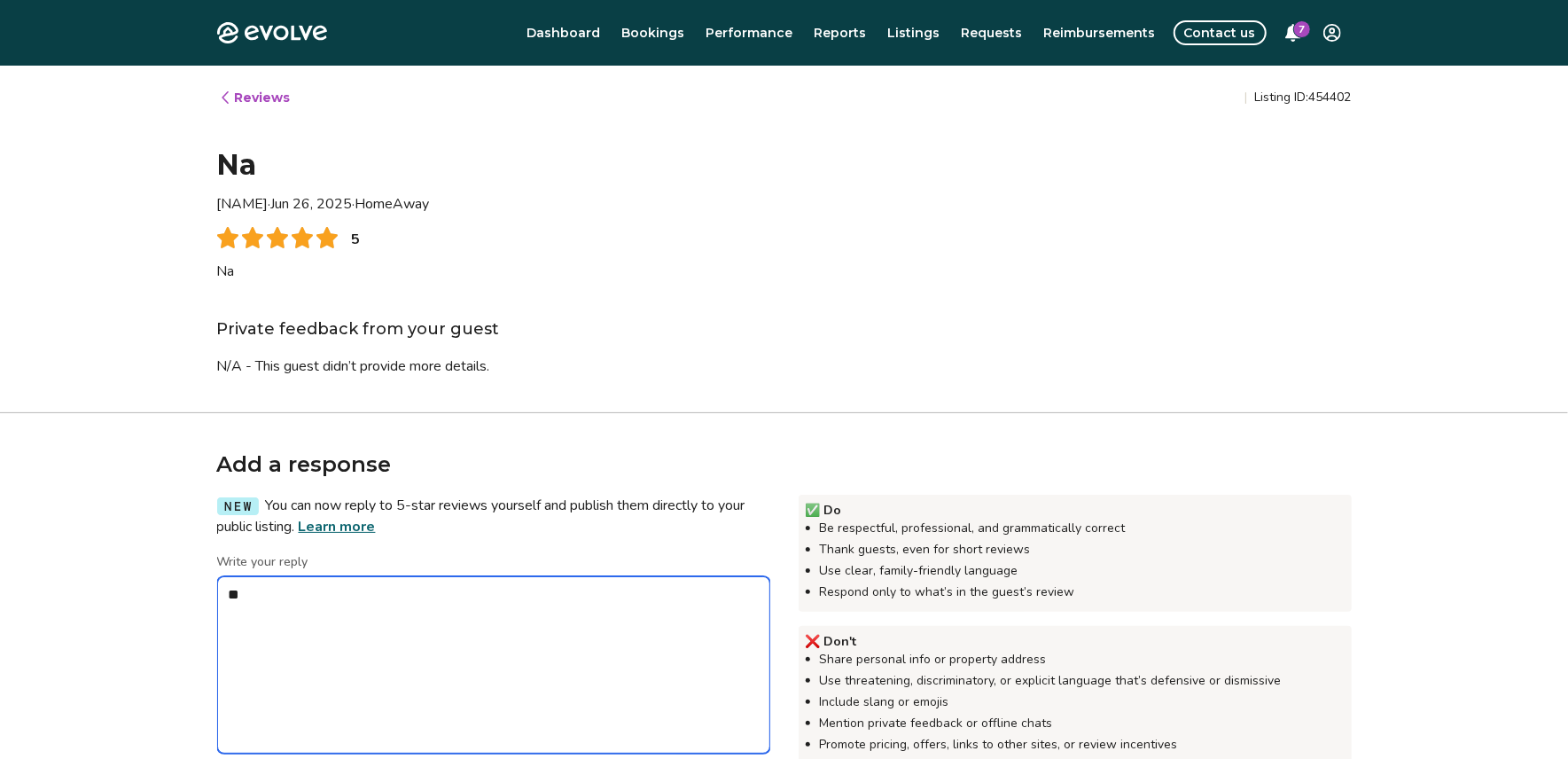 type on "*" 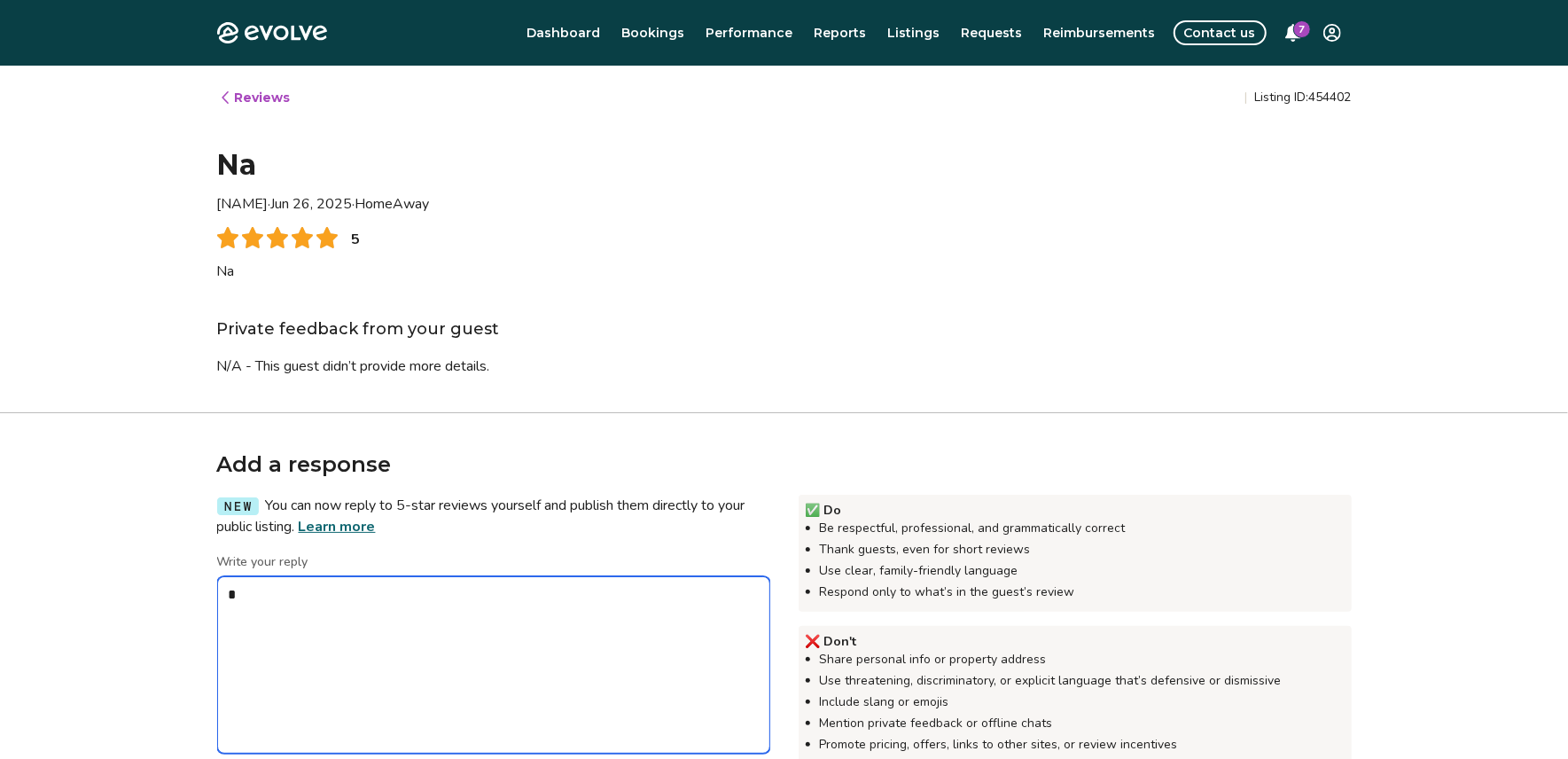 type on "*" 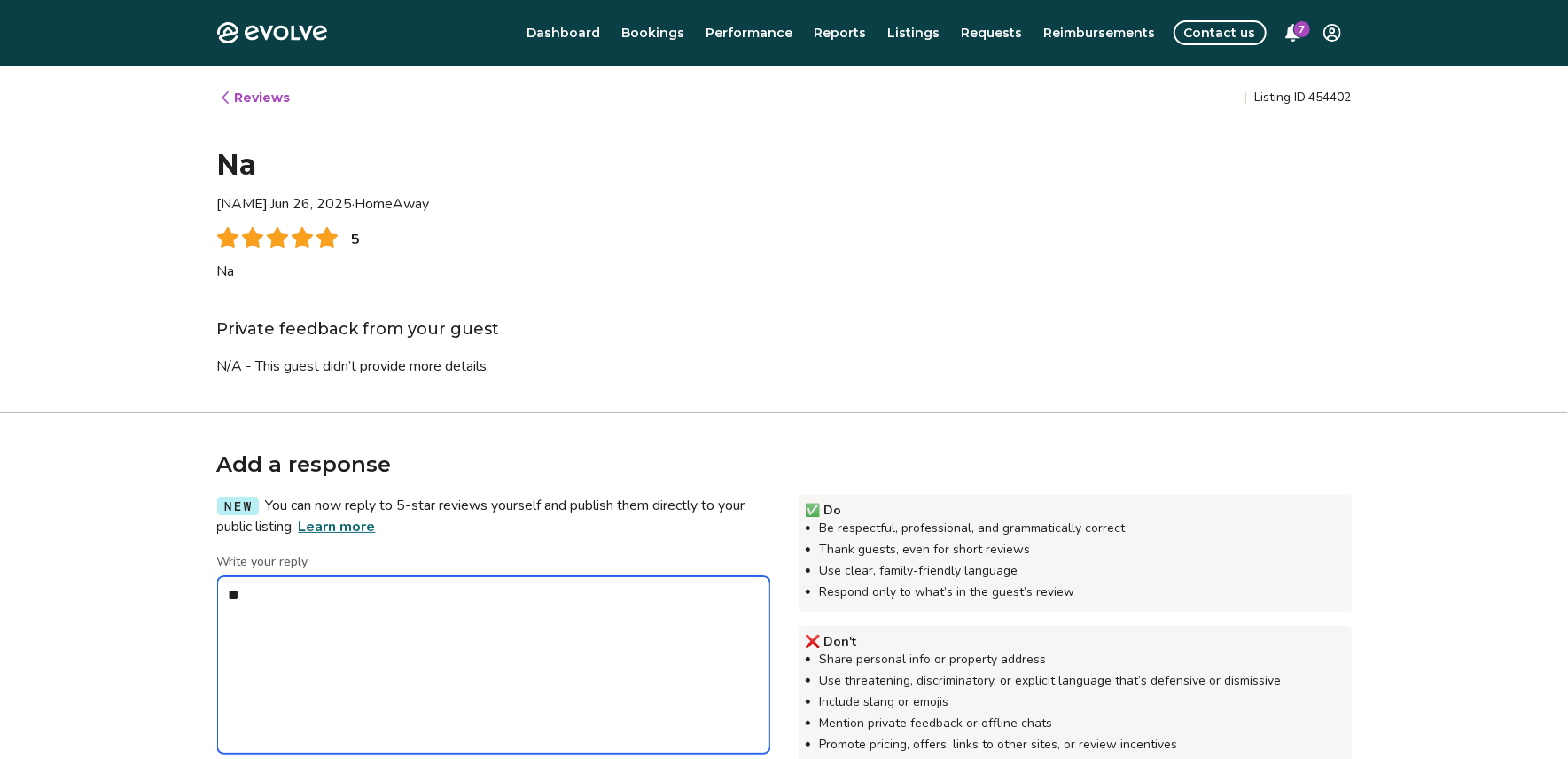 type on "*" 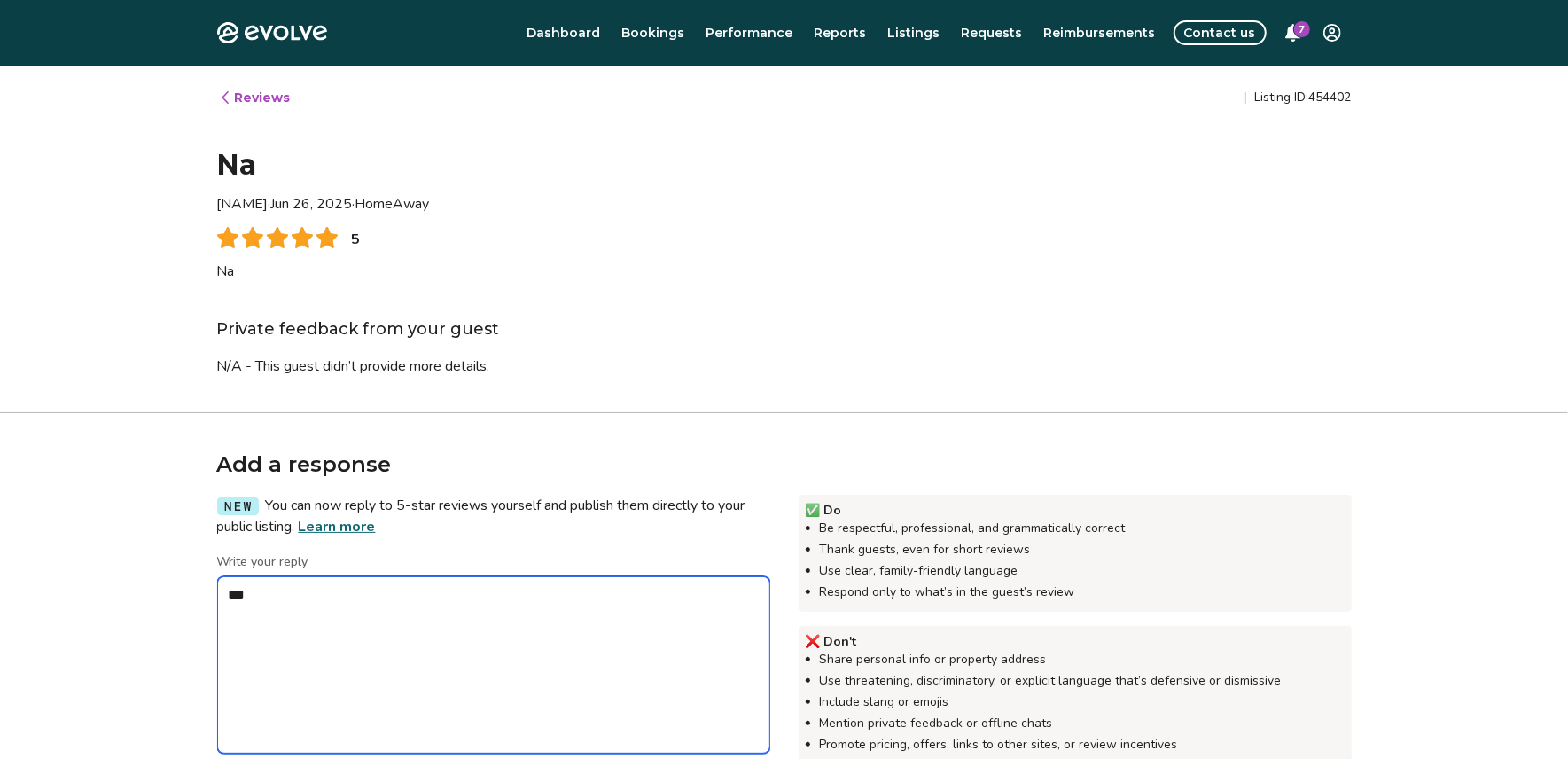 type on "*" 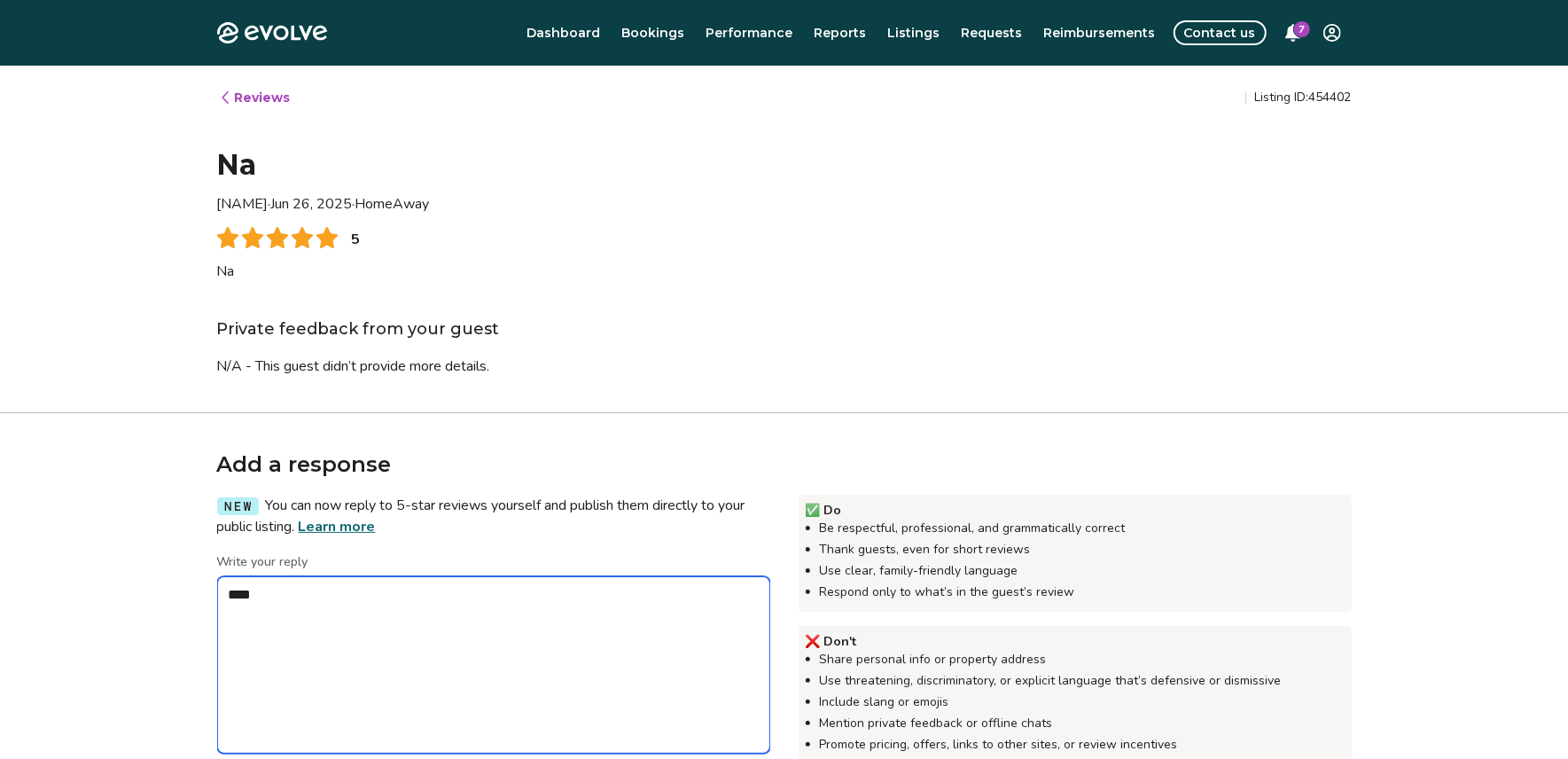 type on "*" 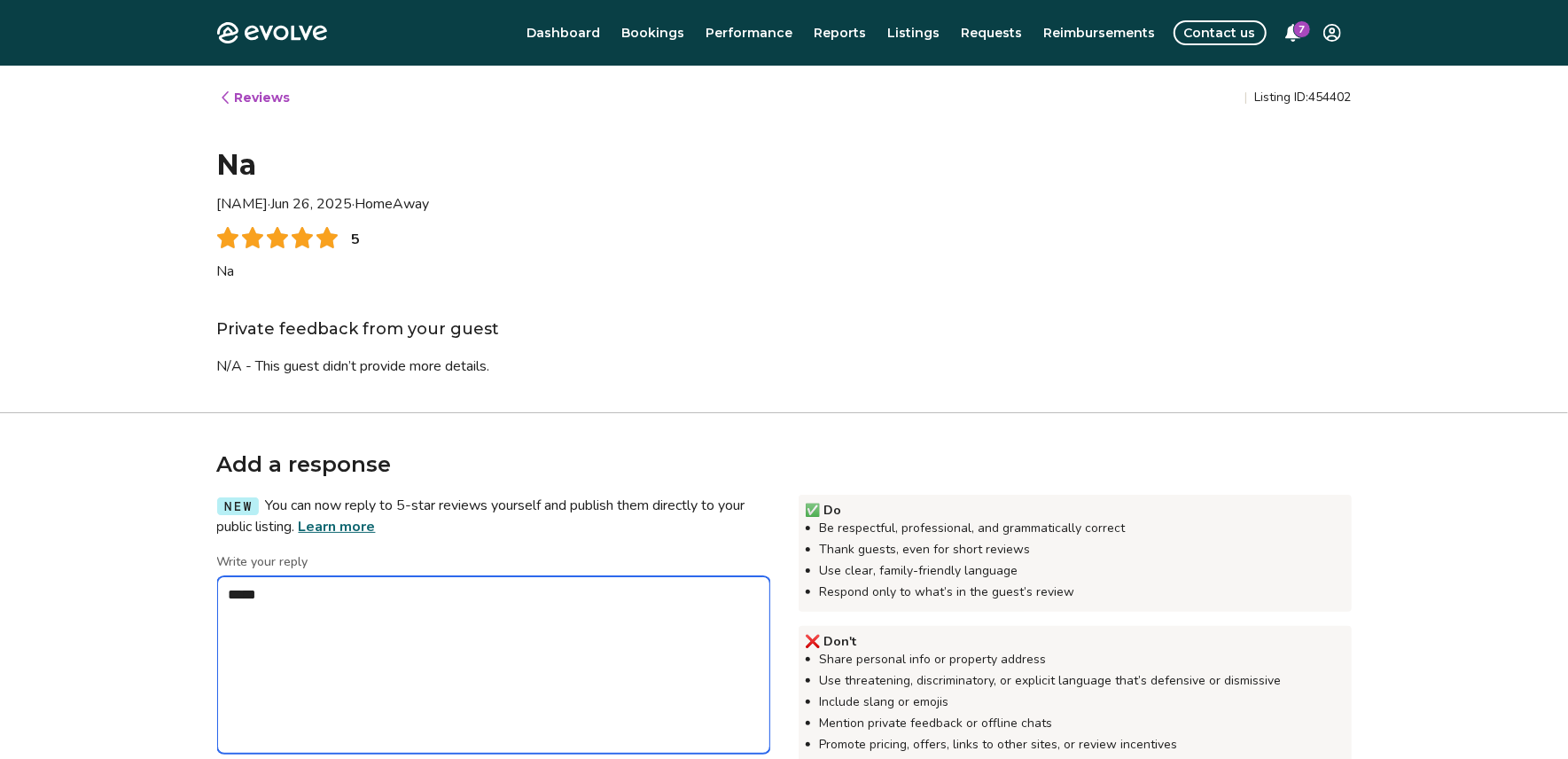 type on "*" 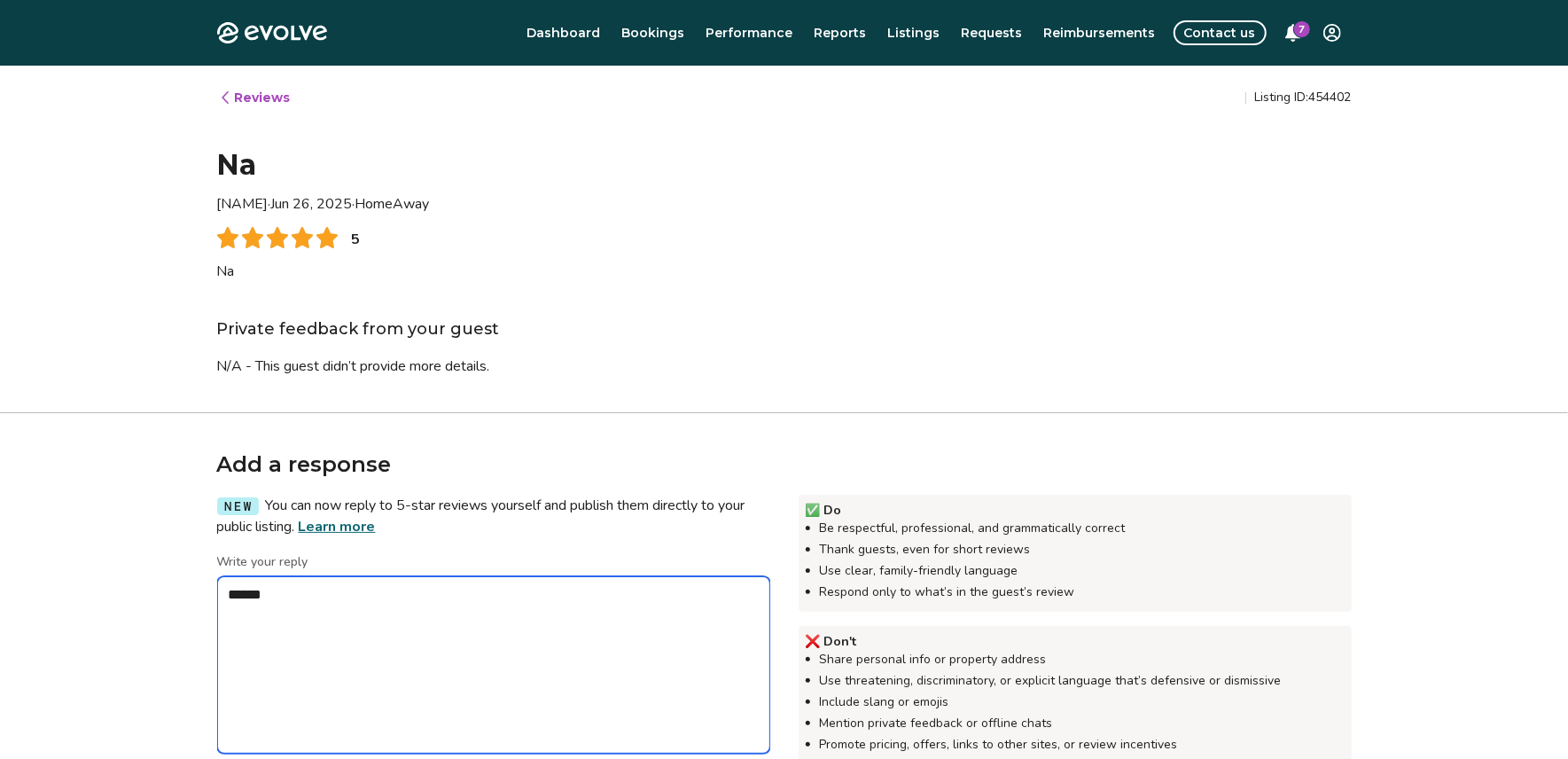 type on "*" 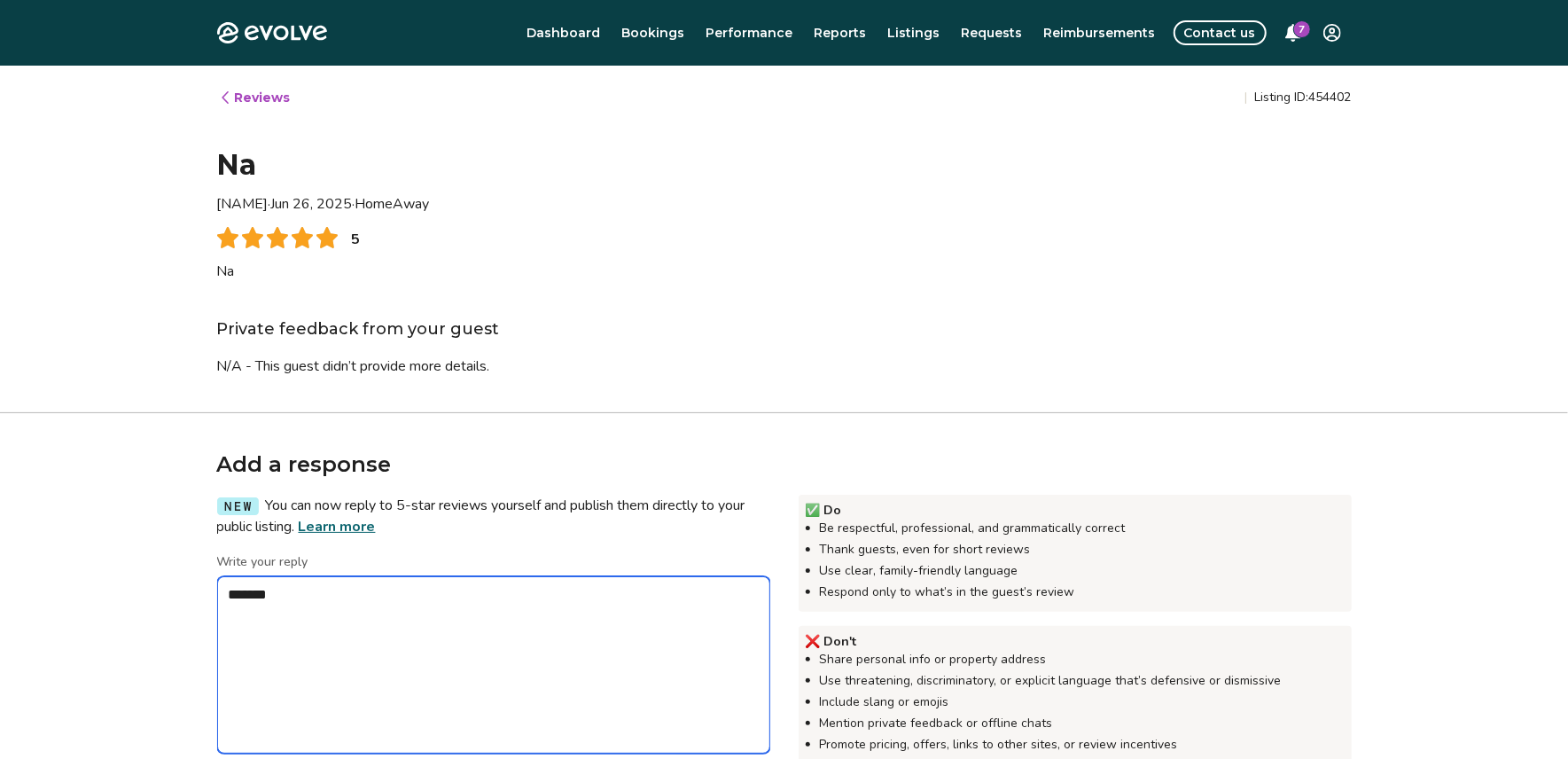 type on "*" 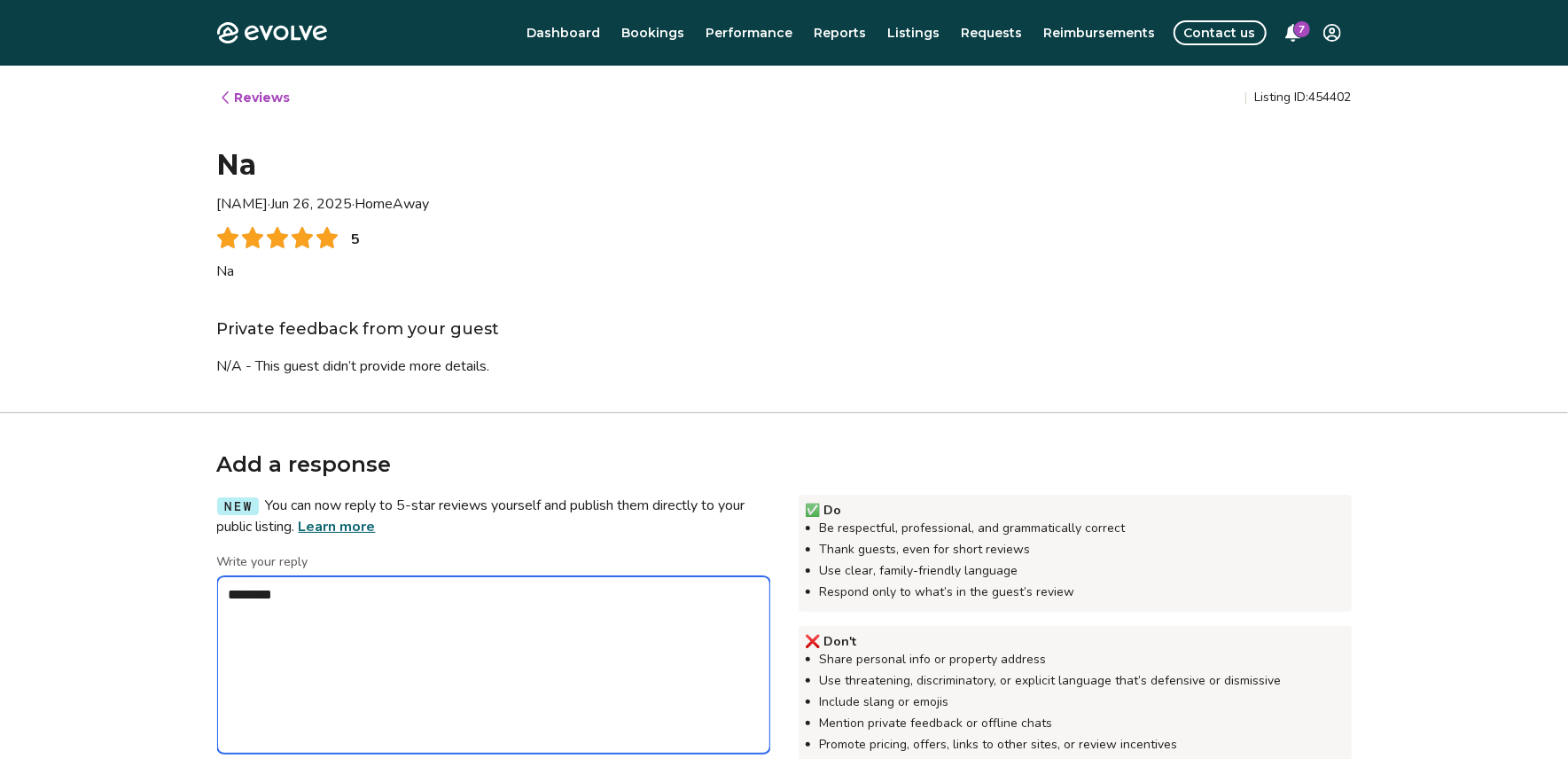 type on "*" 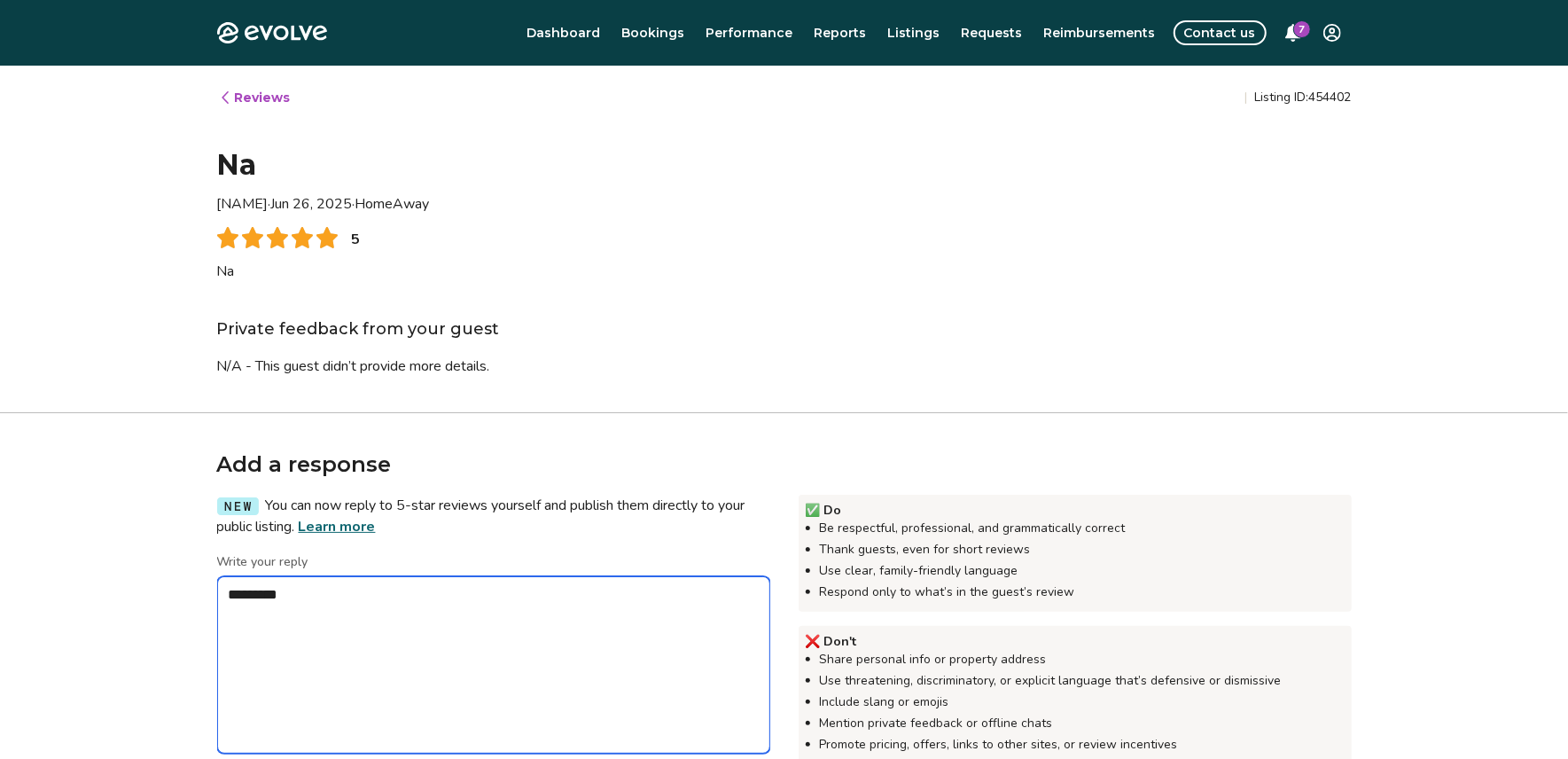 type on "*" 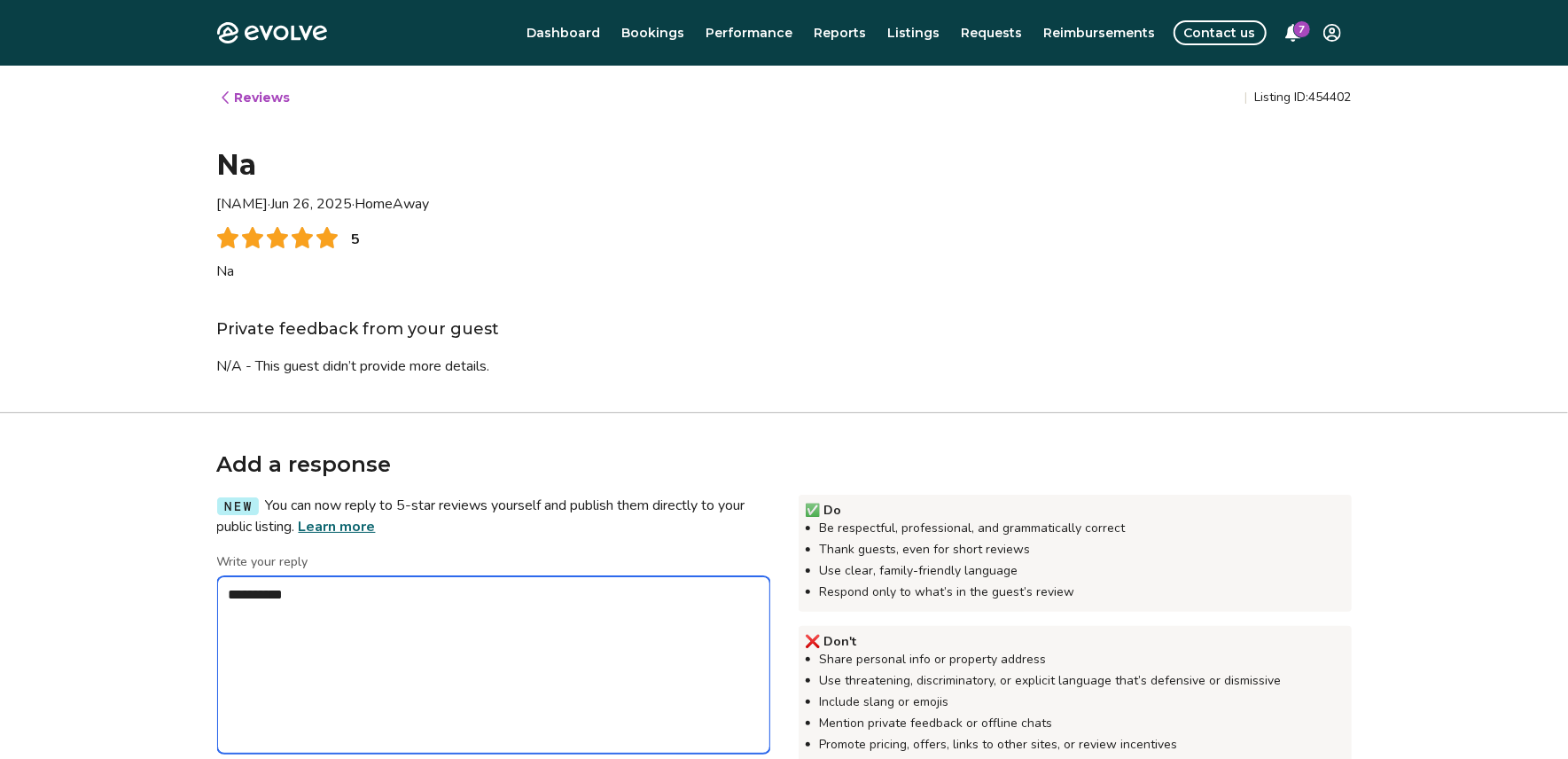 type on "*" 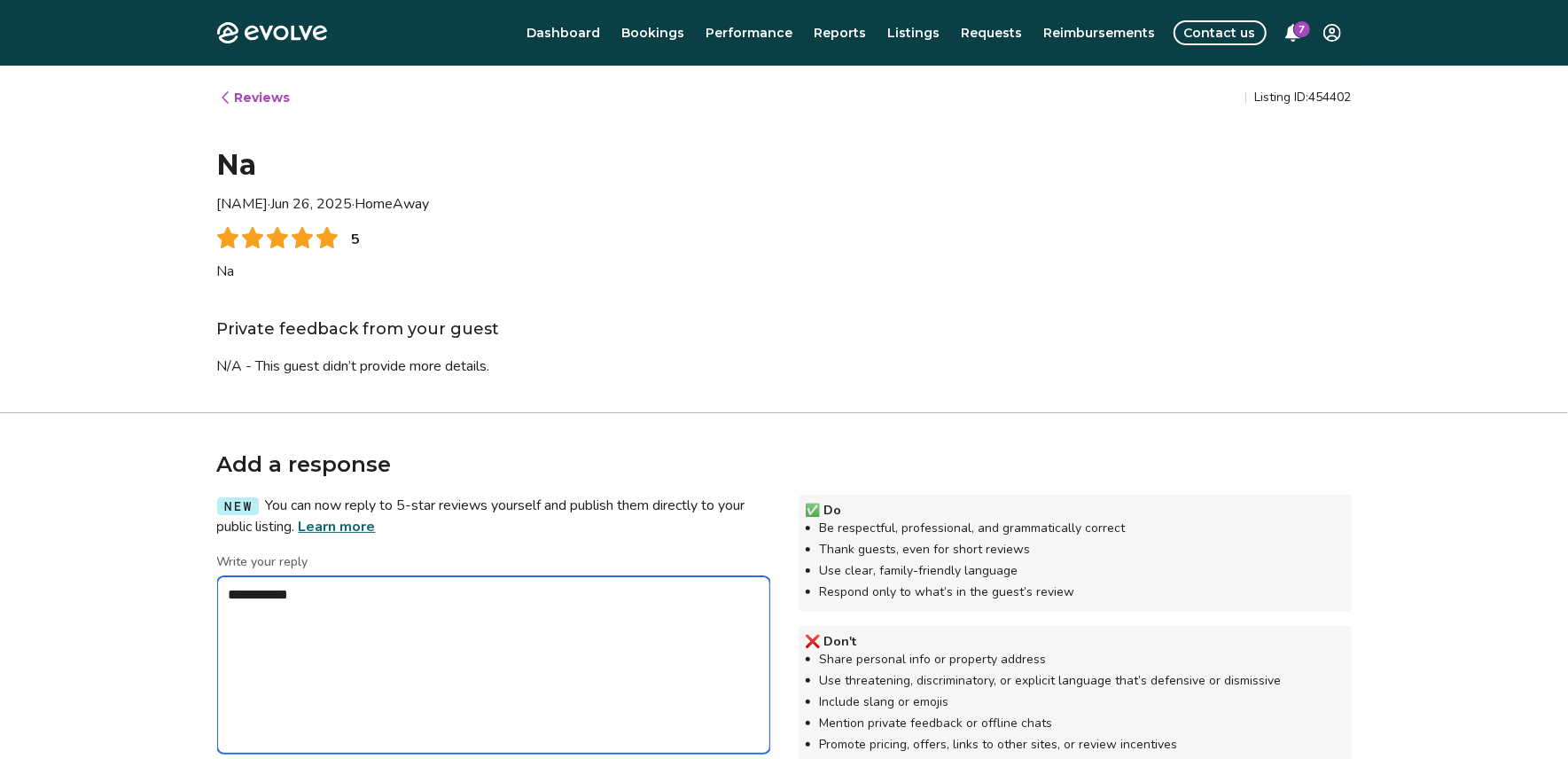 type on "*" 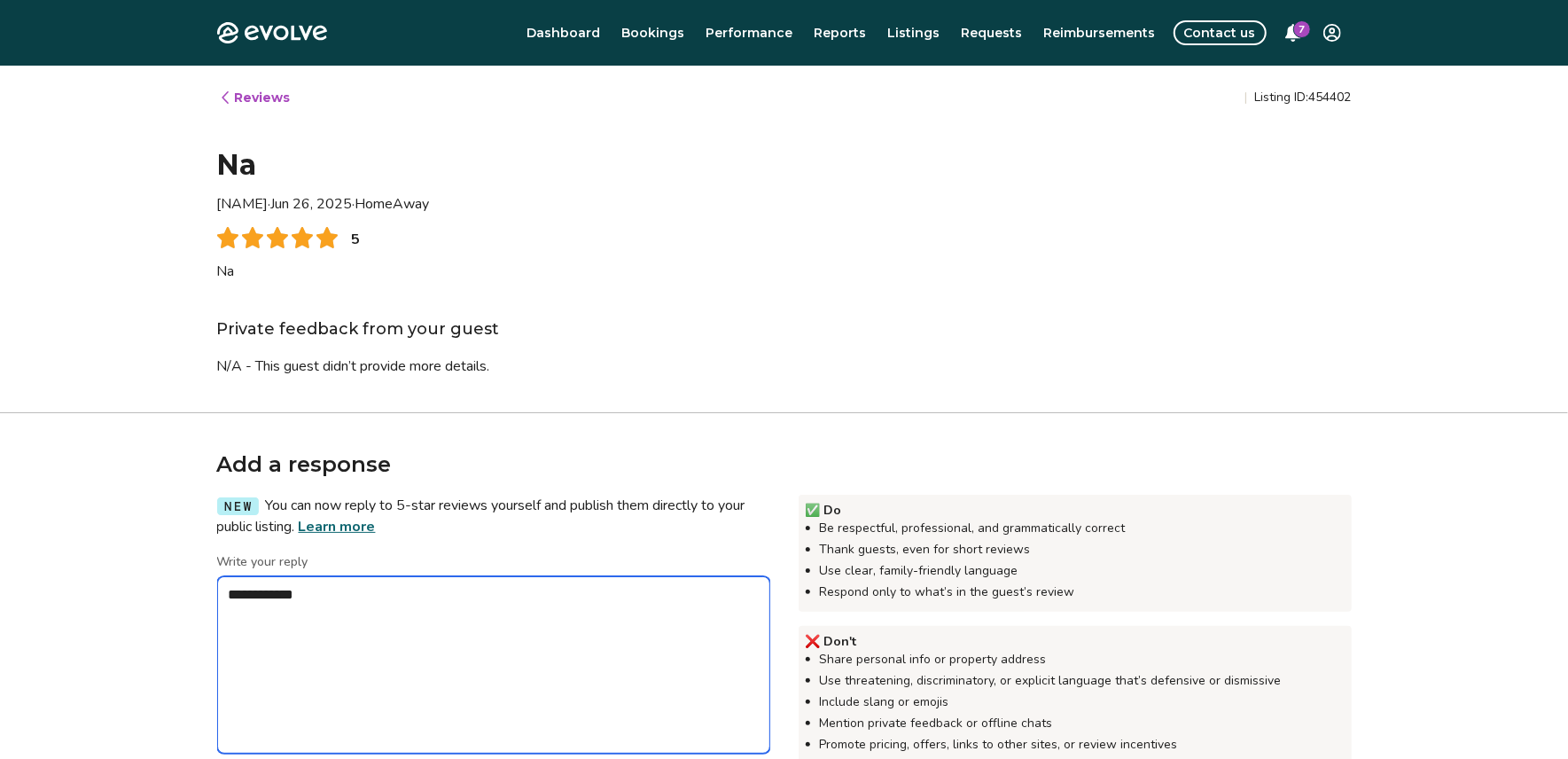 type on "*" 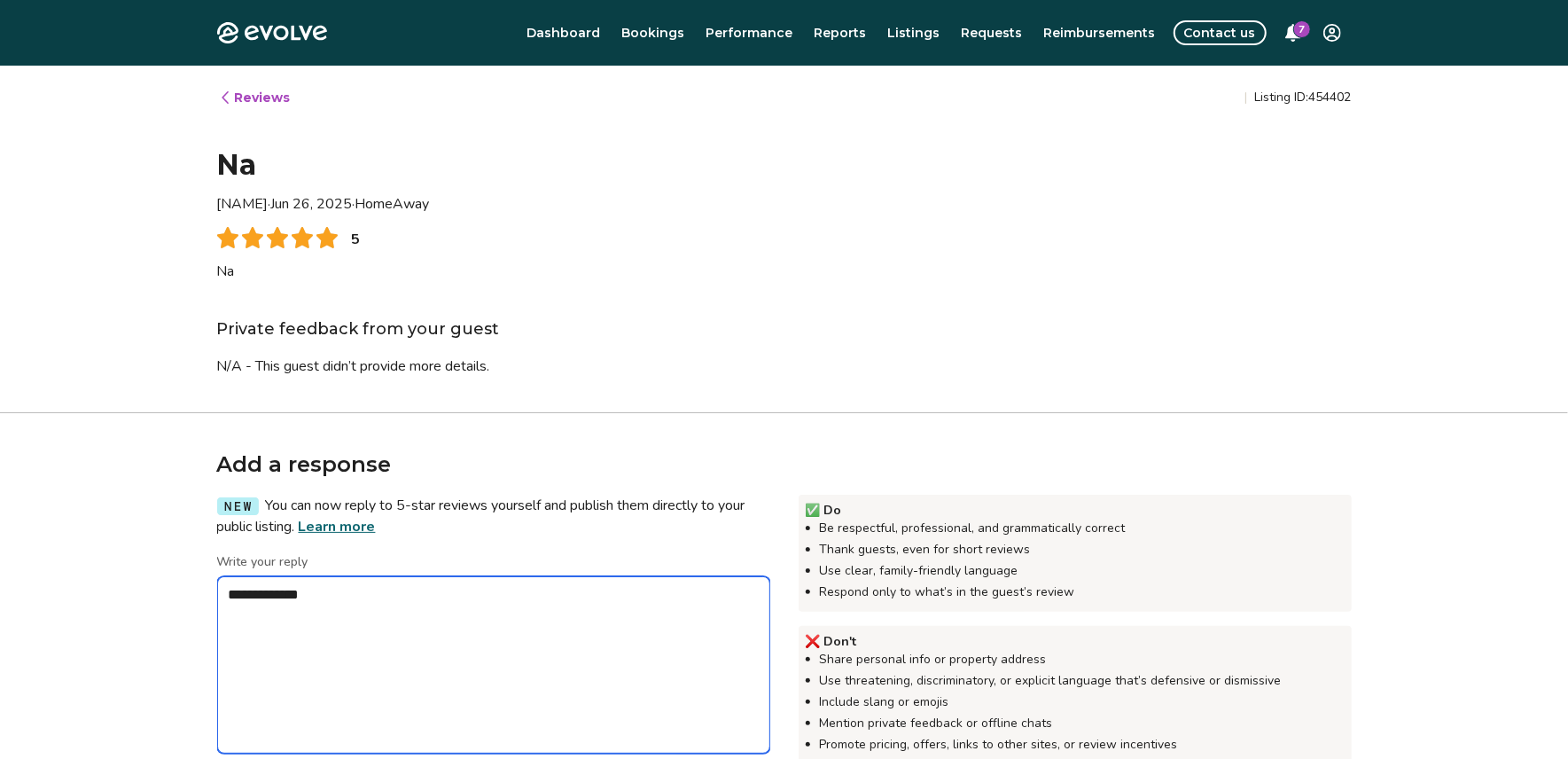 type on "*" 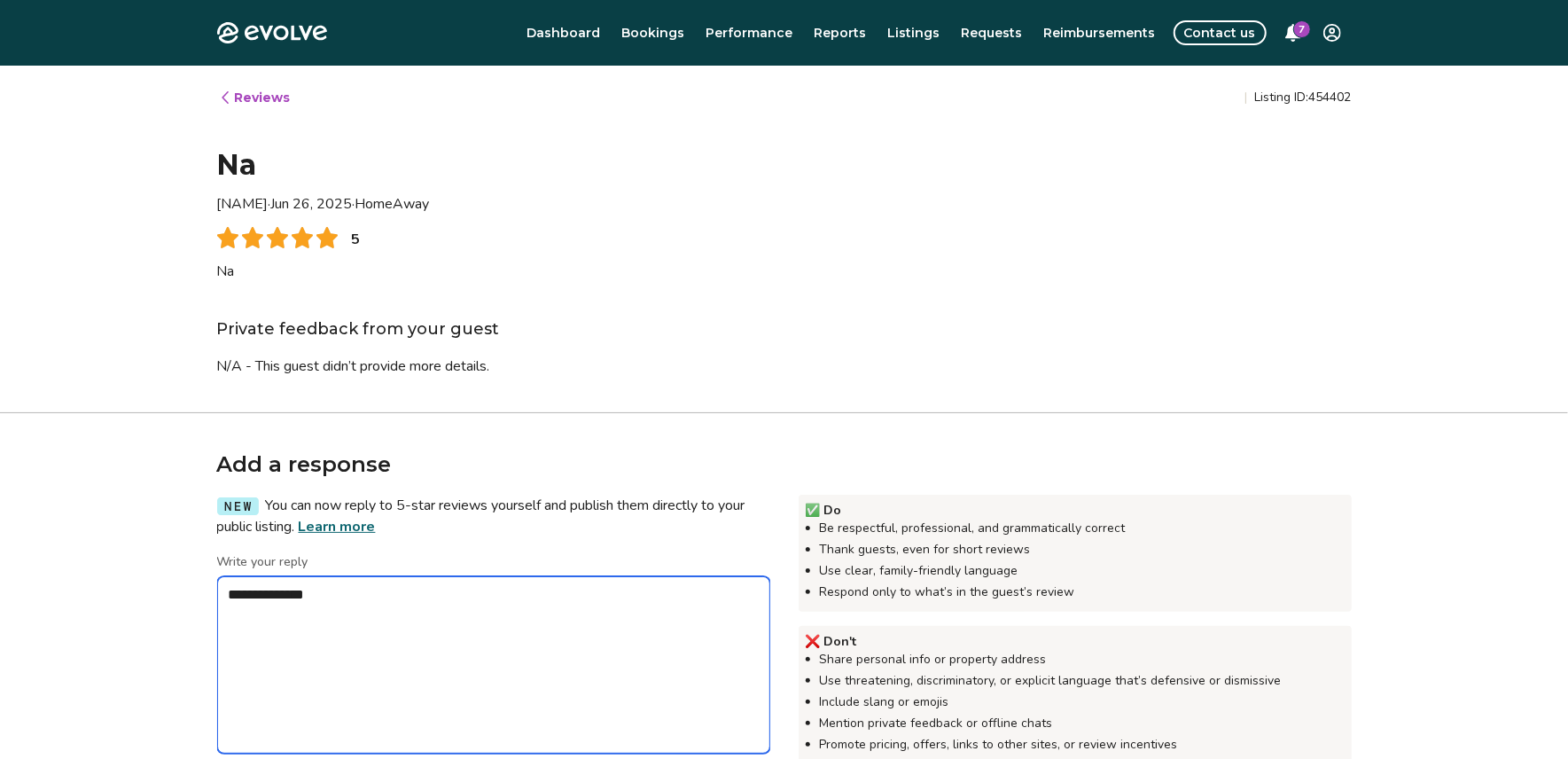 type on "*" 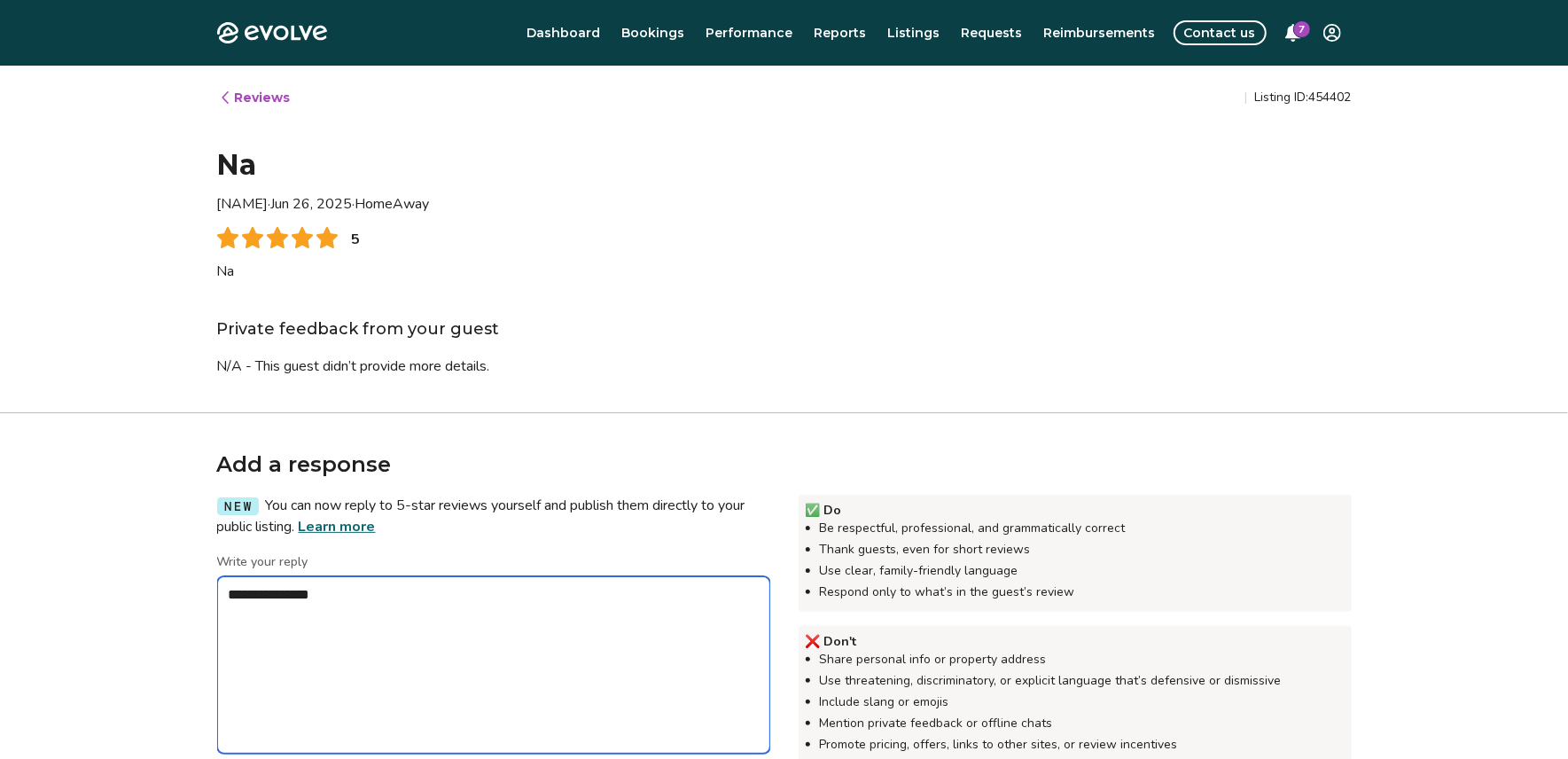 type on "*" 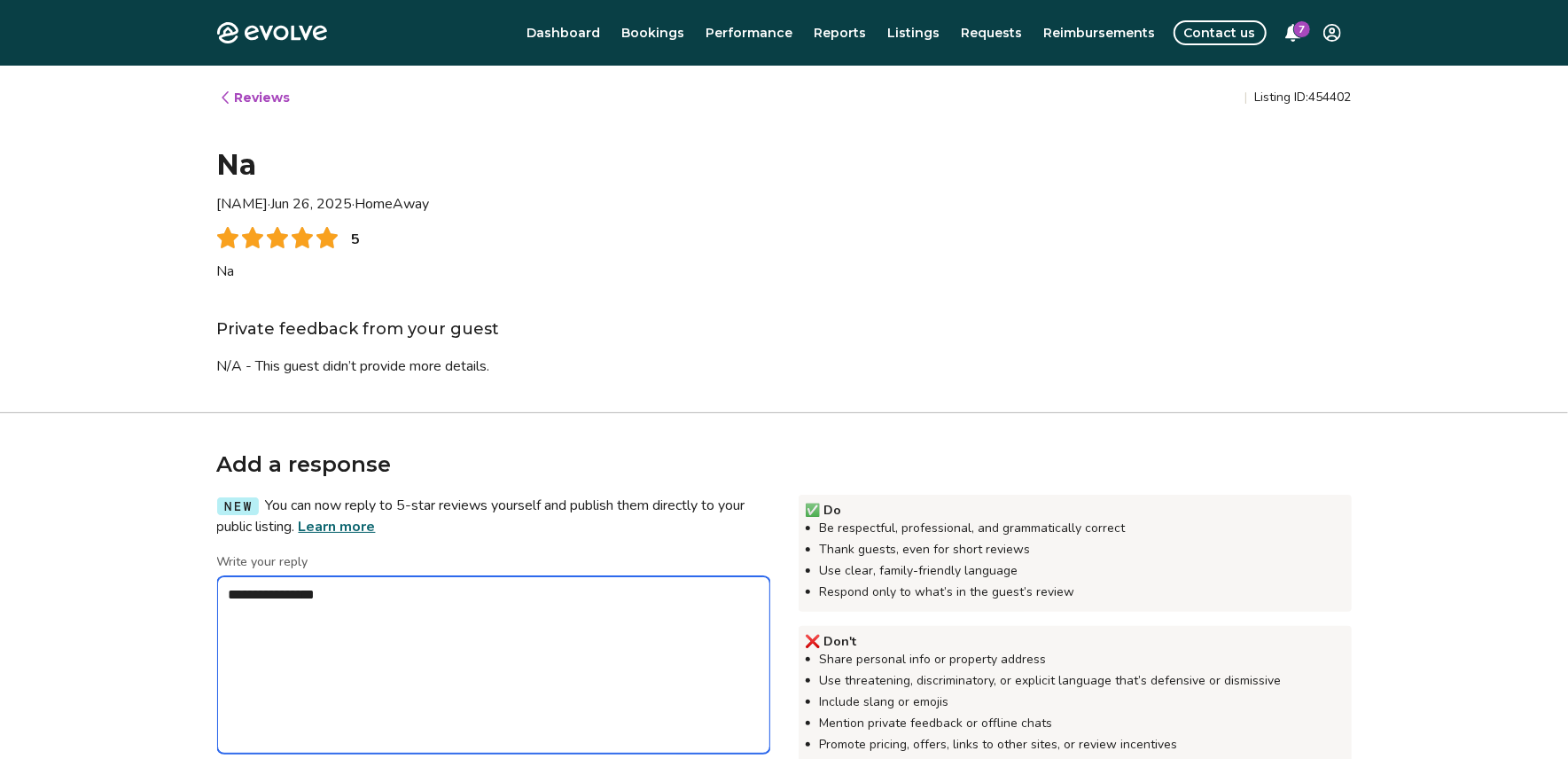 type on "*" 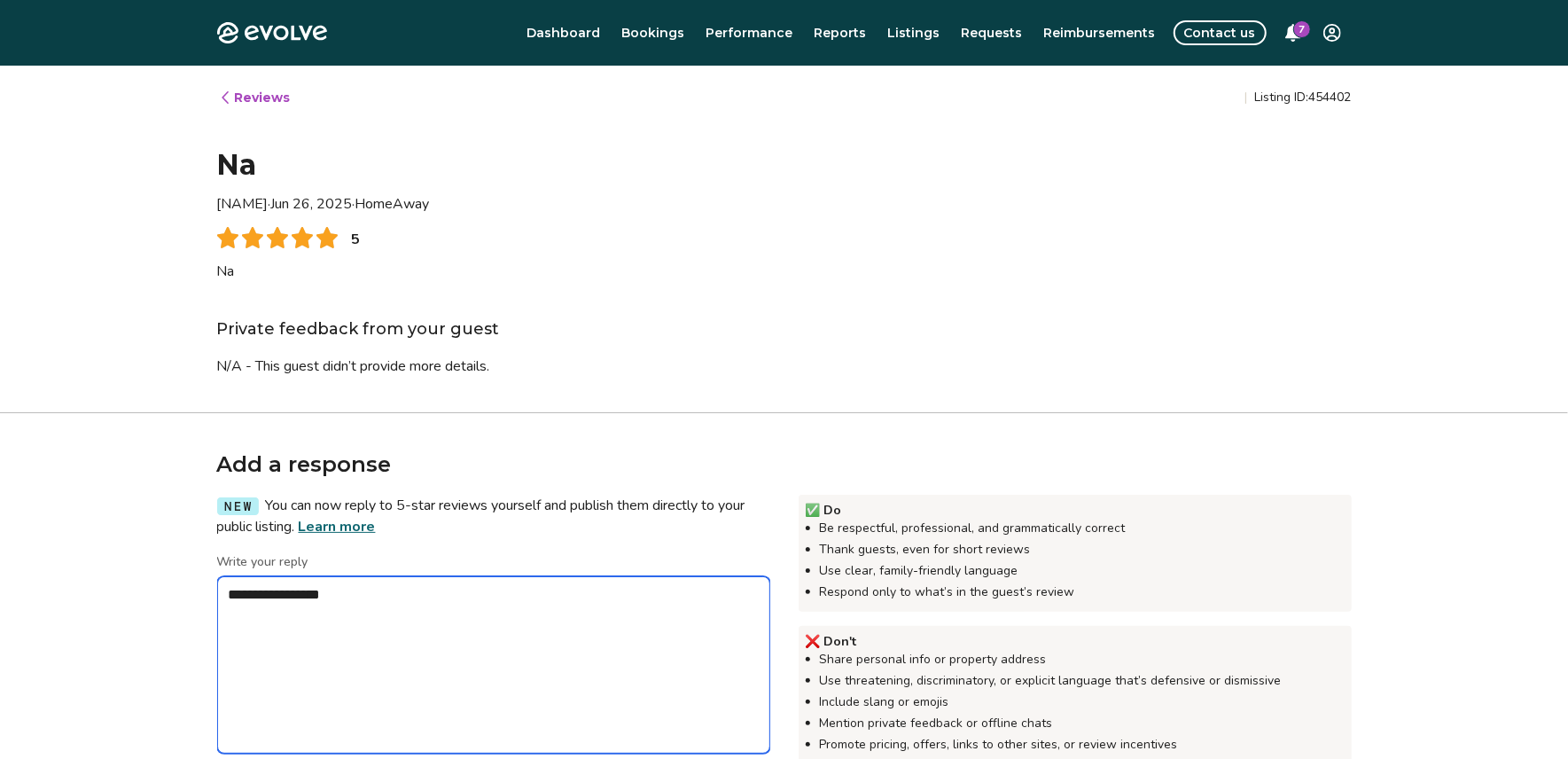 type on "*" 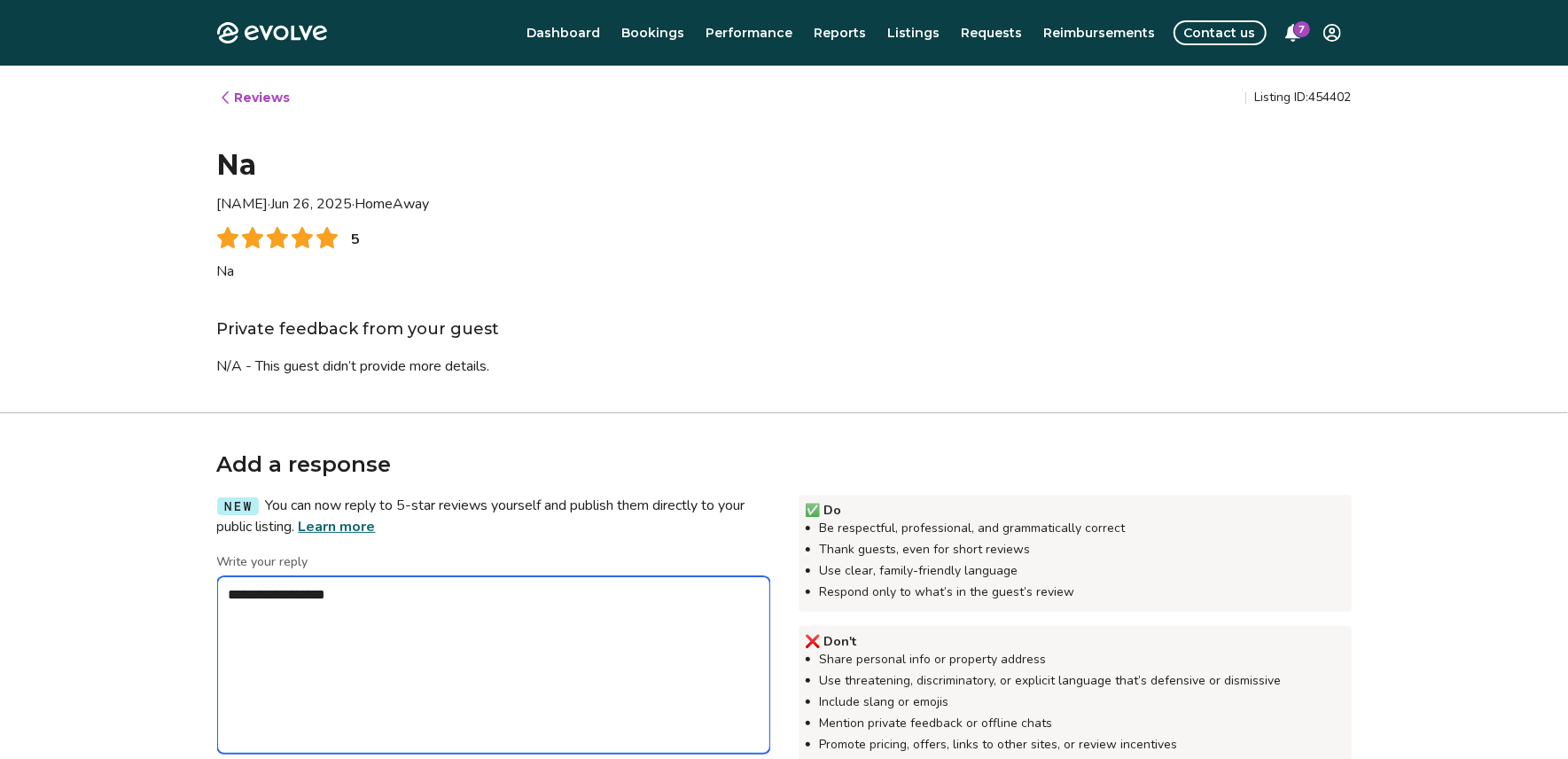 type on "*" 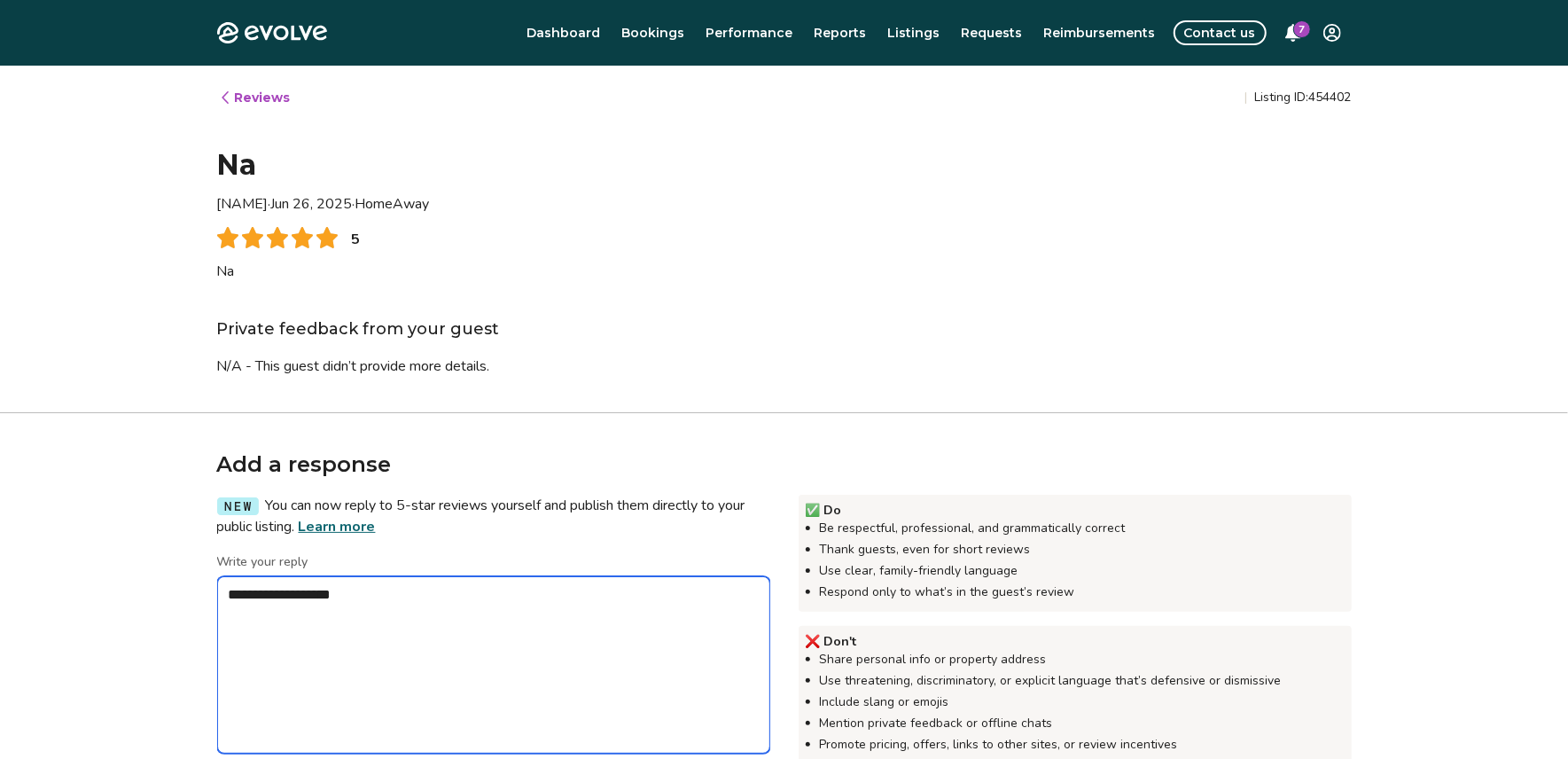 type on "*" 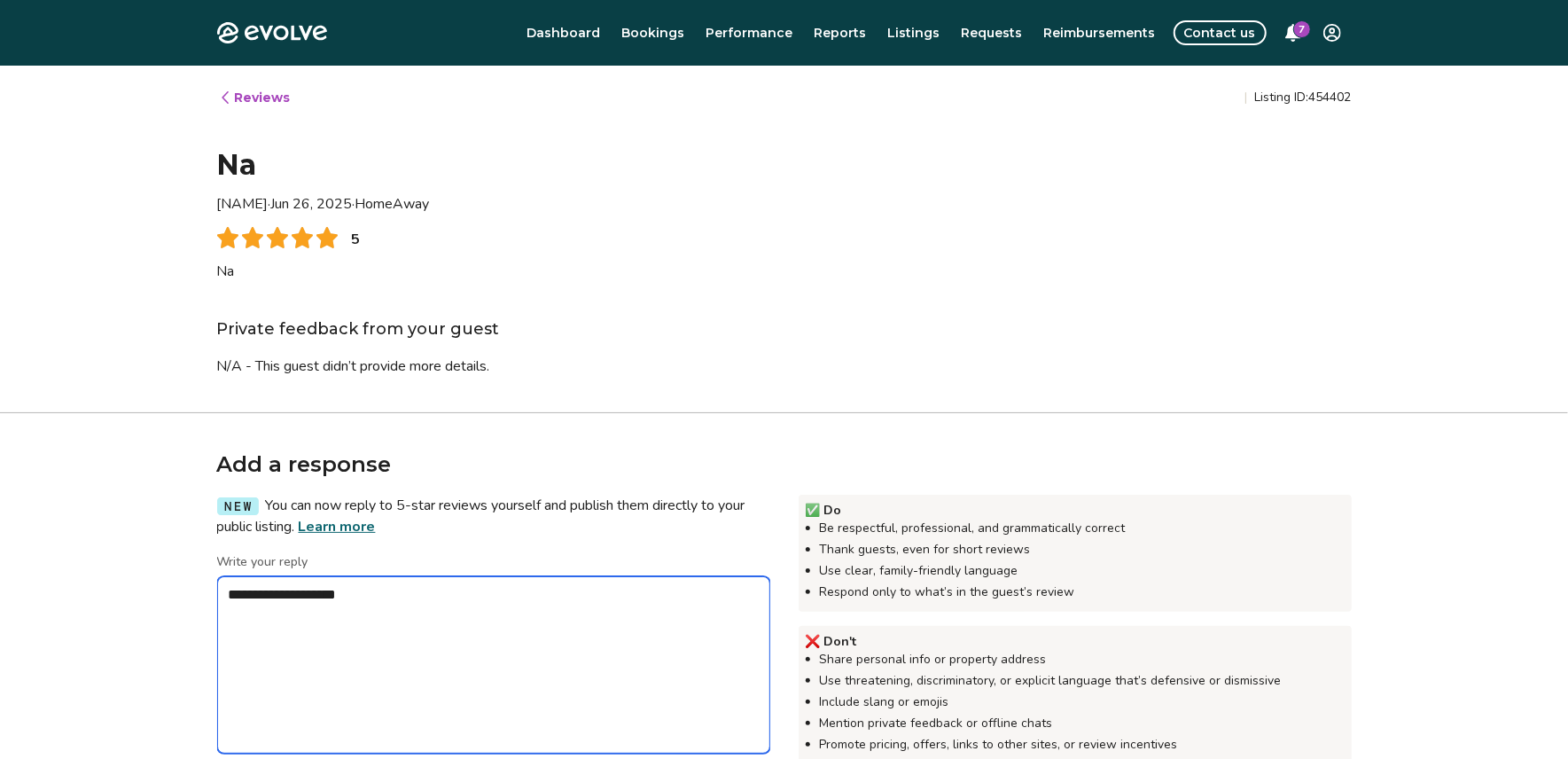type on "*" 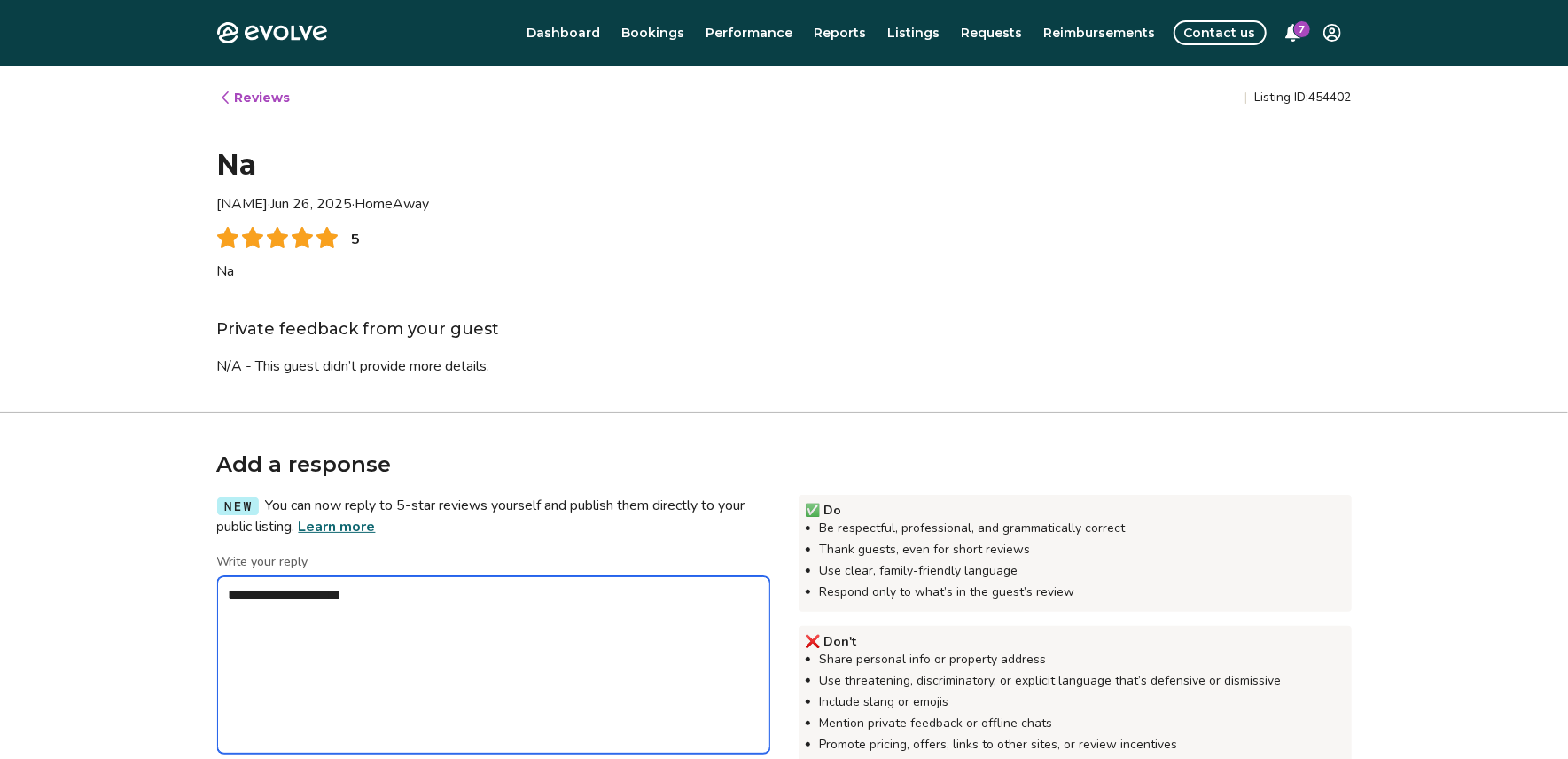 type on "*" 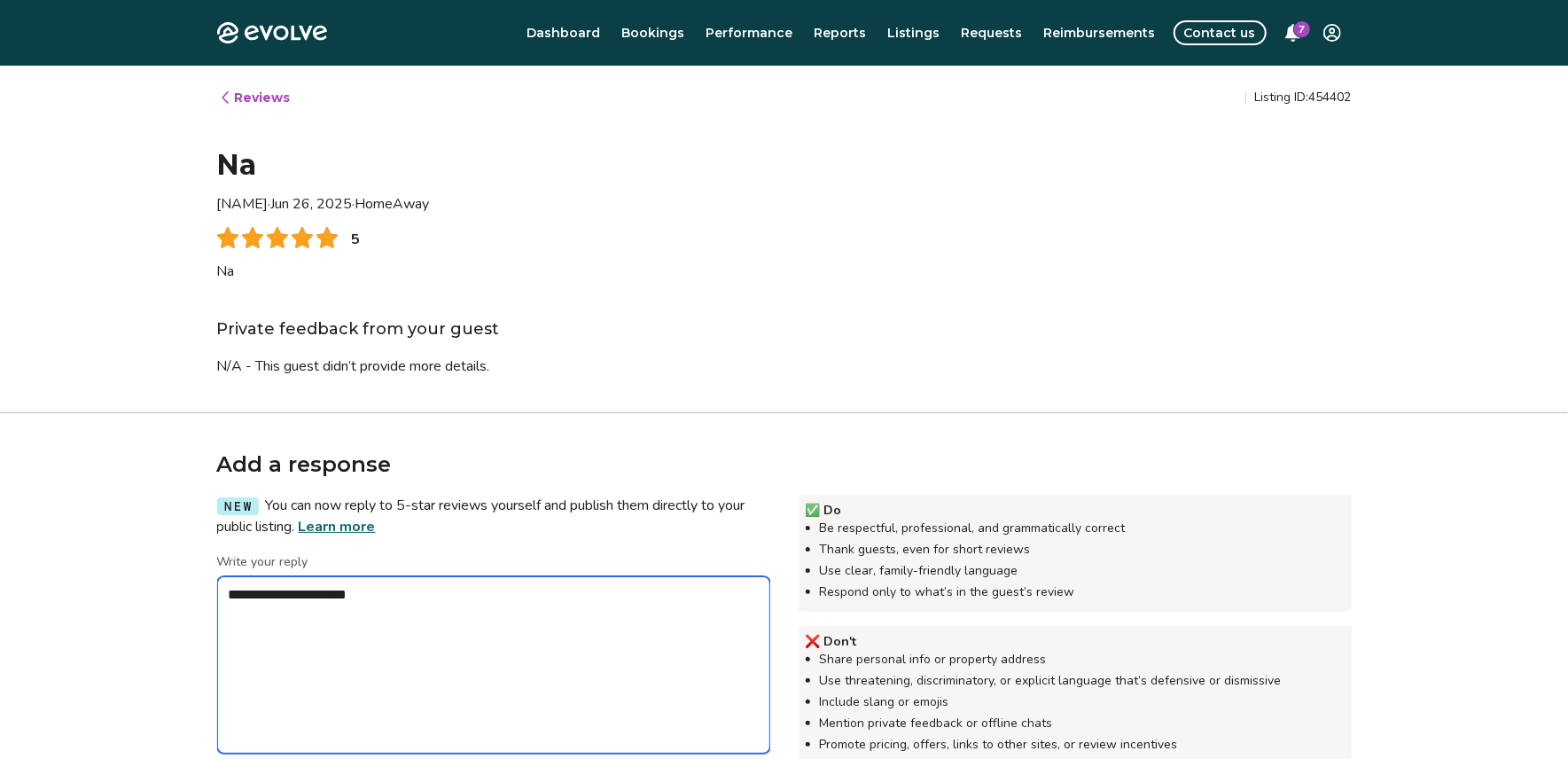 type on "*" 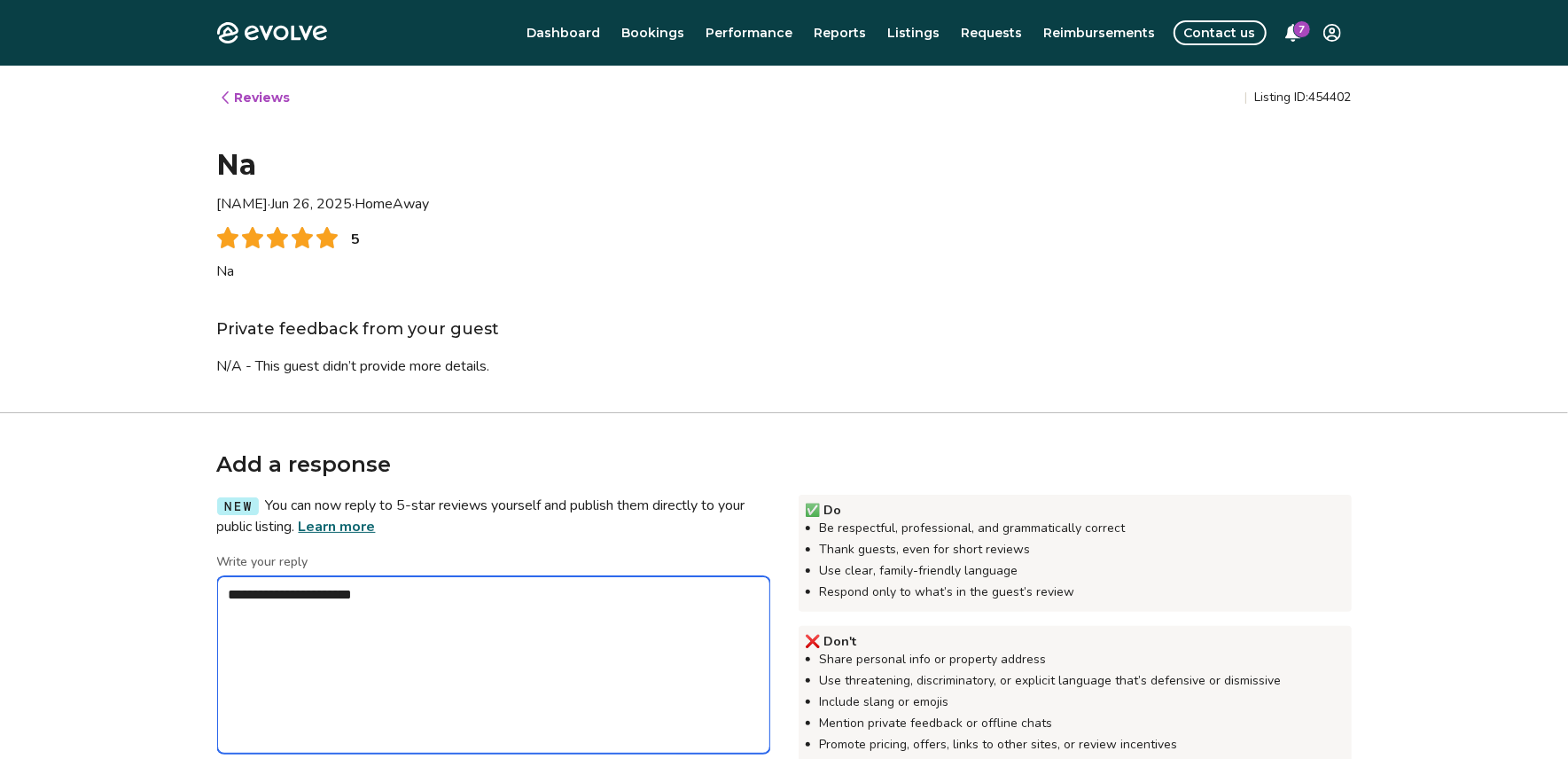 type on "*" 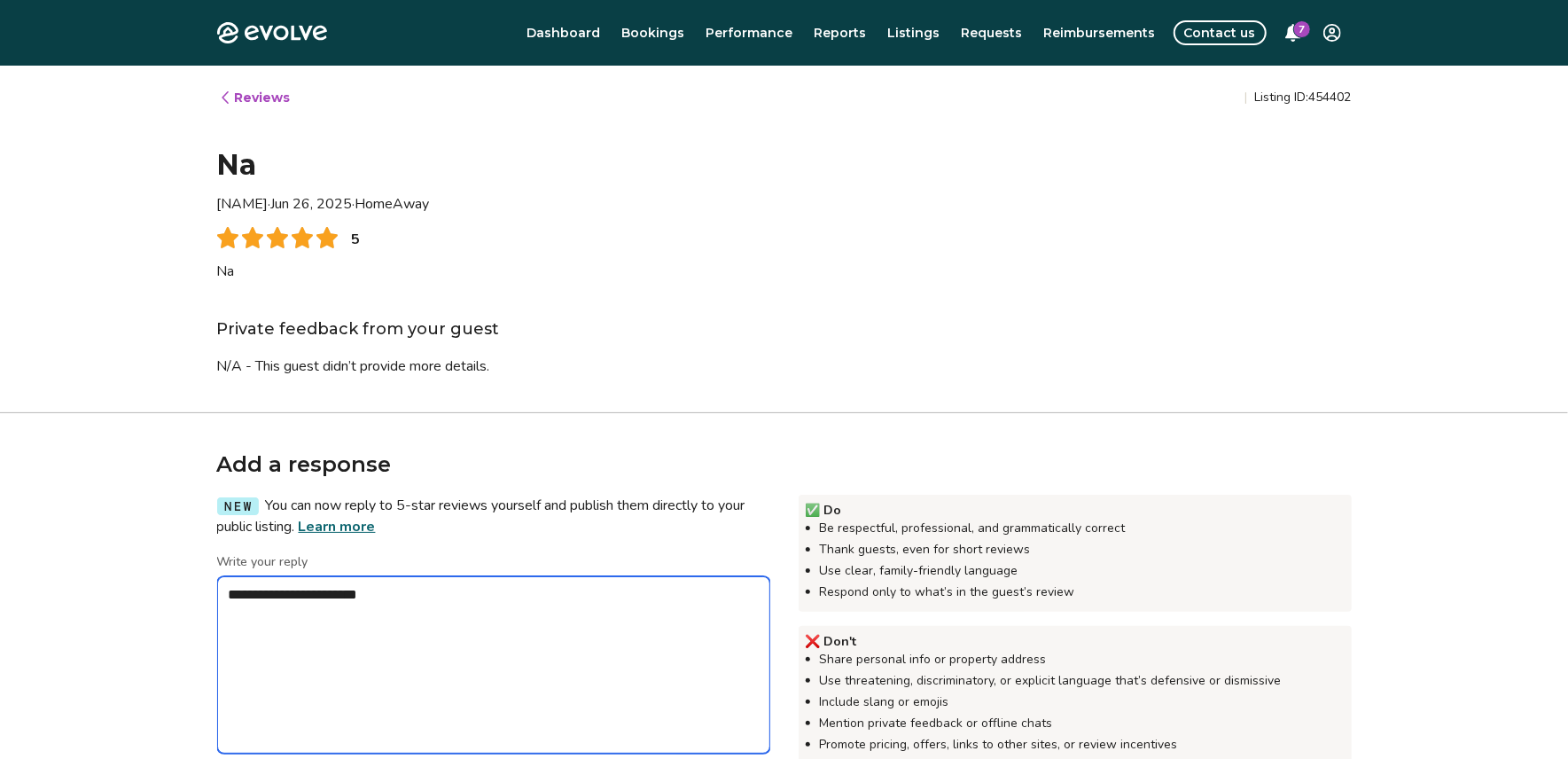 type on "*" 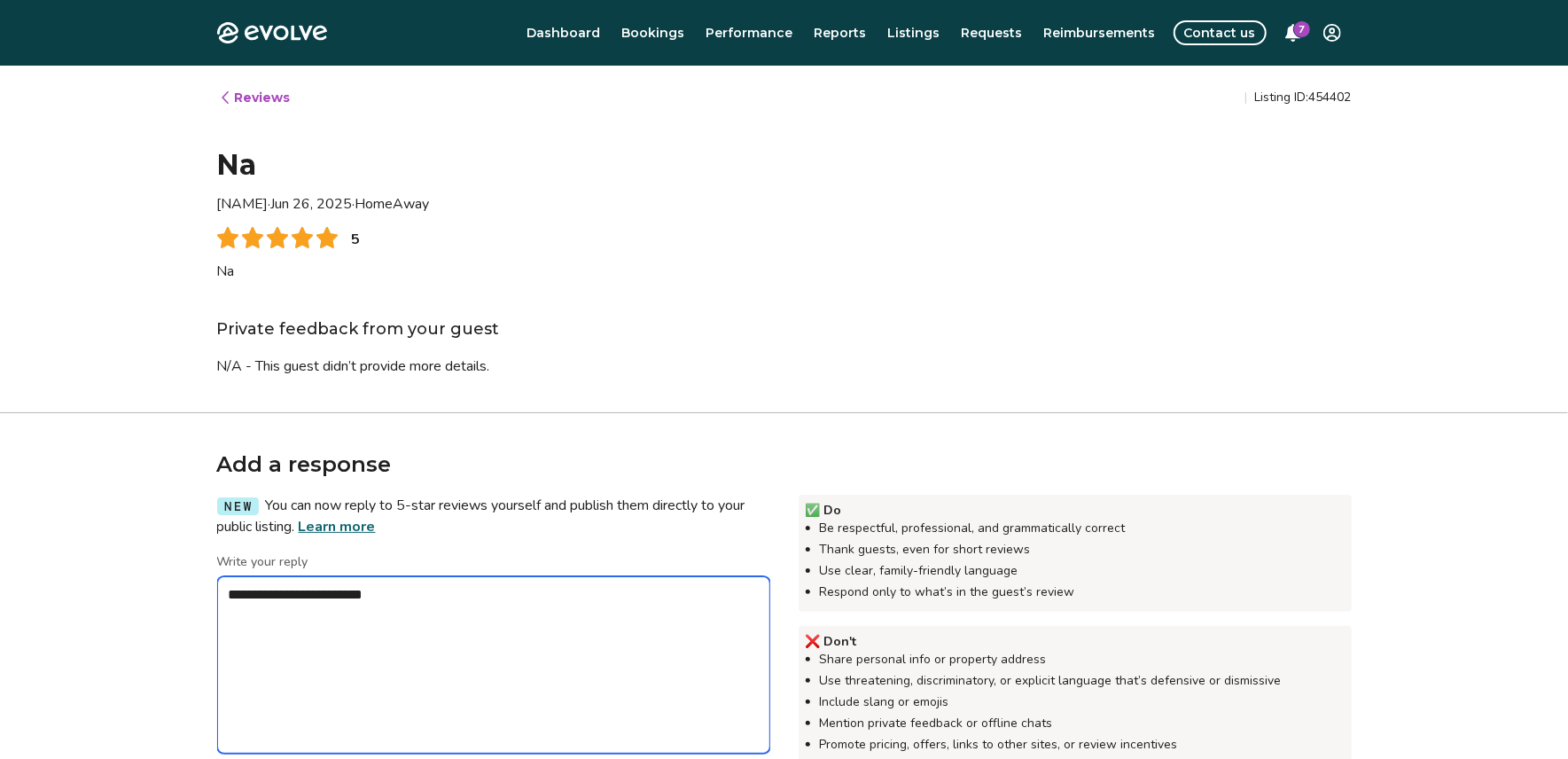 type on "*" 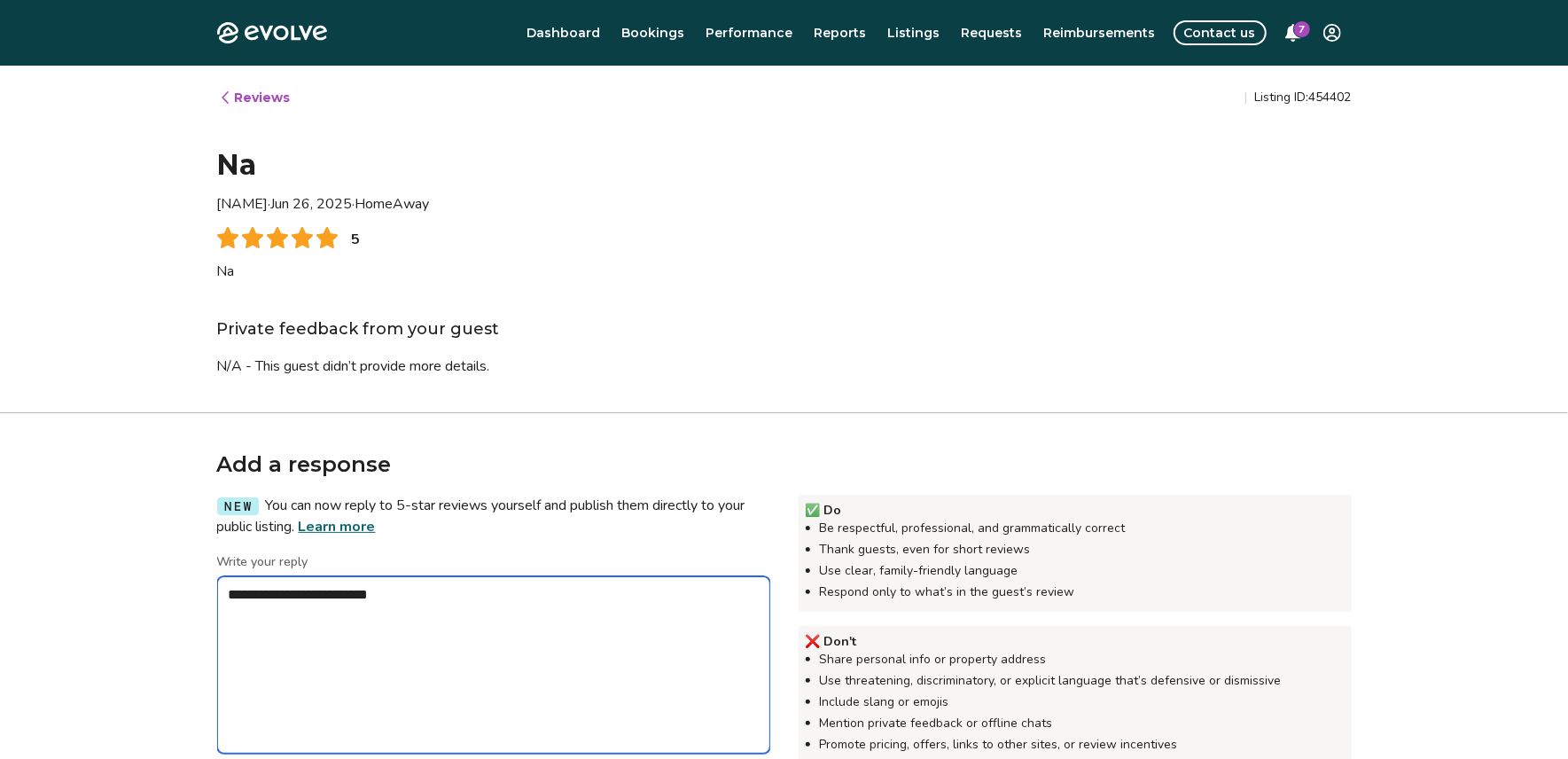 type on "*" 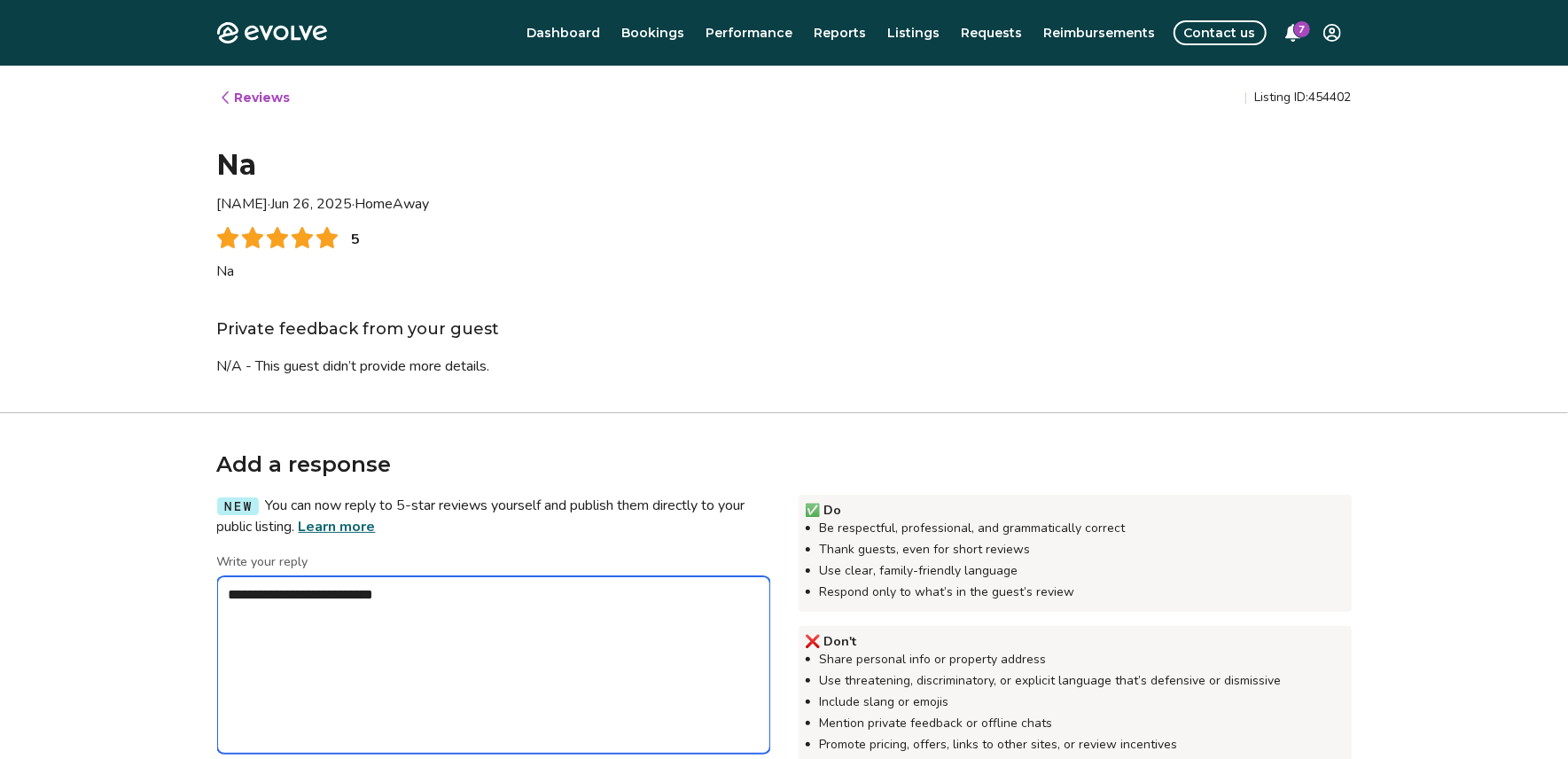 type on "*" 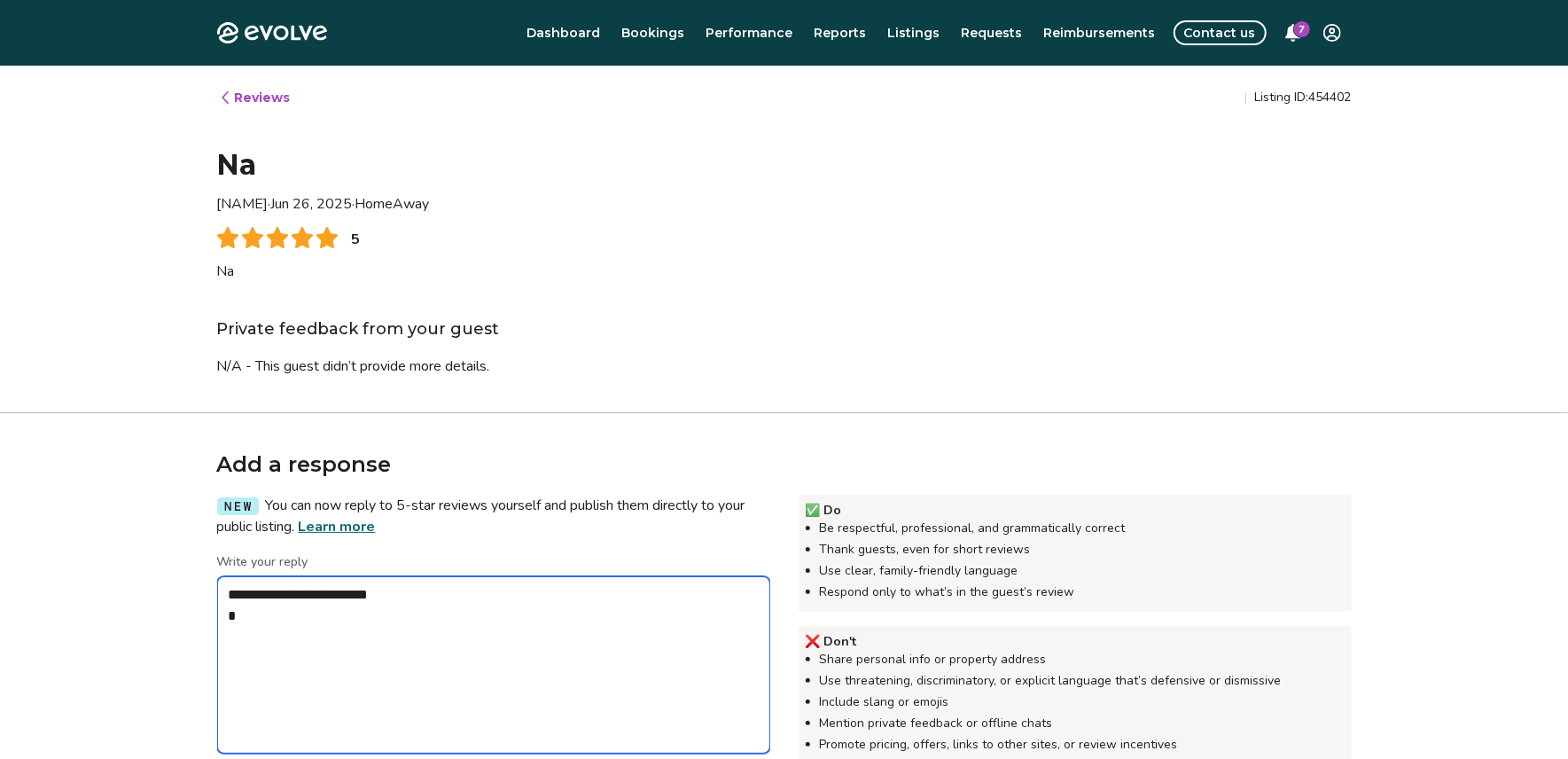 type on "*" 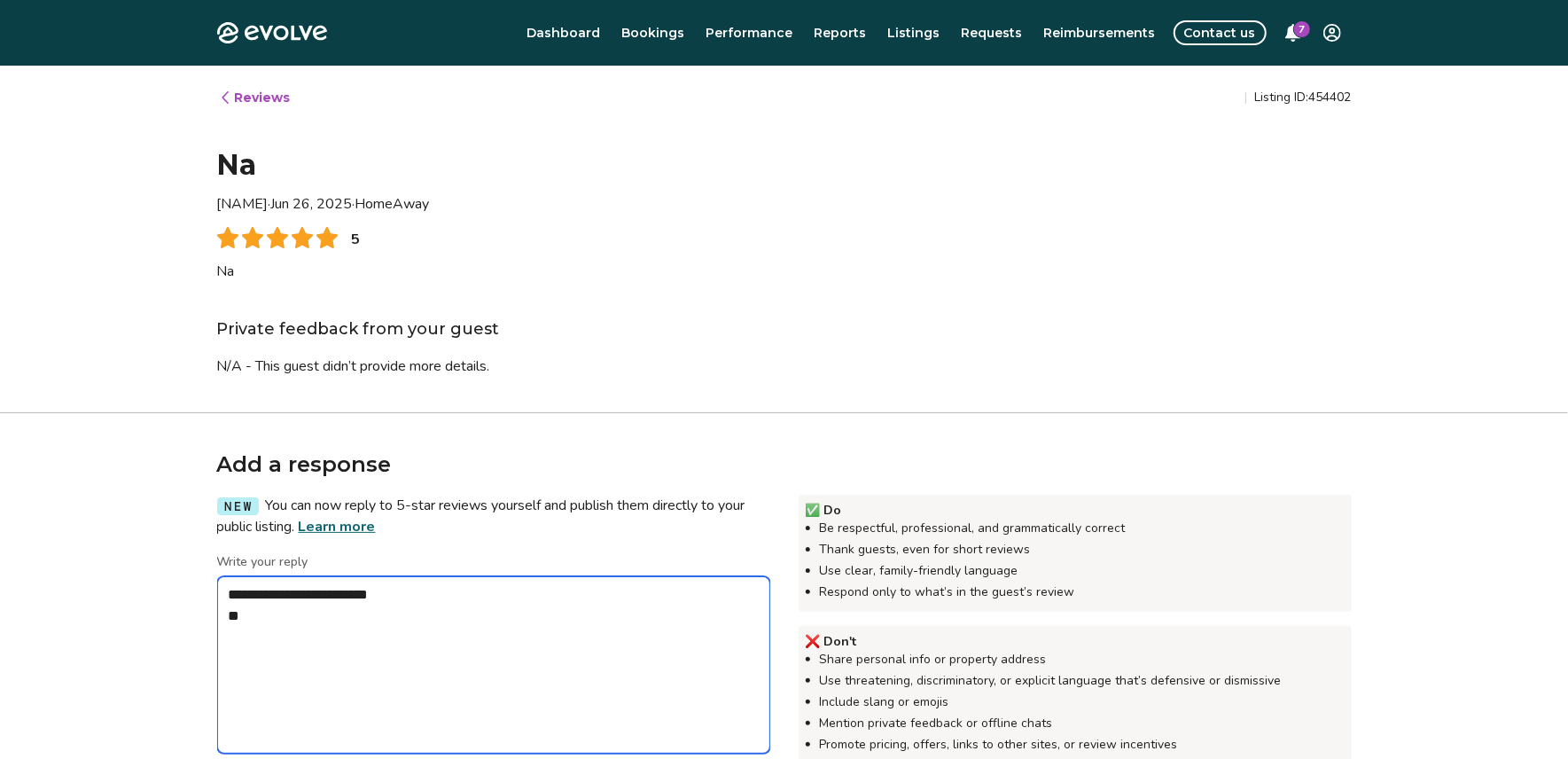 type on "*" 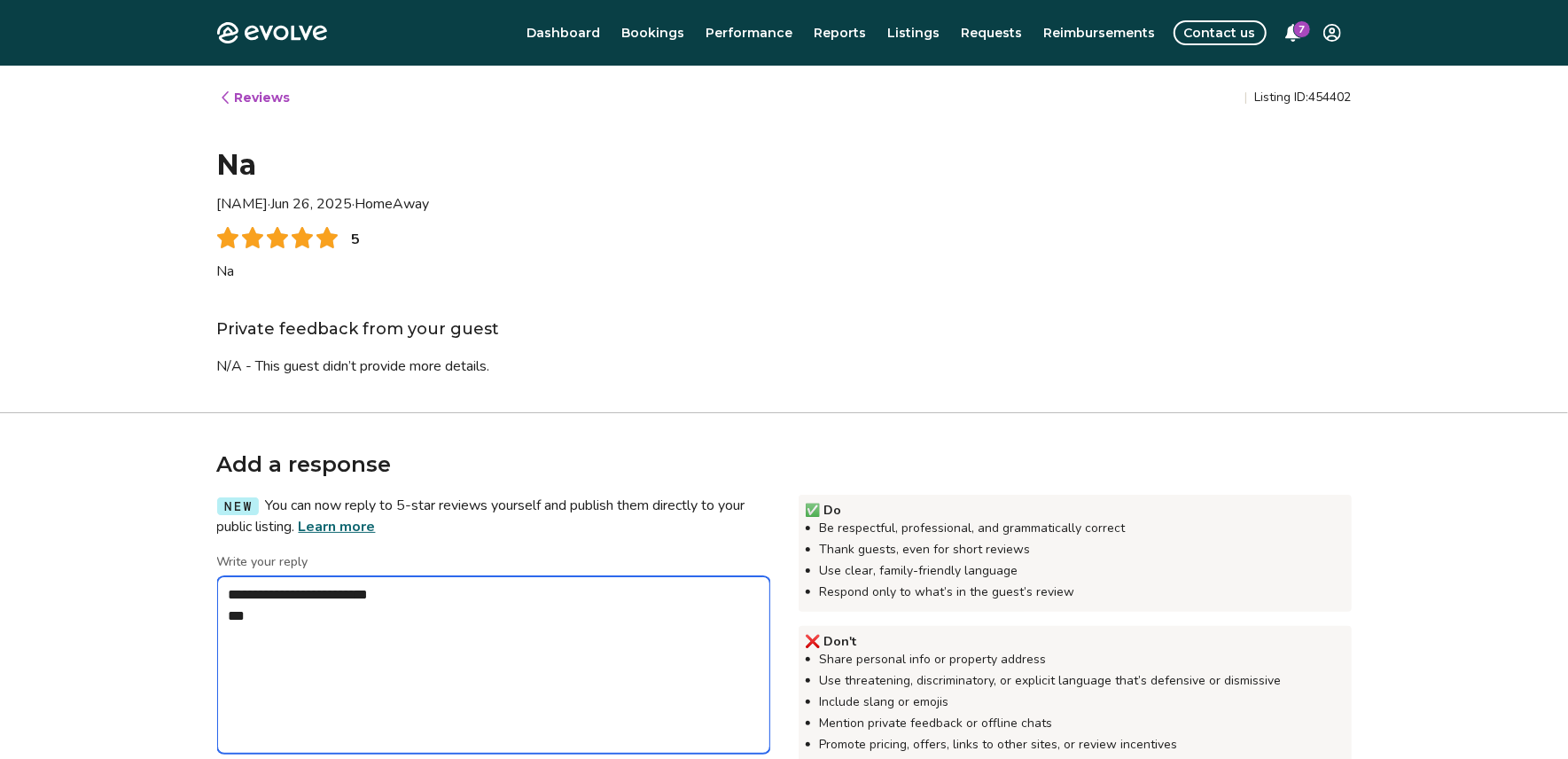 type on "*" 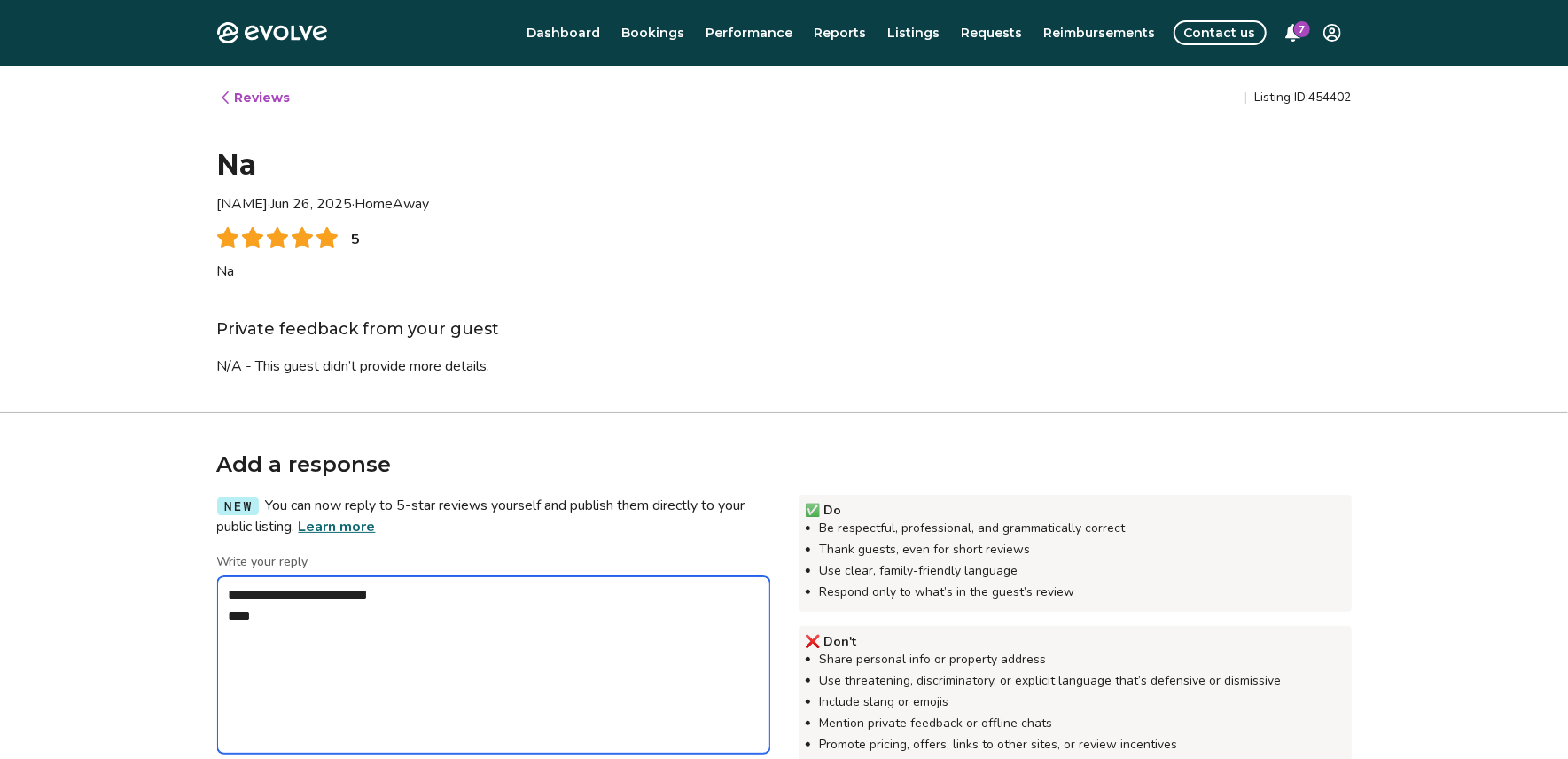 type on "*" 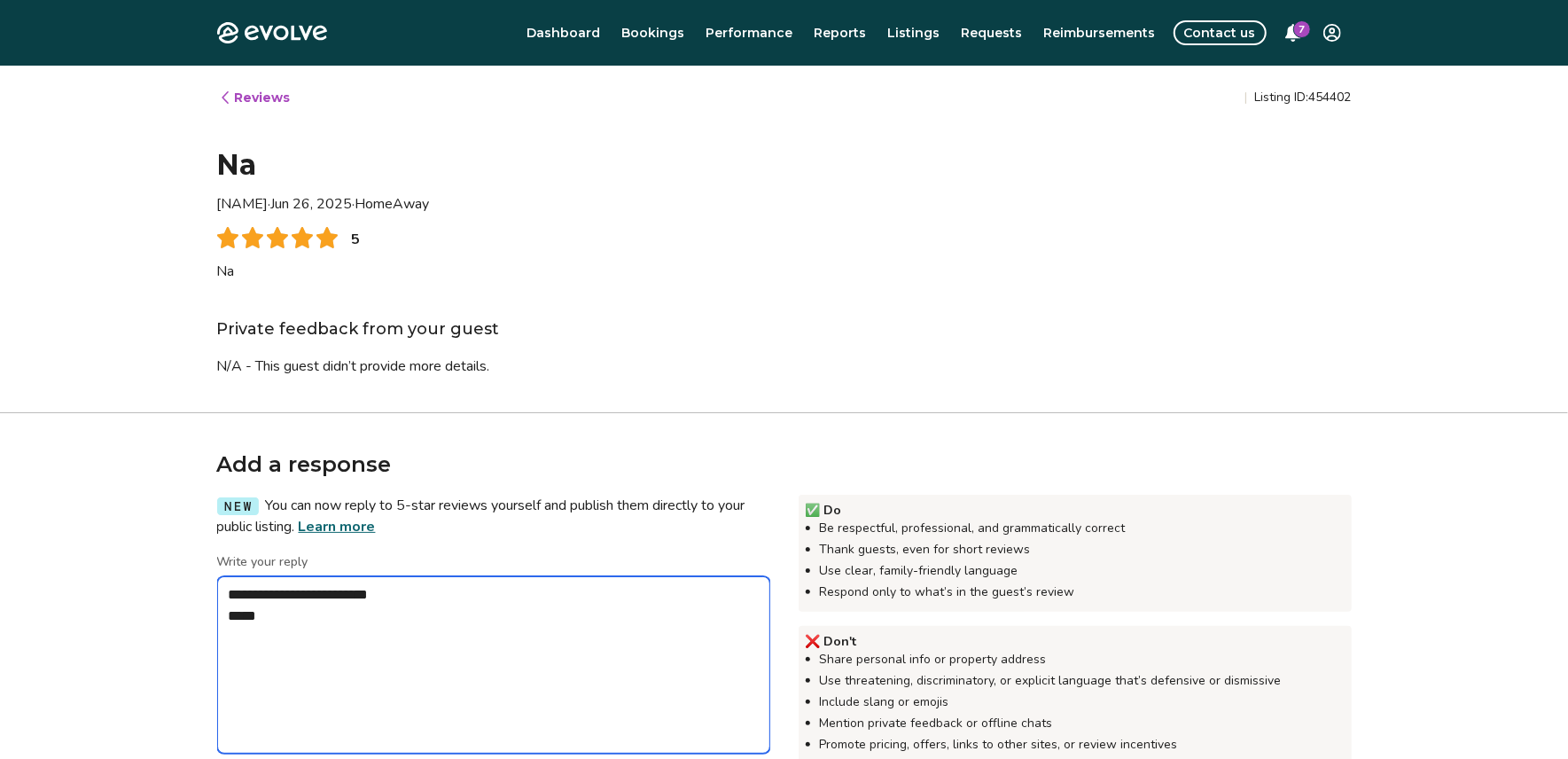 type on "*" 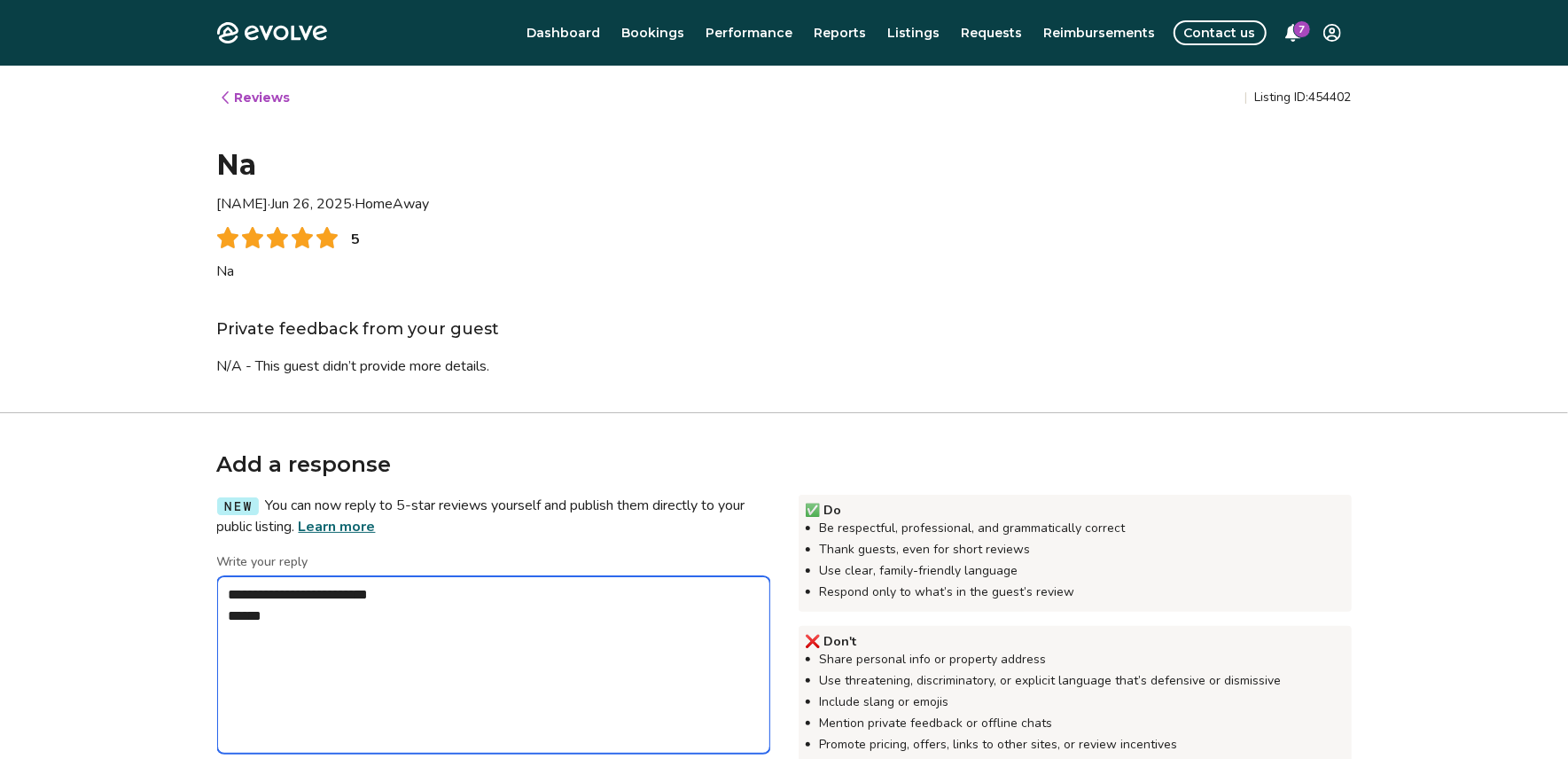 type on "*" 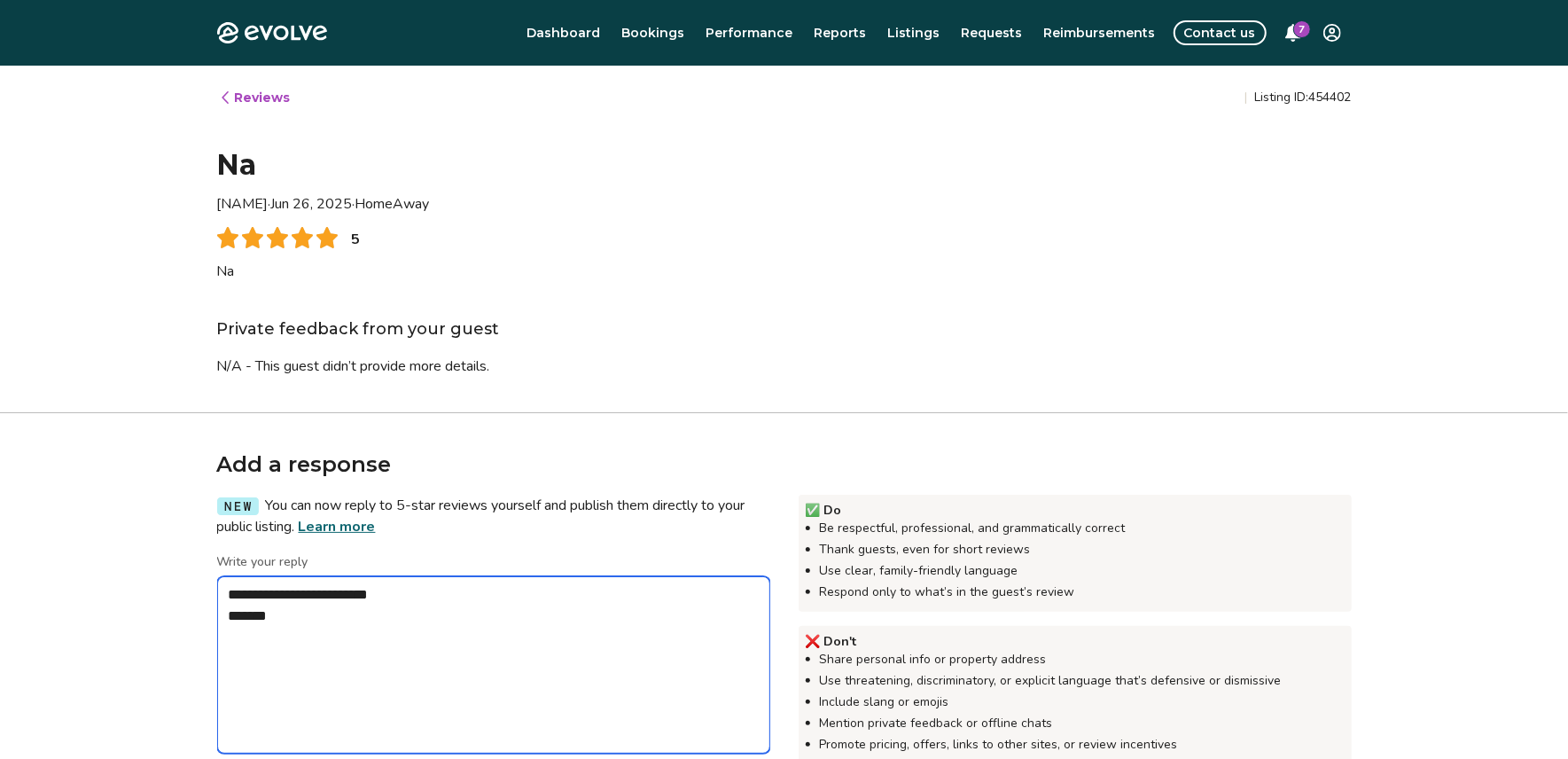 type on "*" 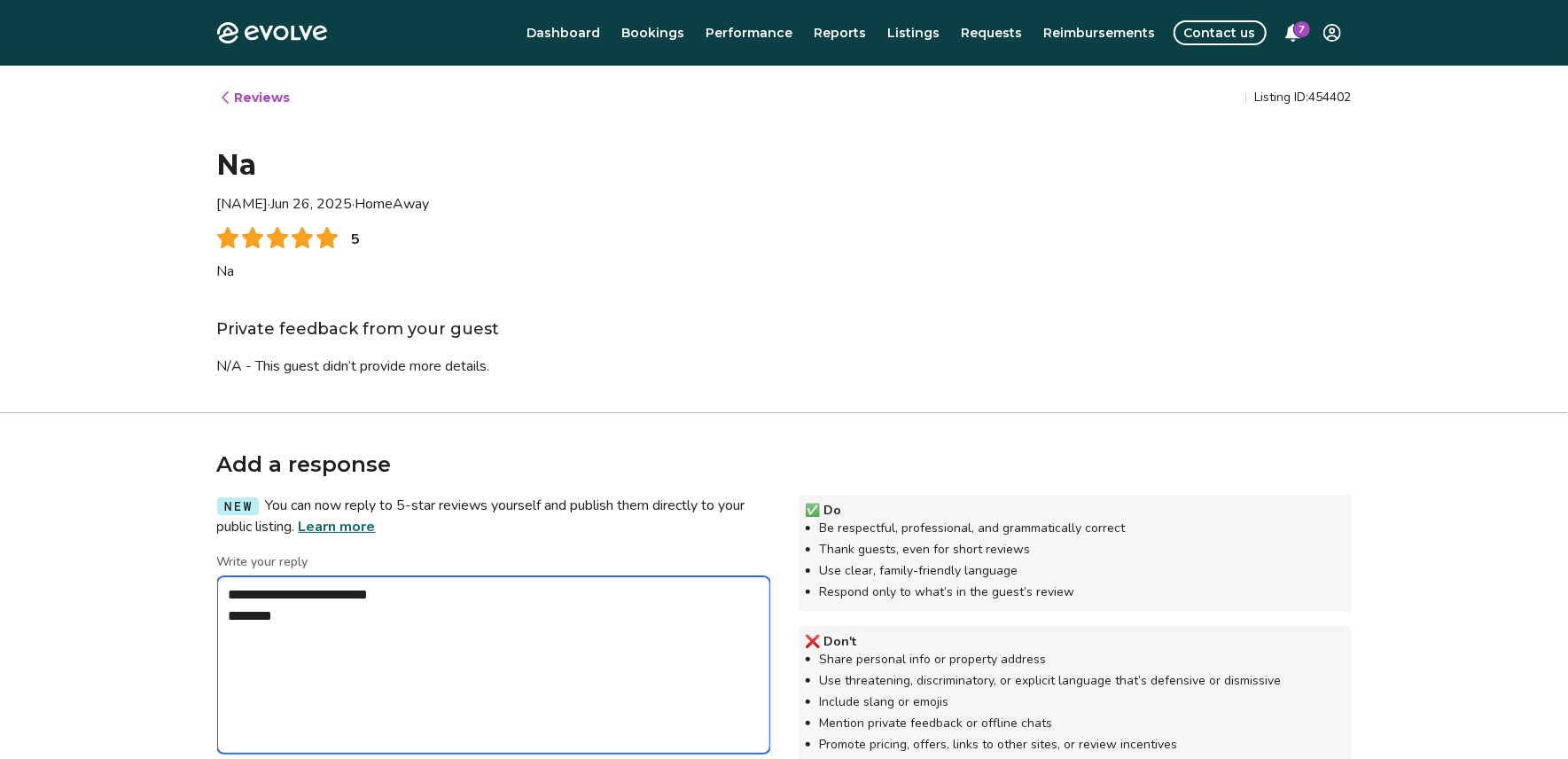 type on "*" 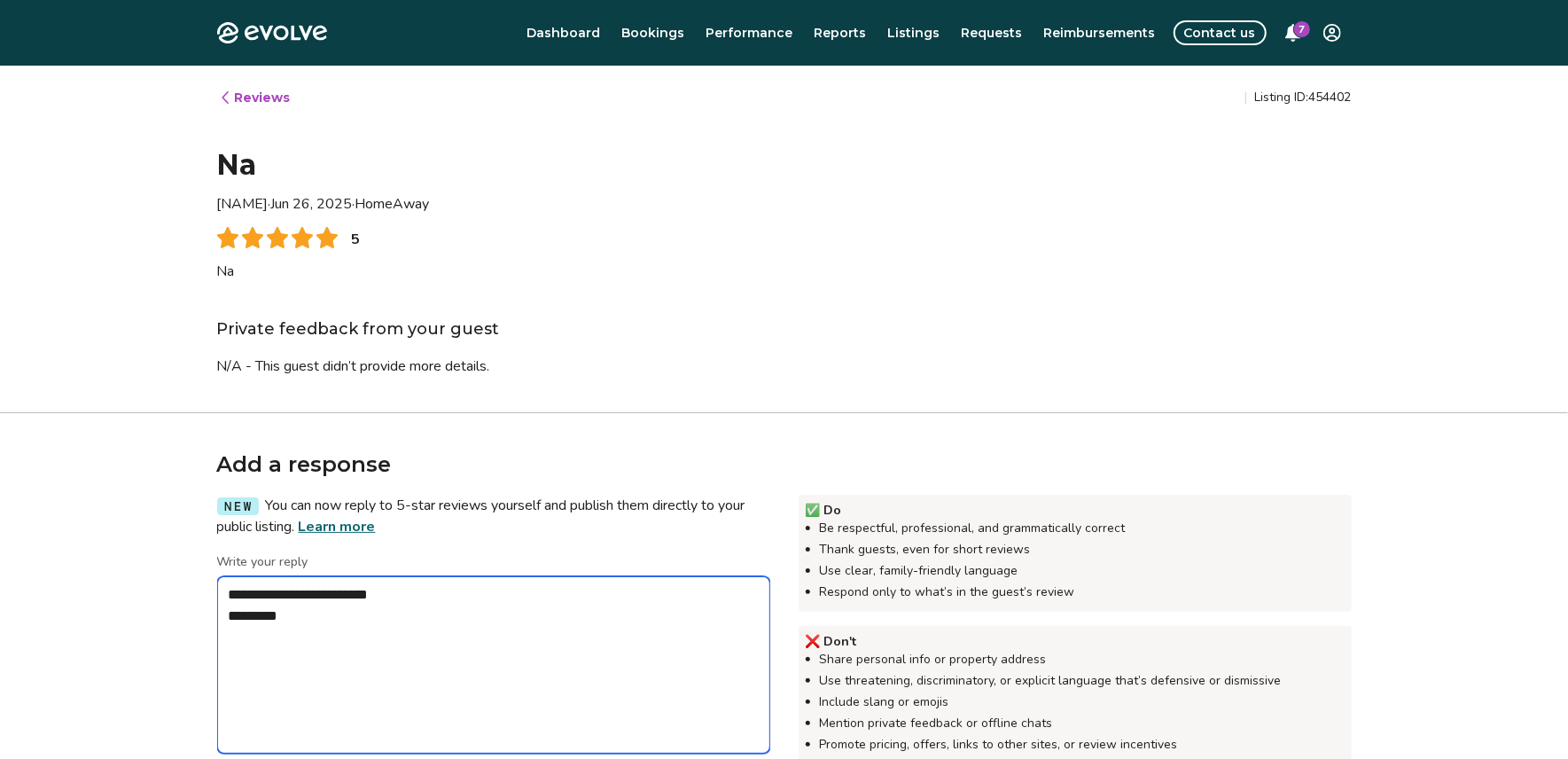 type on "*" 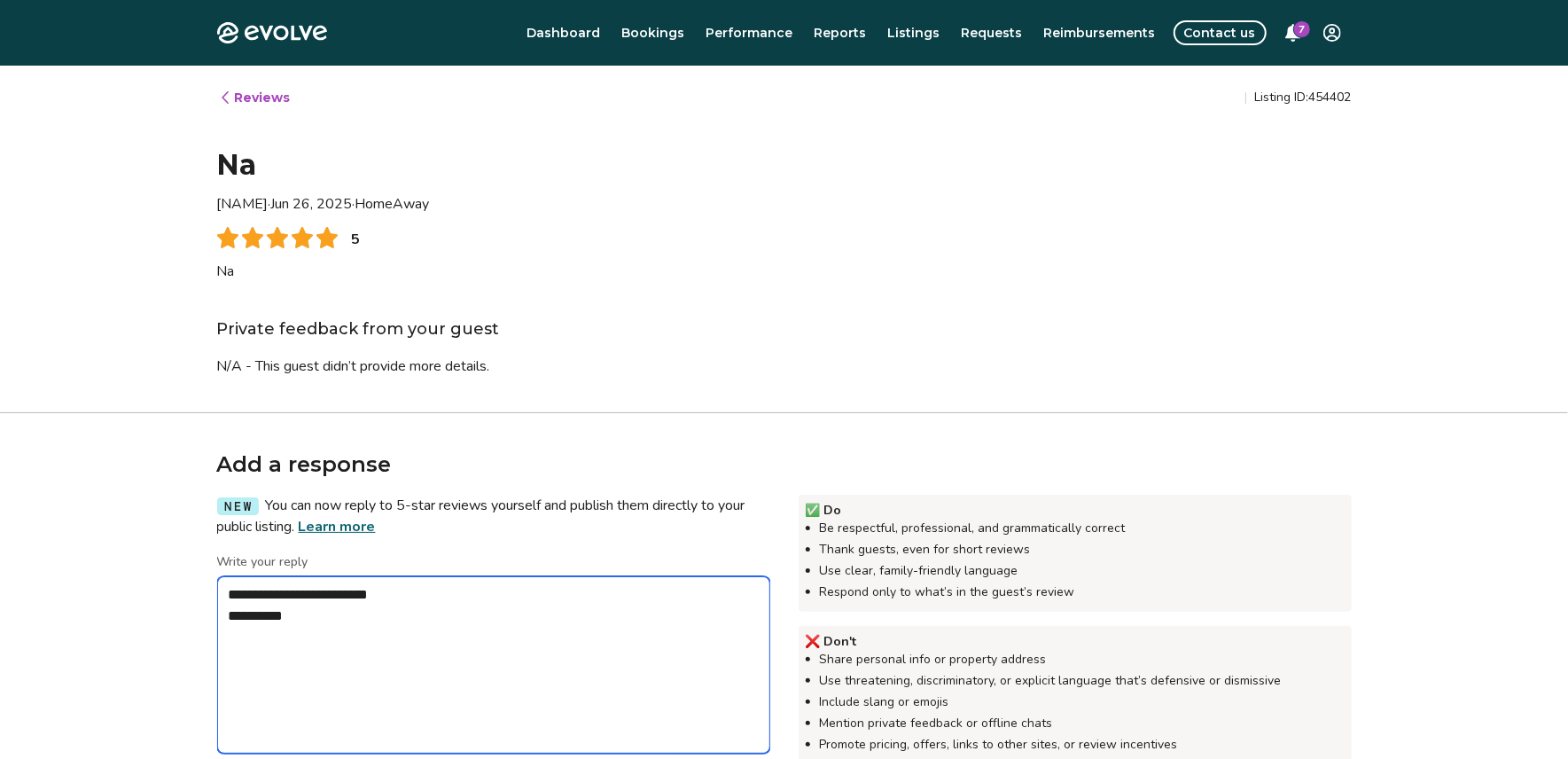 type on "*" 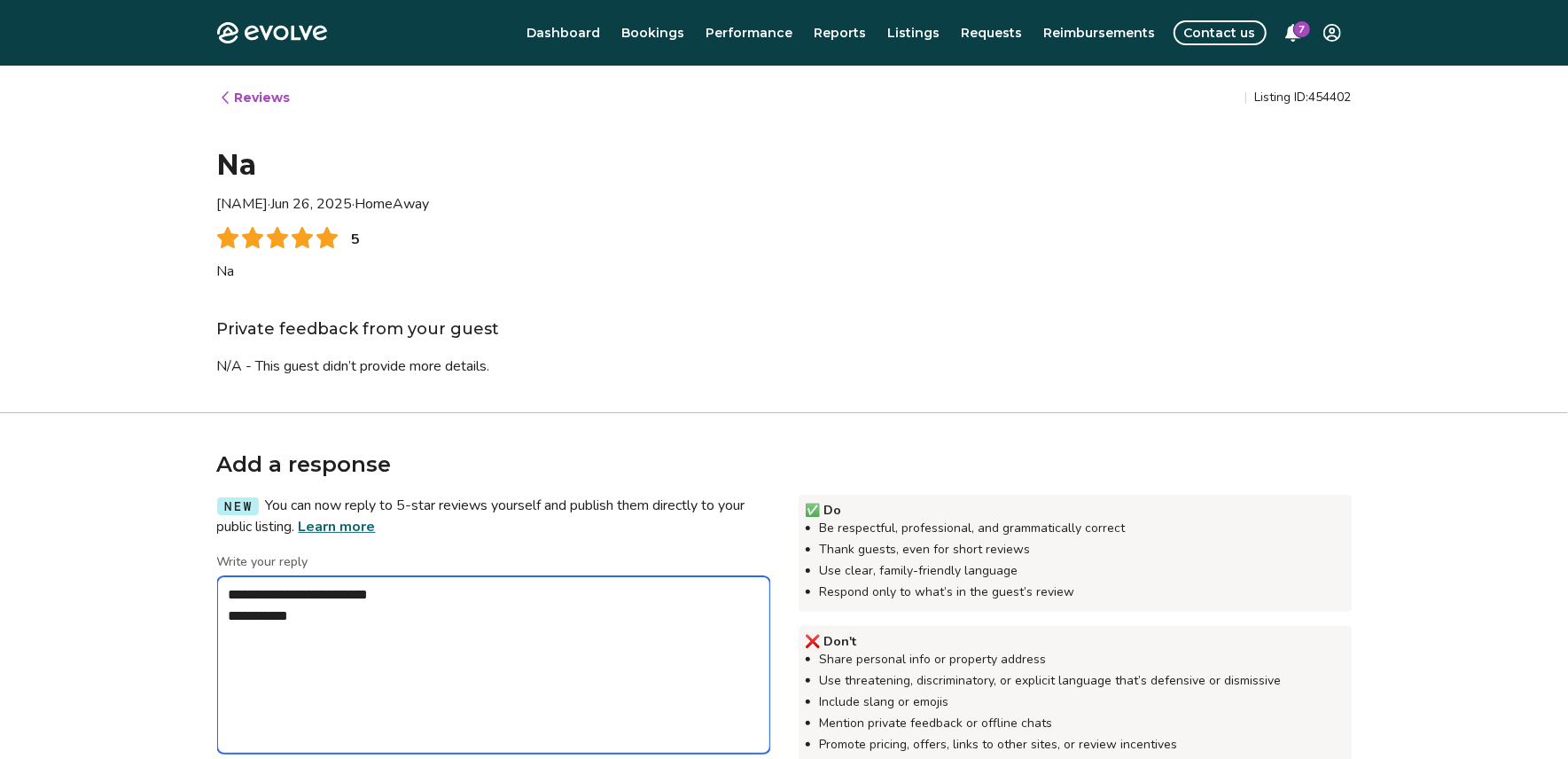 type on "*" 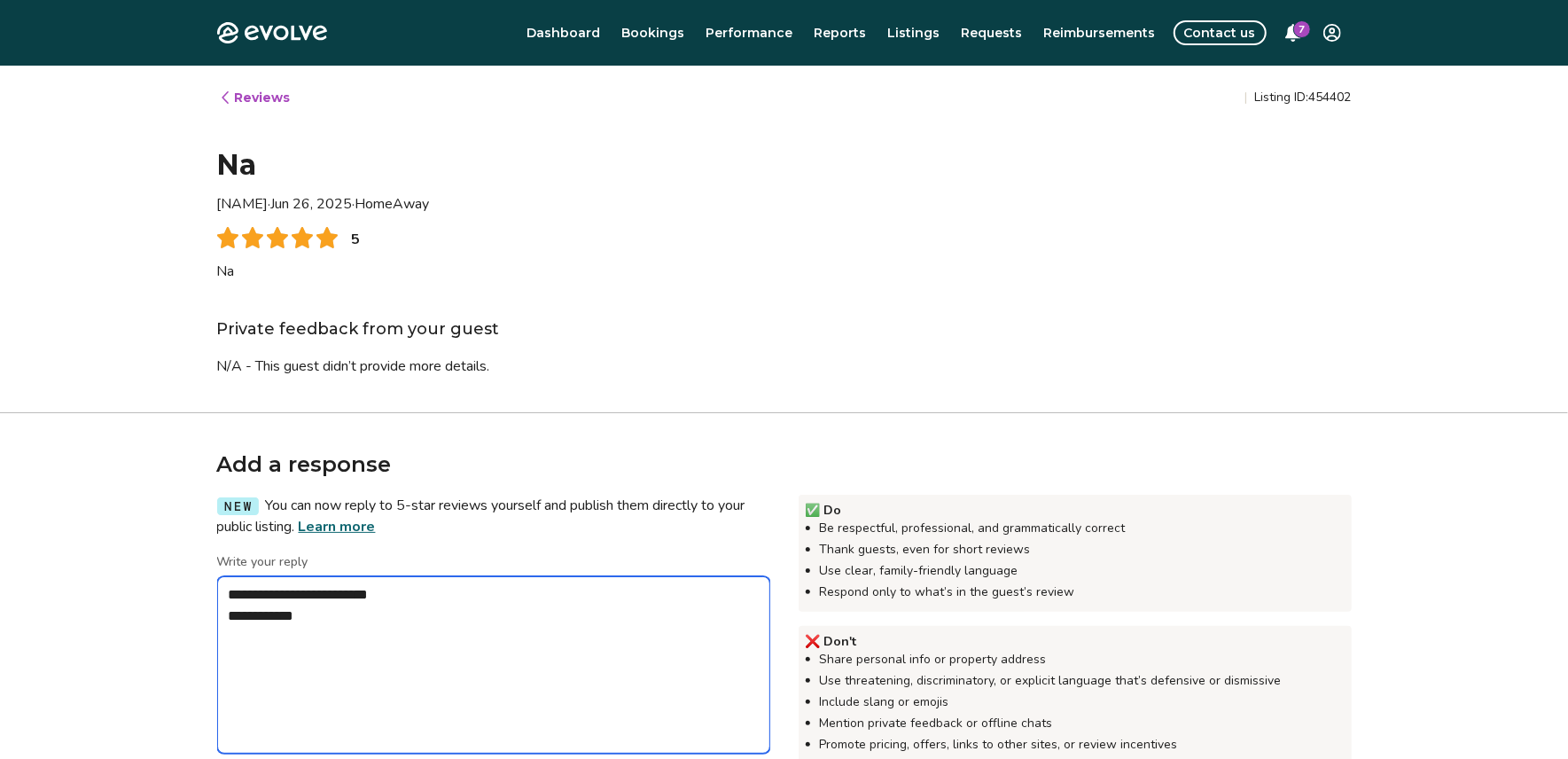 type on "*" 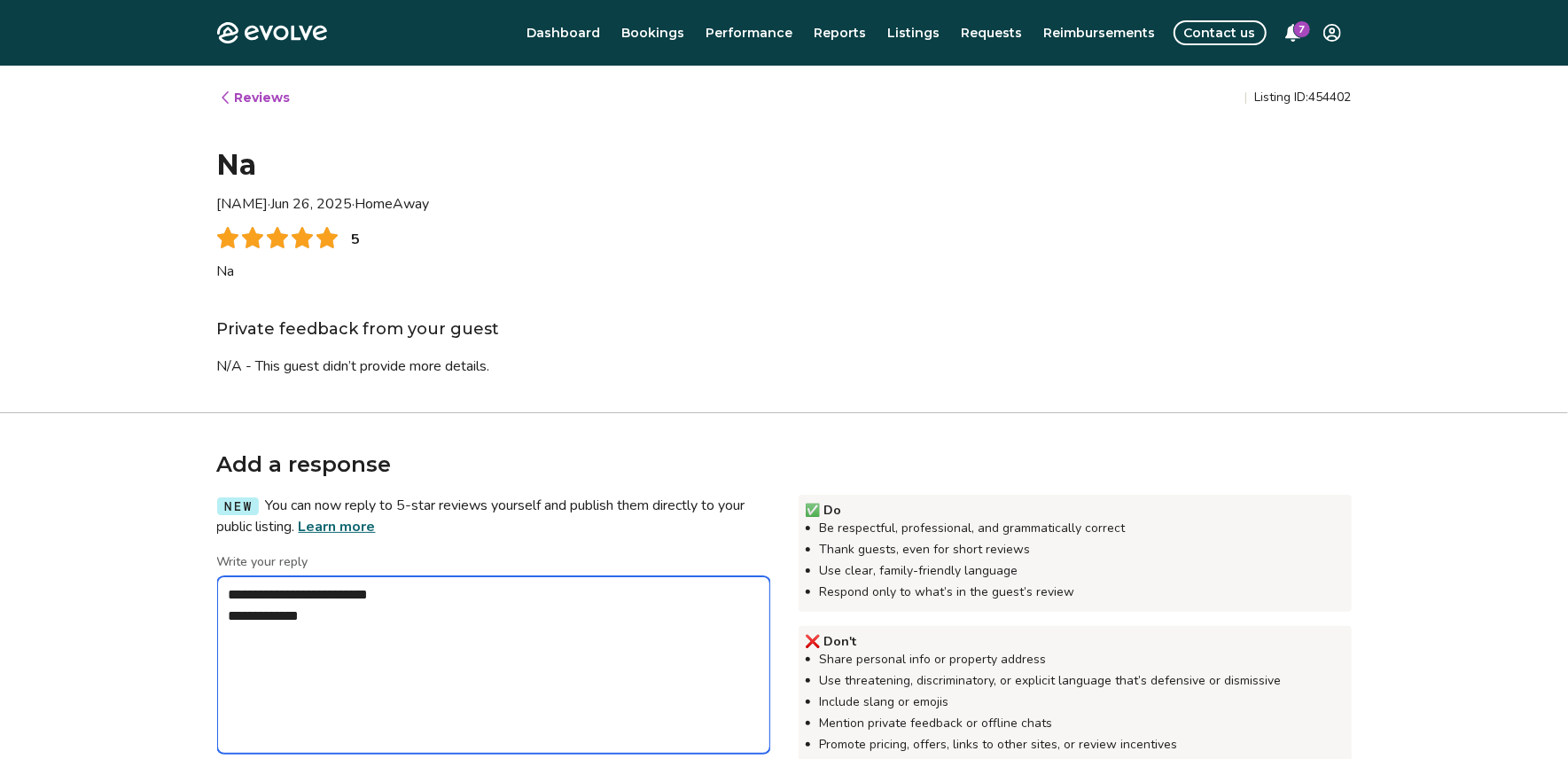 type on "*" 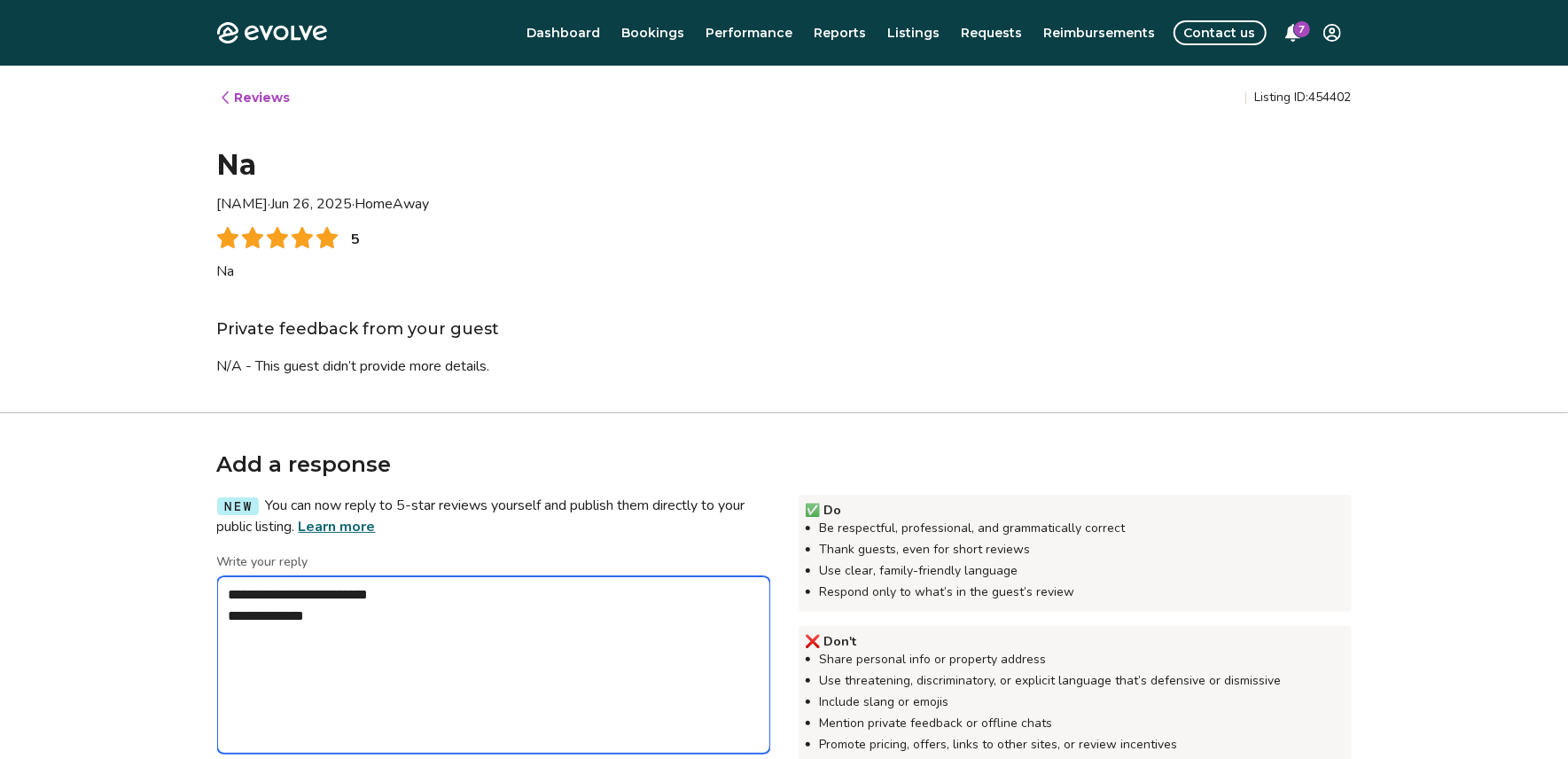 type on "*" 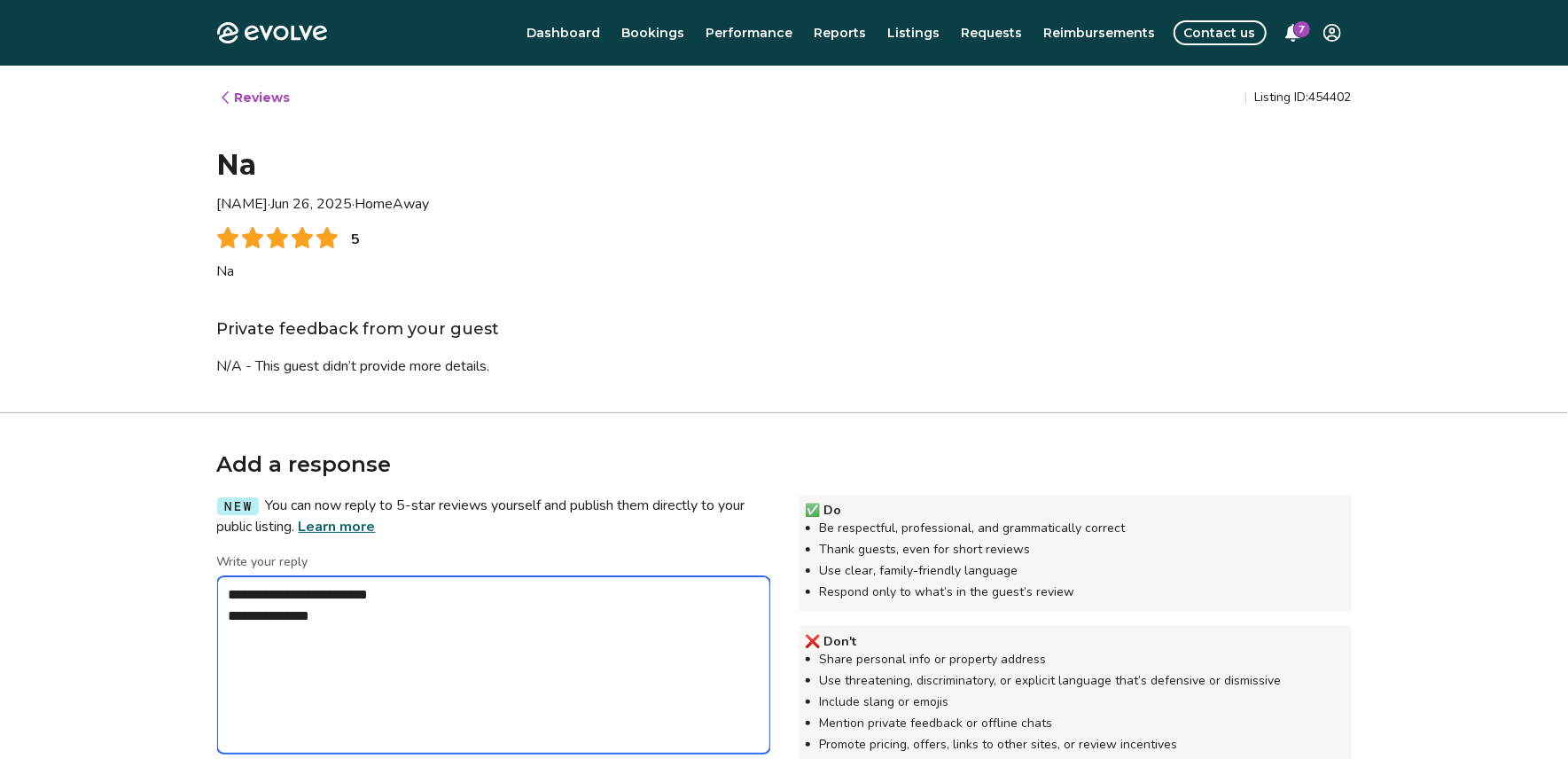 type on "*" 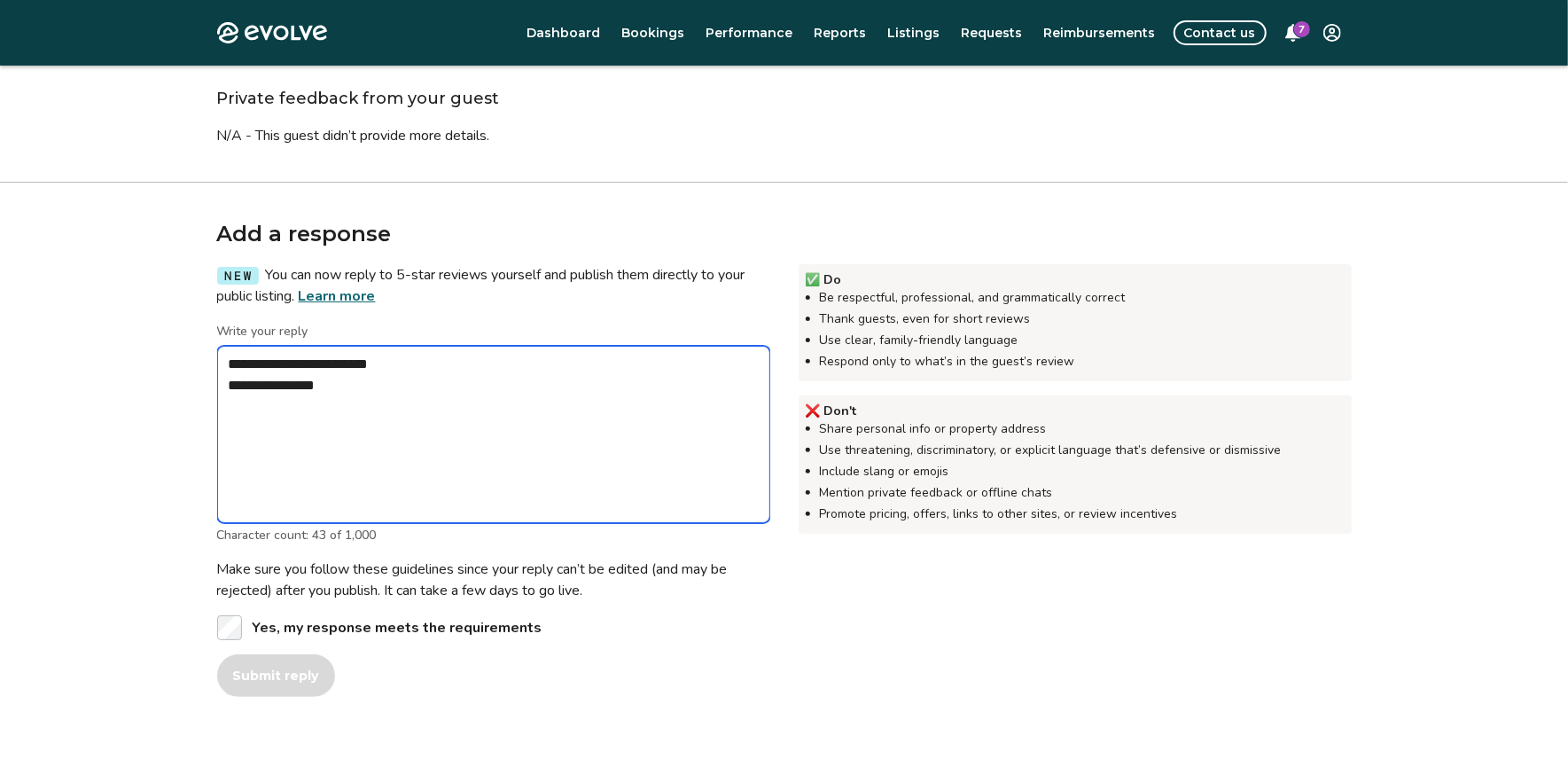 scroll, scrollTop: 236, scrollLeft: 0, axis: vertical 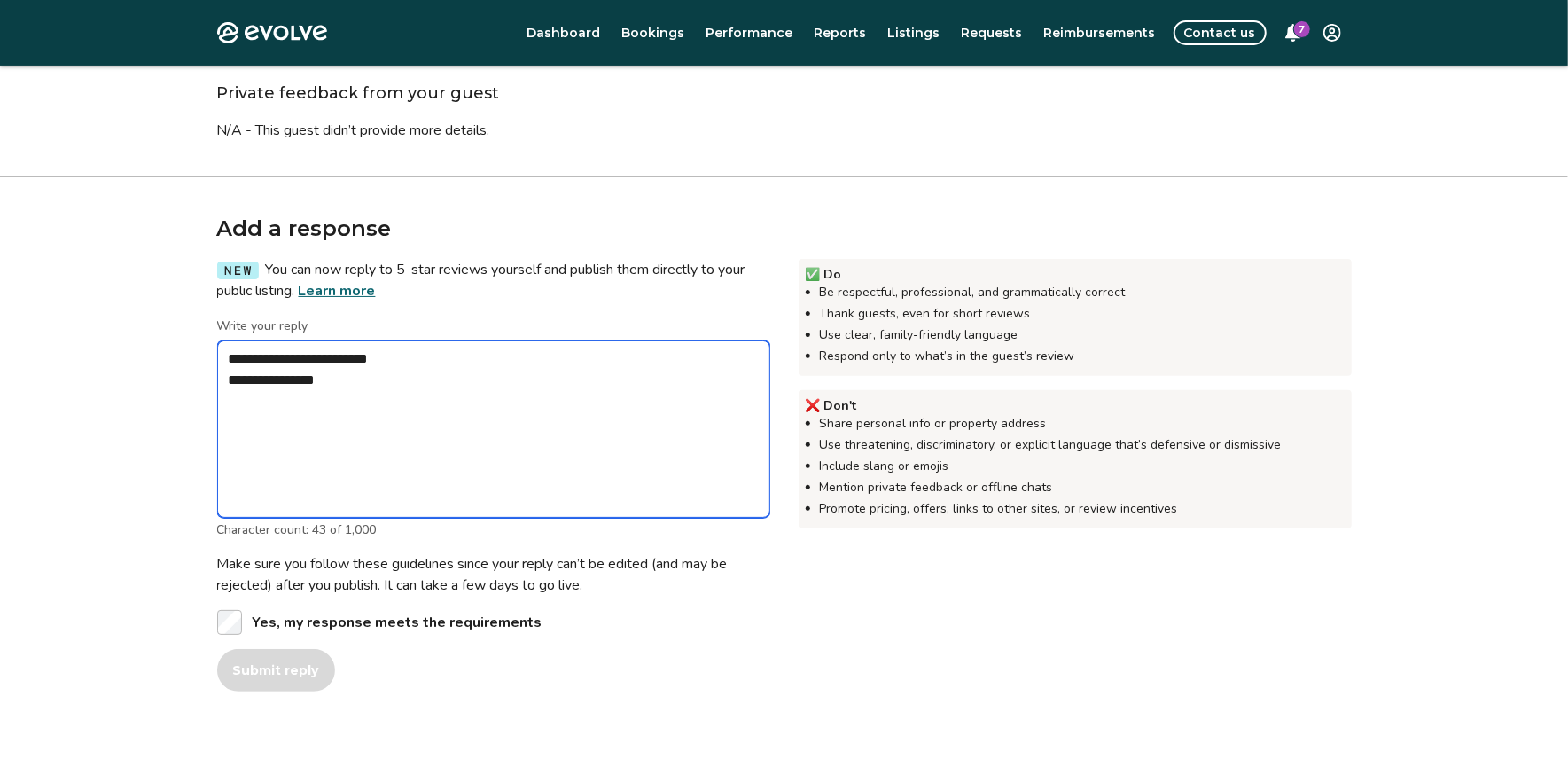 type on "**********" 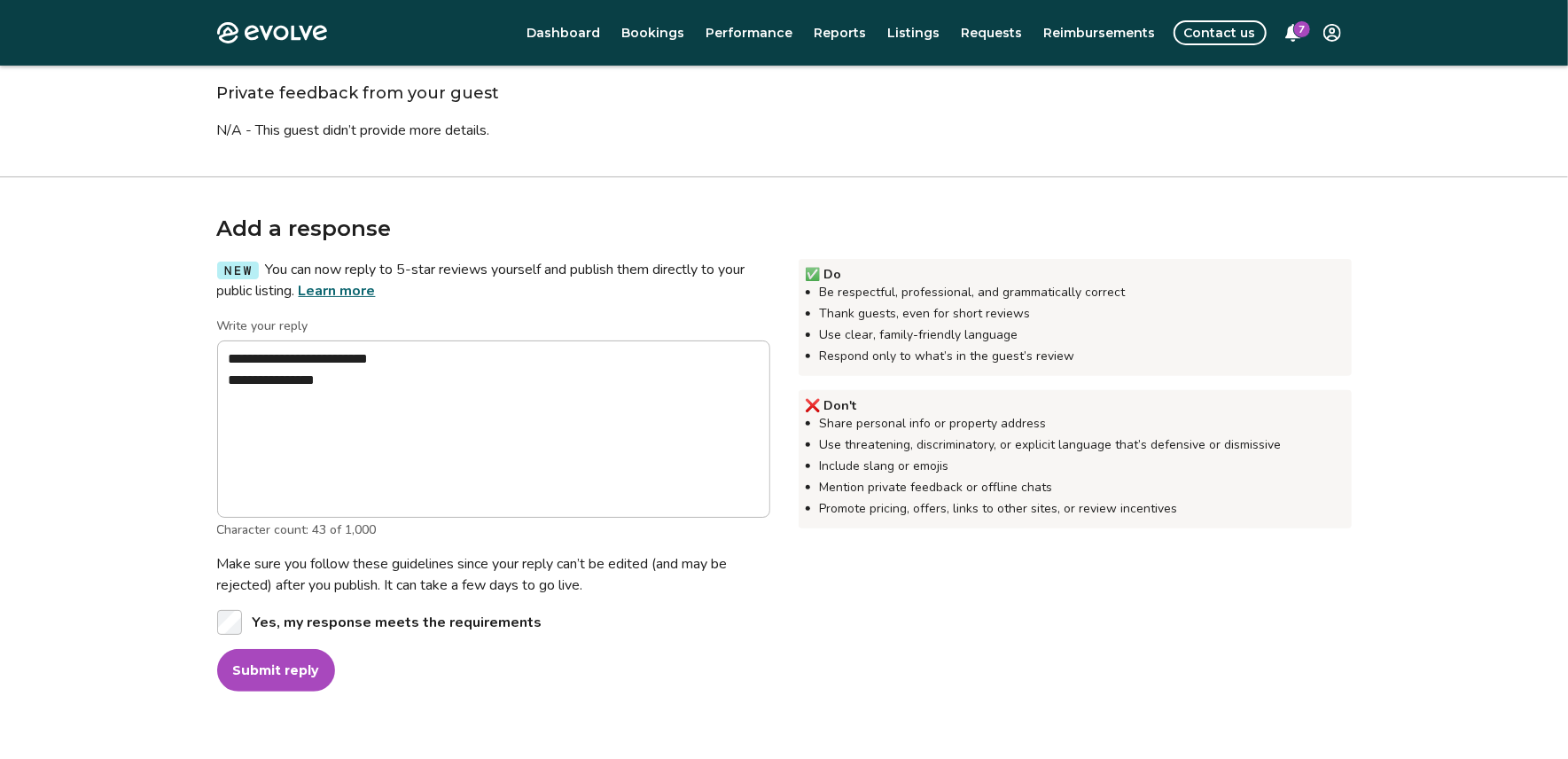 click on "Submit reply" at bounding box center (276, 670) 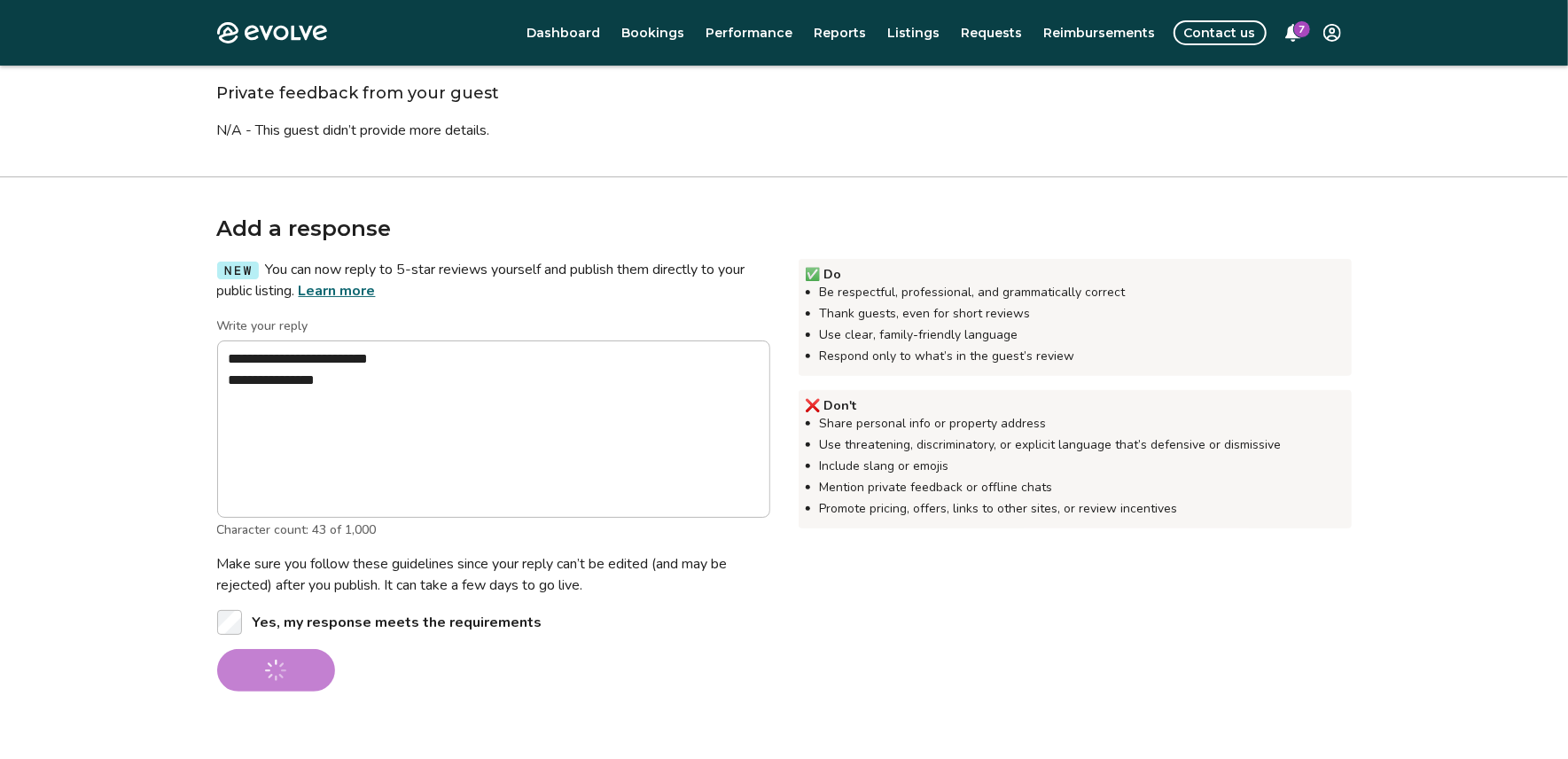 scroll, scrollTop: 0, scrollLeft: 0, axis: both 